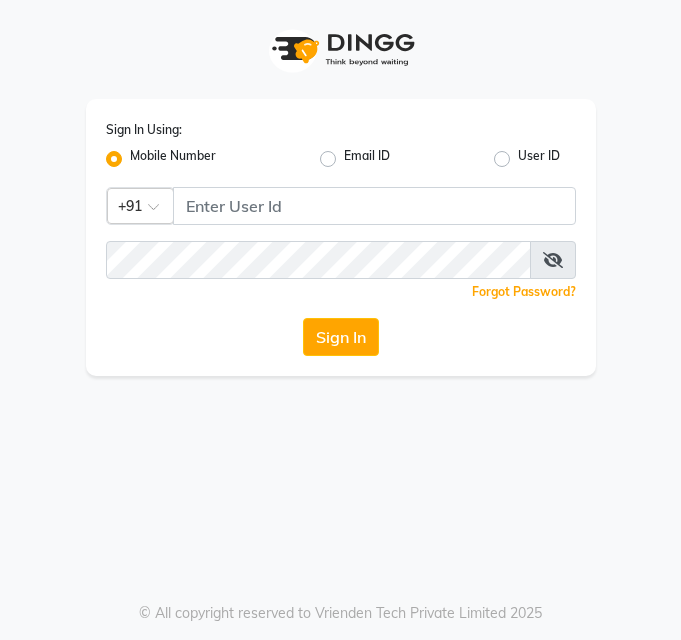 scroll, scrollTop: 0, scrollLeft: 0, axis: both 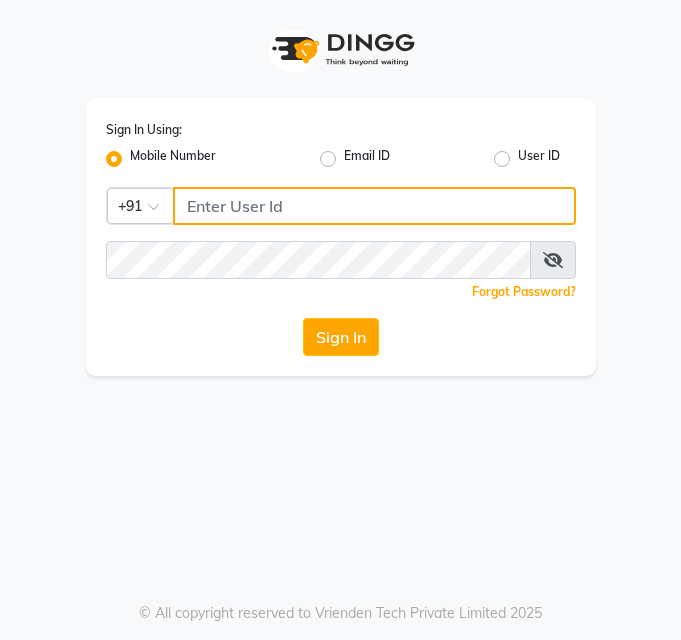 click 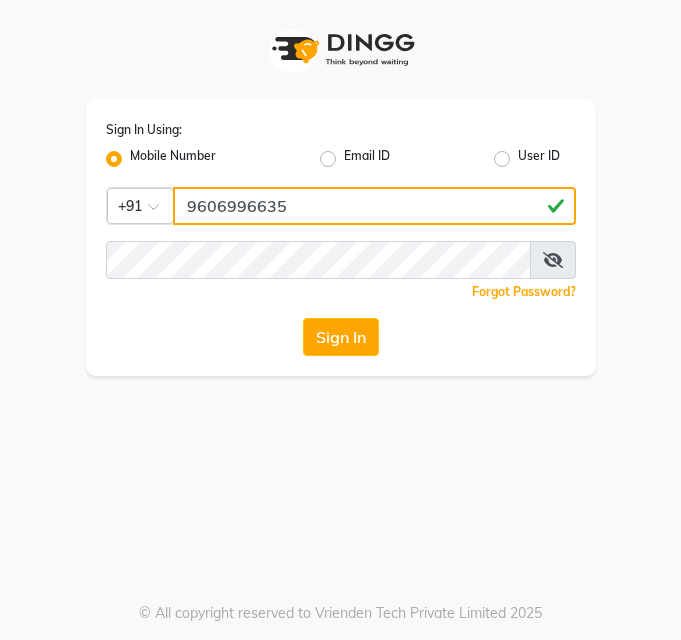 type on "9606996635" 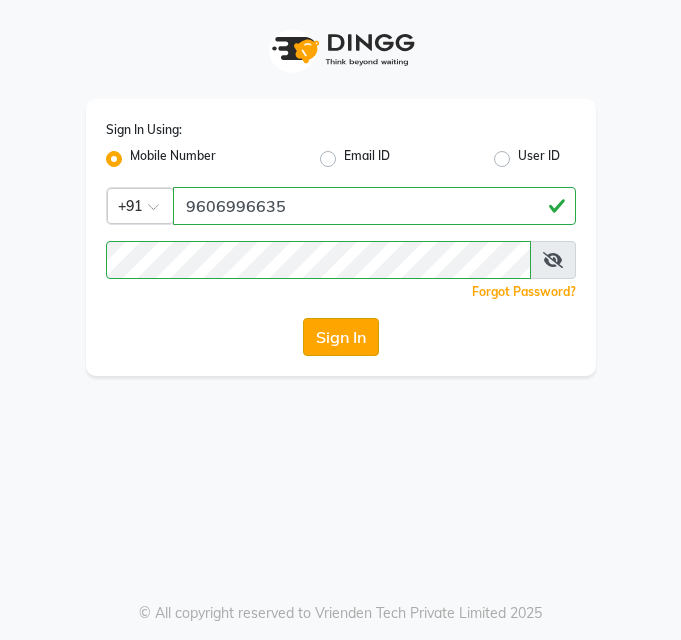 click on "Sign In" 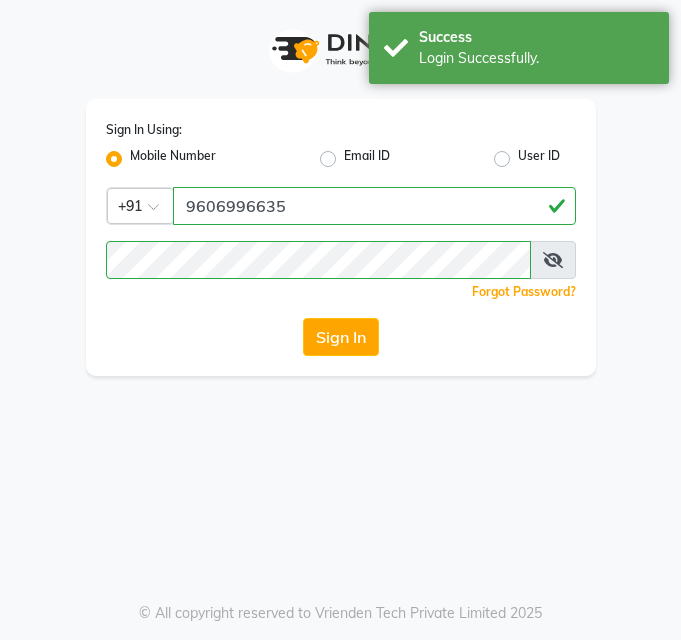 select on "7345" 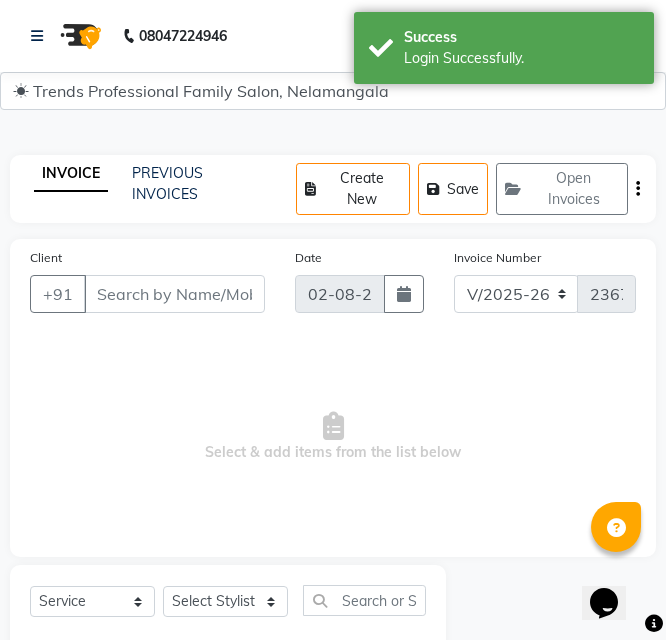 scroll, scrollTop: 0, scrollLeft: 0, axis: both 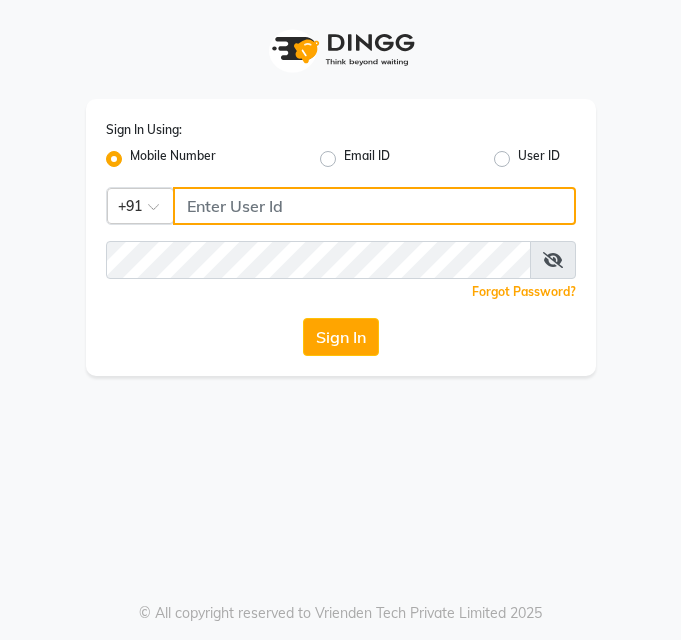 click 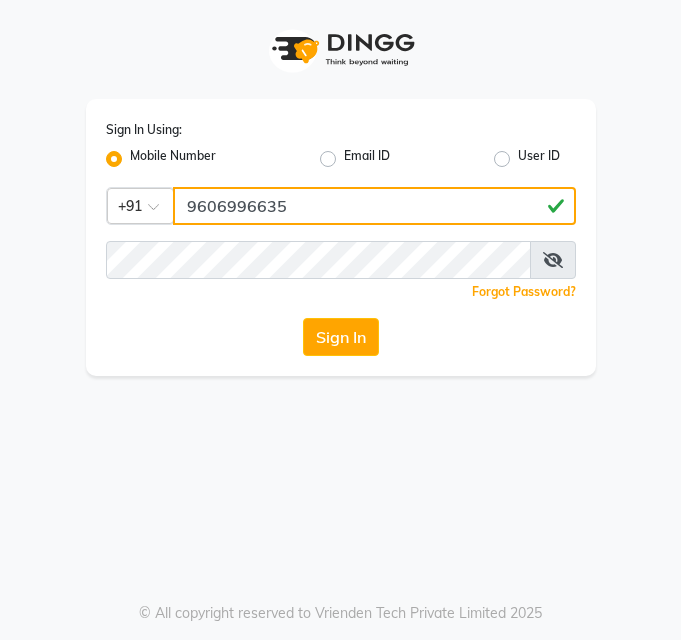 type on "9606996635" 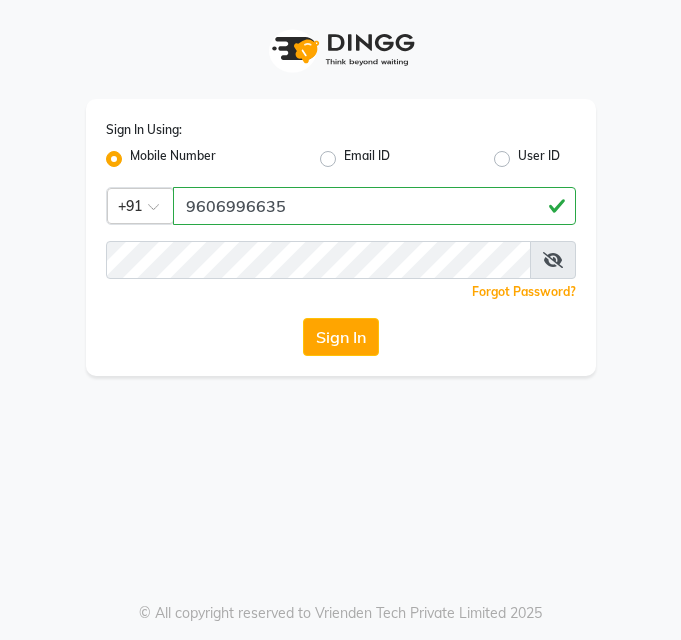 click on "Sign In Using: Mobile Number Email ID User ID Country Code × +91 [PHONE]  Remember me Forgot Password?  Sign In" 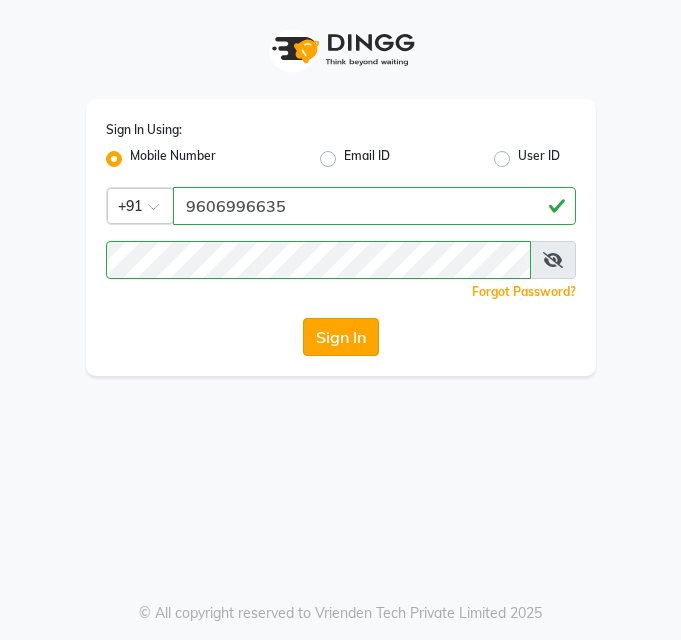 click on "Sign In" 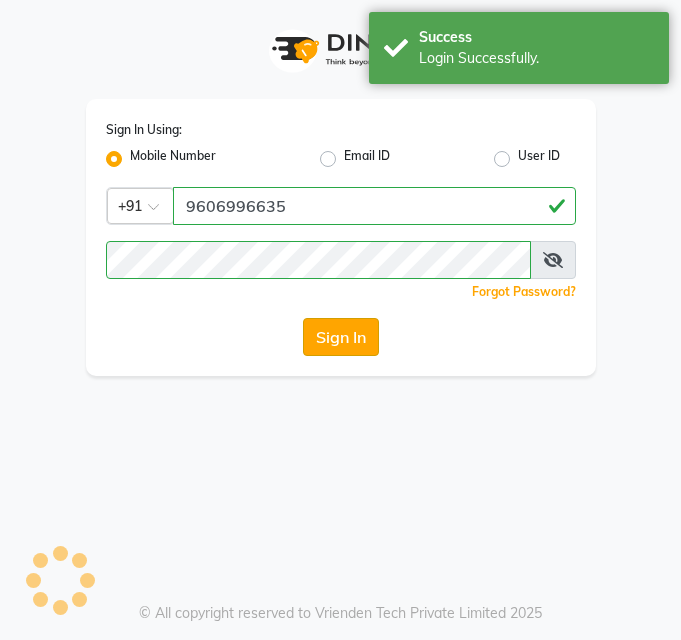 select on "service" 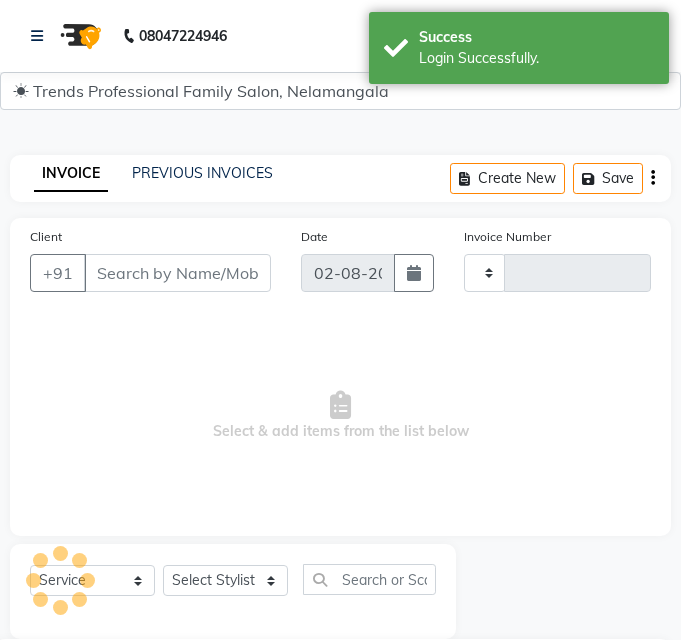 type on "2367" 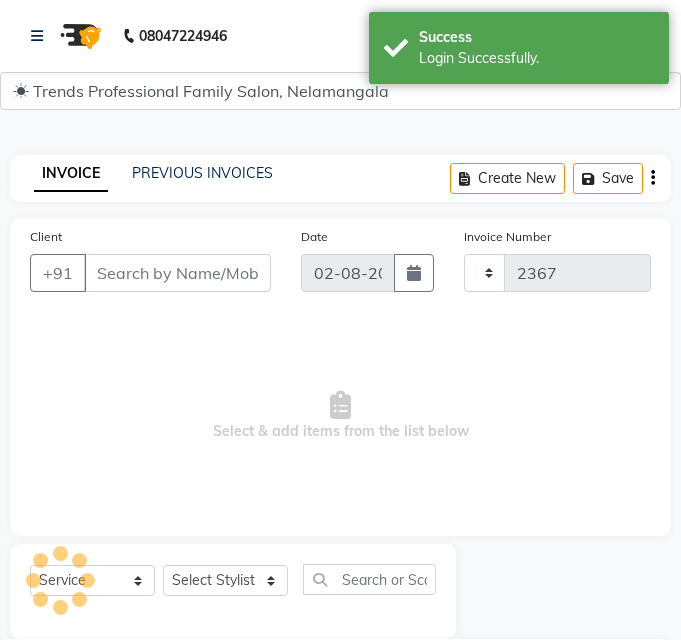 select on "en" 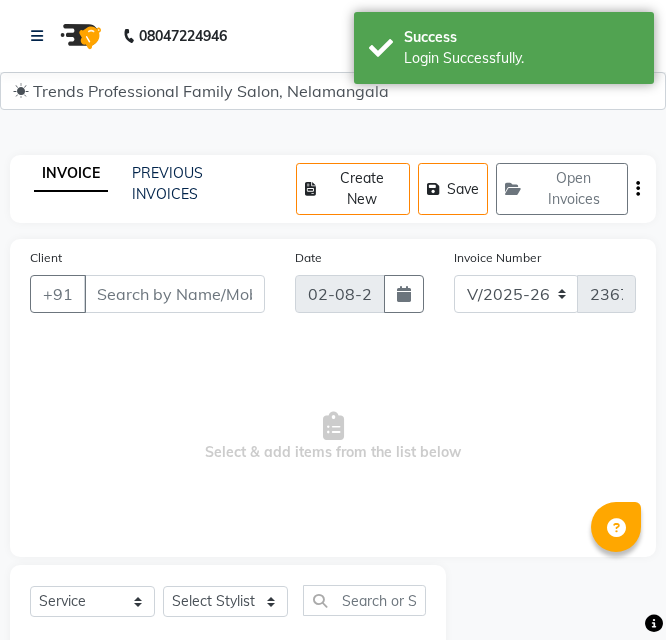 click on "Select & add items from the list below" at bounding box center (333, 437) 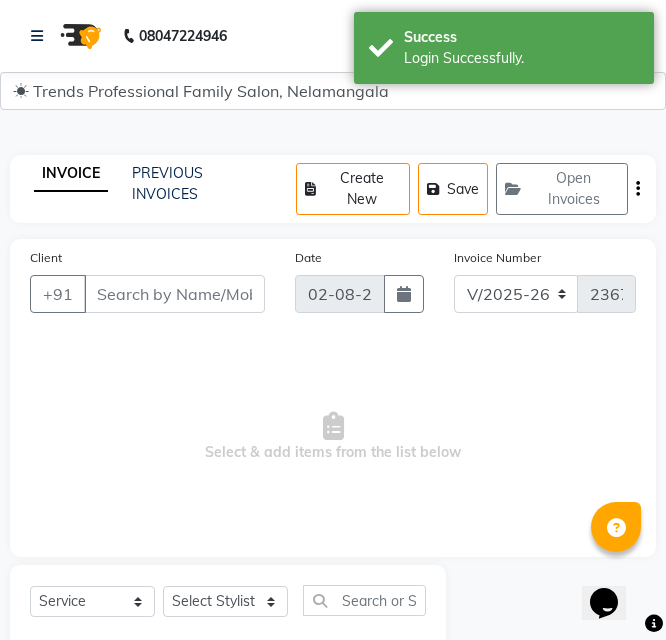 scroll, scrollTop: 0, scrollLeft: 0, axis: both 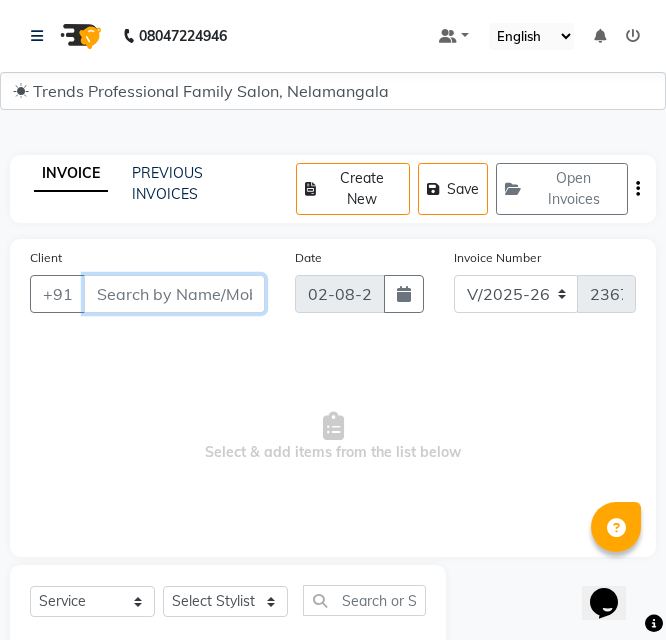 click on "Client" at bounding box center (174, 294) 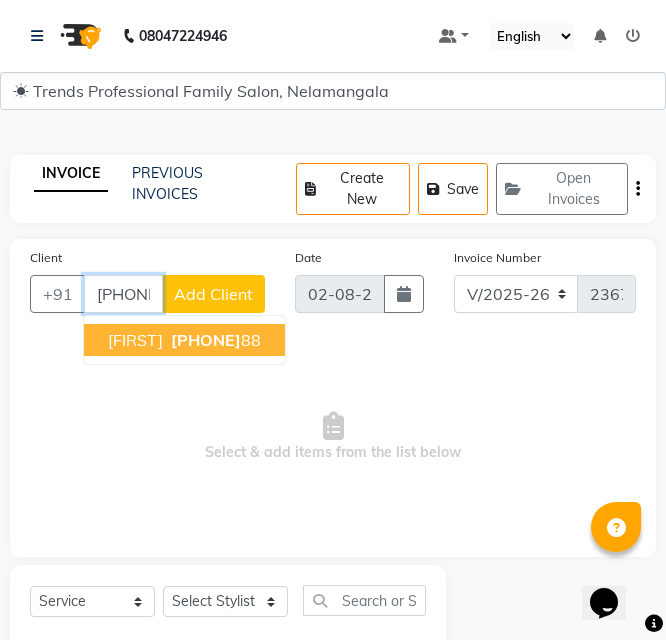 click on "97388755" at bounding box center [206, 340] 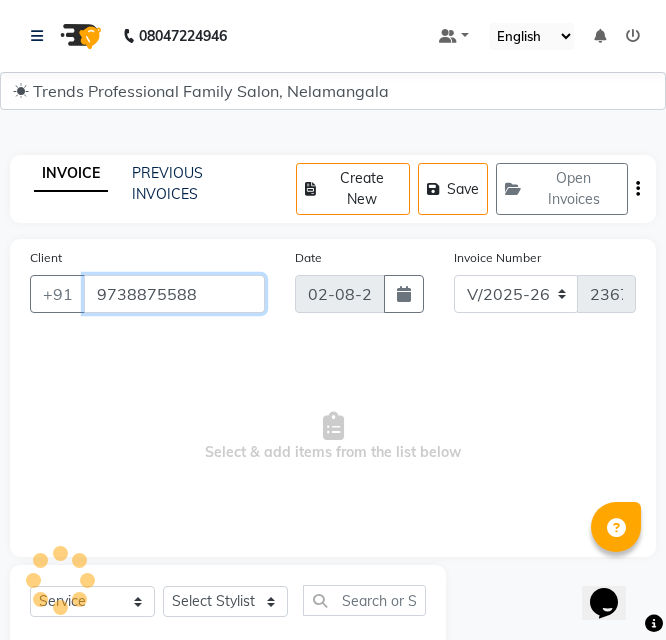 type on "9738875588" 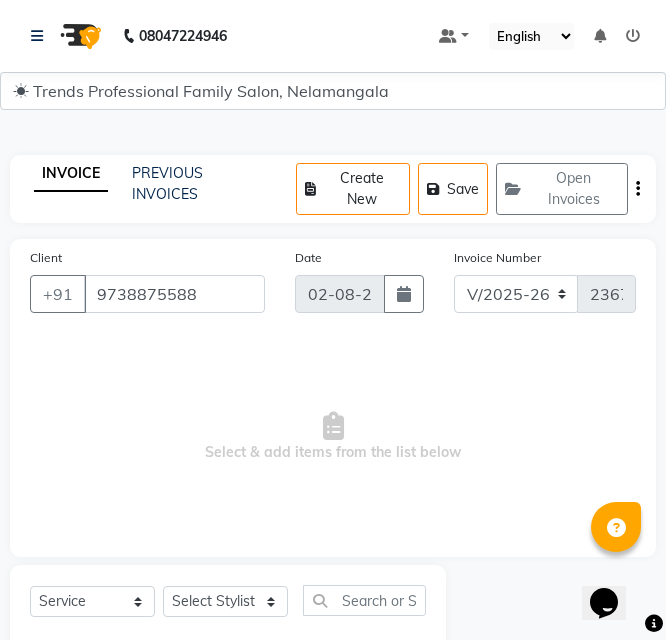 scroll, scrollTop: 269, scrollLeft: 0, axis: vertical 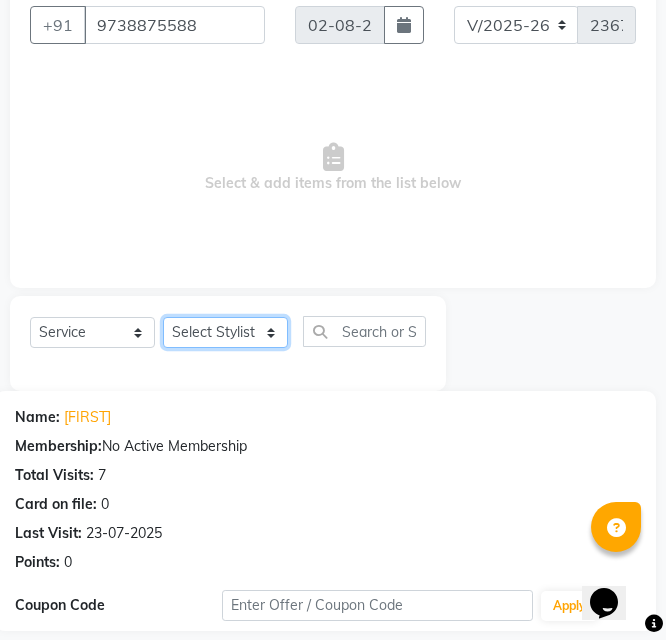 click on "Select Stylist [FIRST] [FIRST] [FIRST] [FIRST] [FIRST] [LAST] [LAST] [FIRST] [FIRST] [FIRST] [FIRST] [FIRST] [FIRST]" 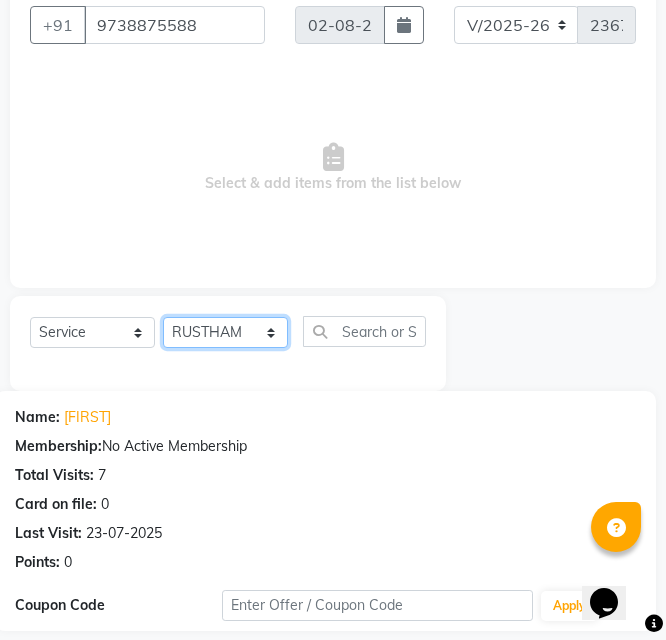 click on "Select Stylist [FIRST] [FIRST] [FIRST] [FIRST] [FIRST] [LAST] [LAST] [FIRST] [FIRST] [FIRST] [FIRST] [FIRST] [FIRST]" 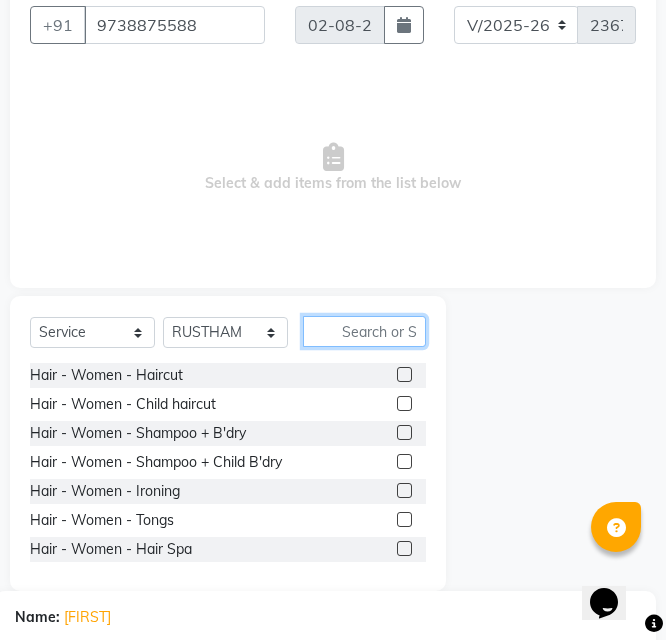 click 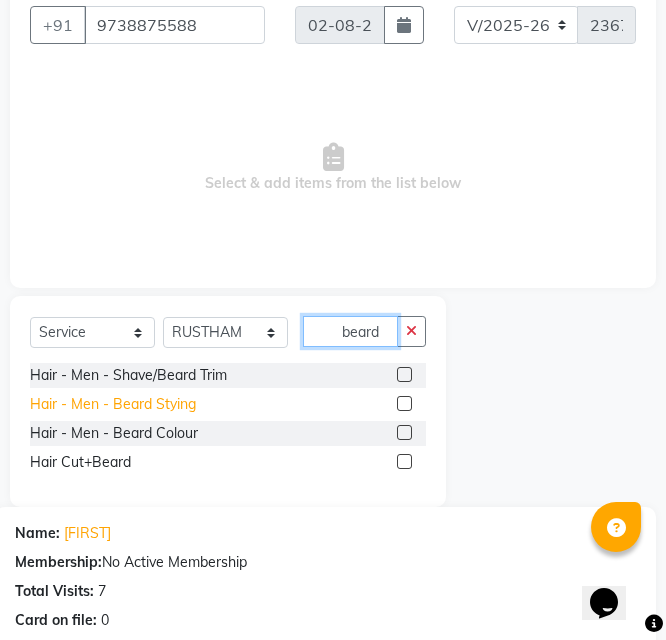type on "beard" 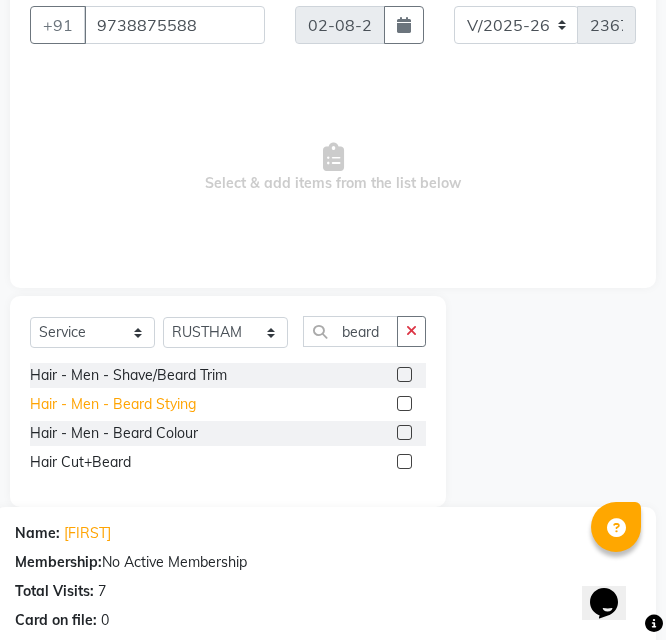click on "Hair - Men - Beard Stying" 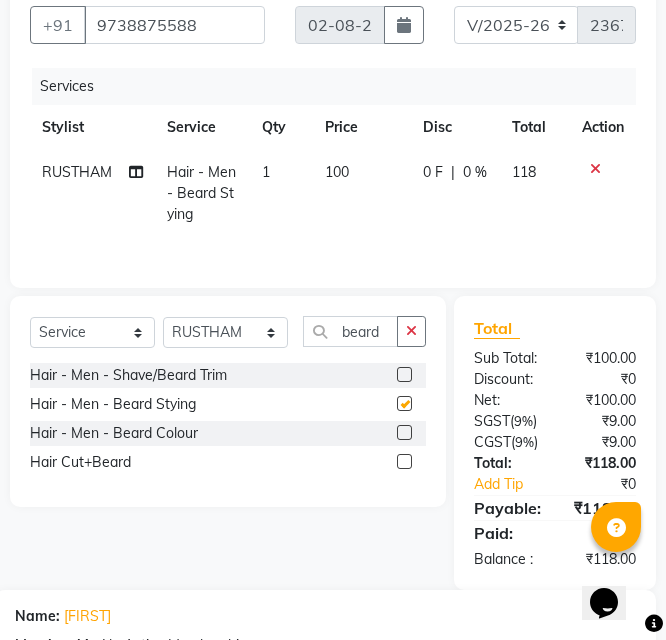 checkbox on "false" 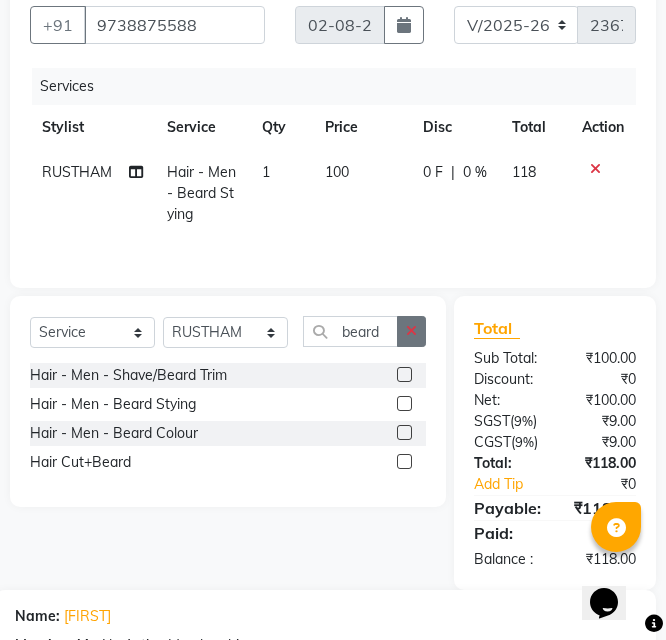 click 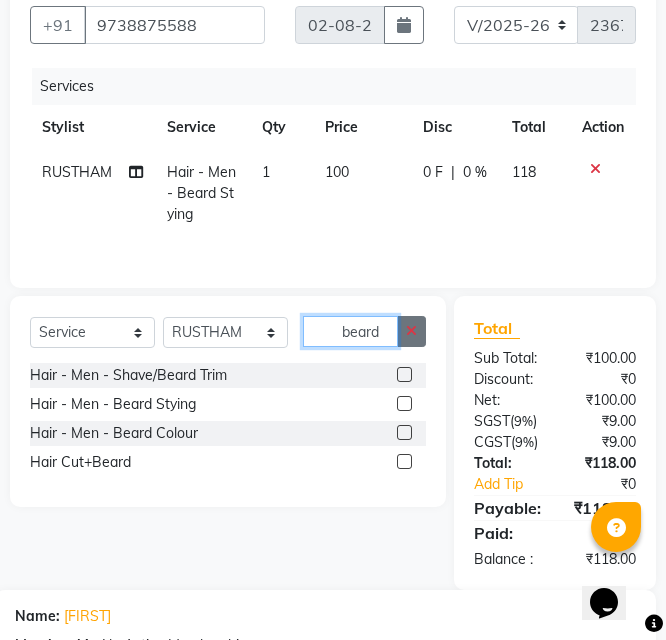 type 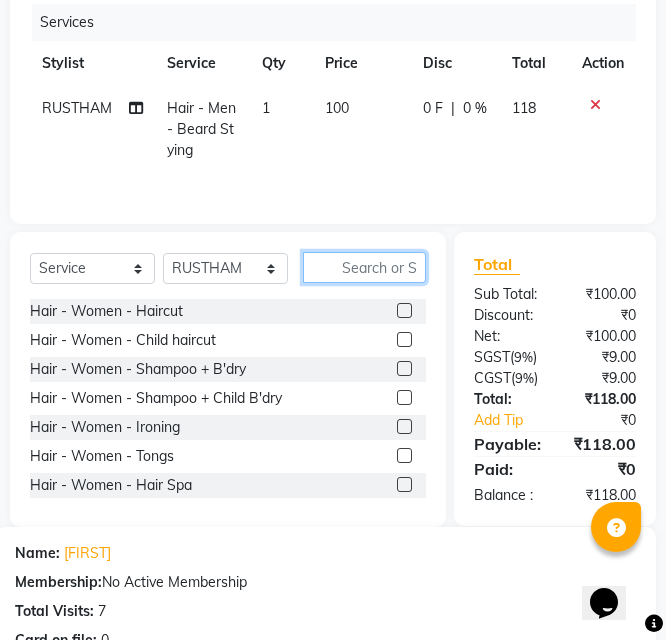 scroll, scrollTop: 0, scrollLeft: 0, axis: both 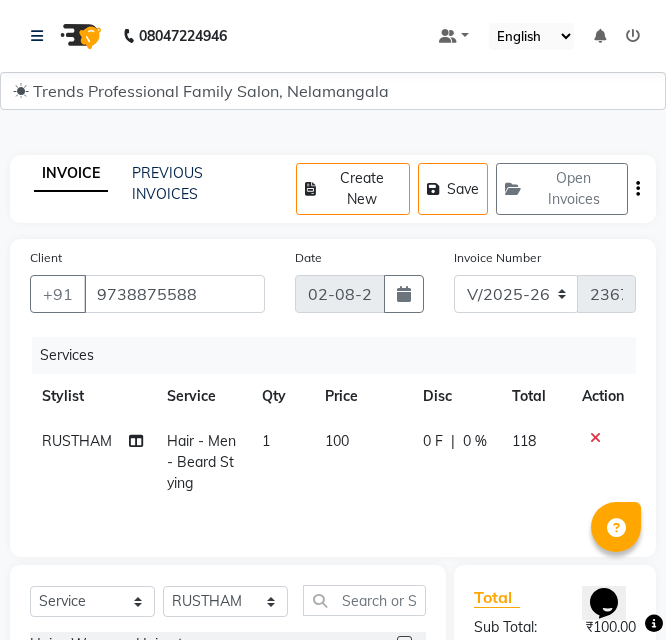 click 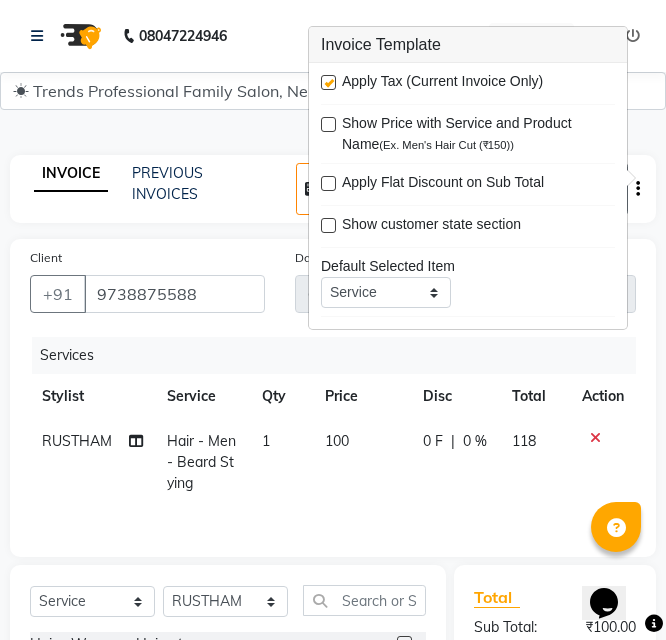 click at bounding box center (328, 82) 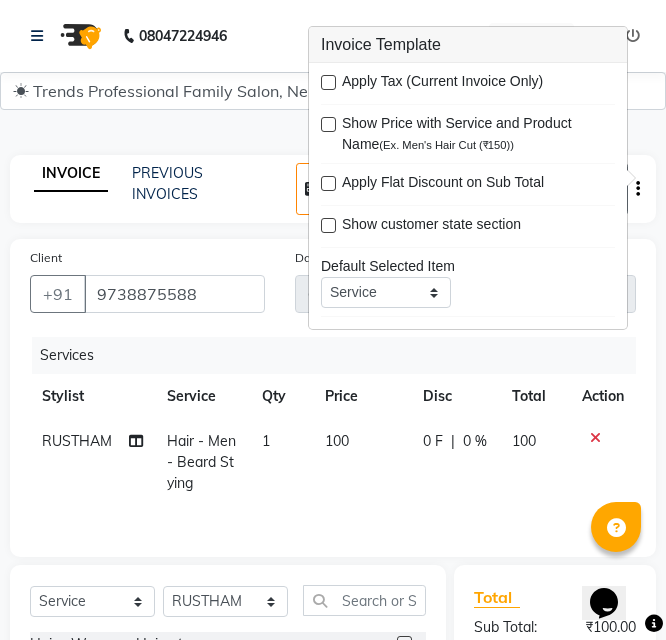 click on "Services" 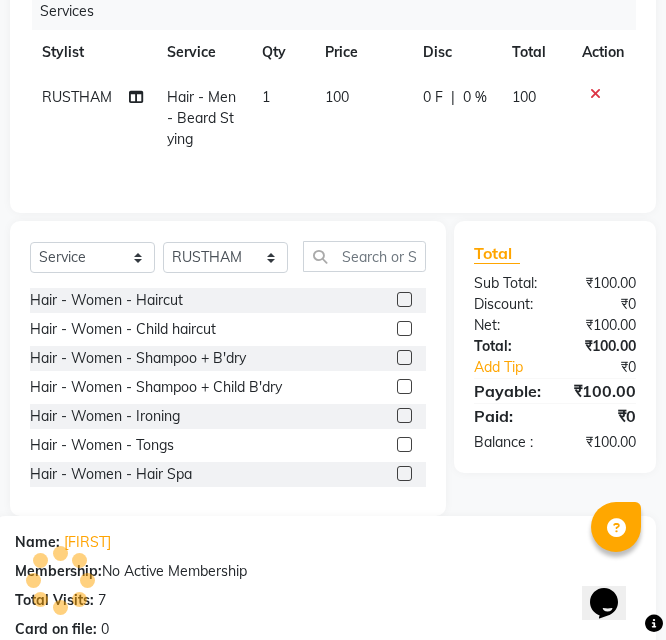 scroll, scrollTop: 667, scrollLeft: 0, axis: vertical 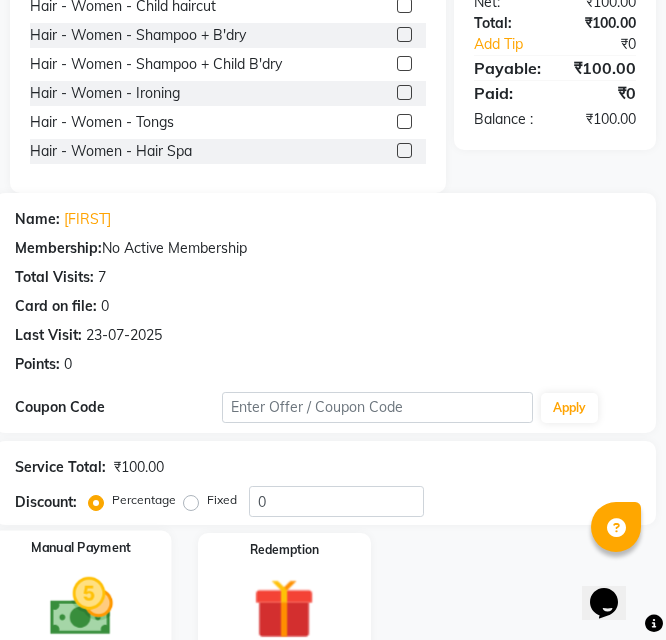 click 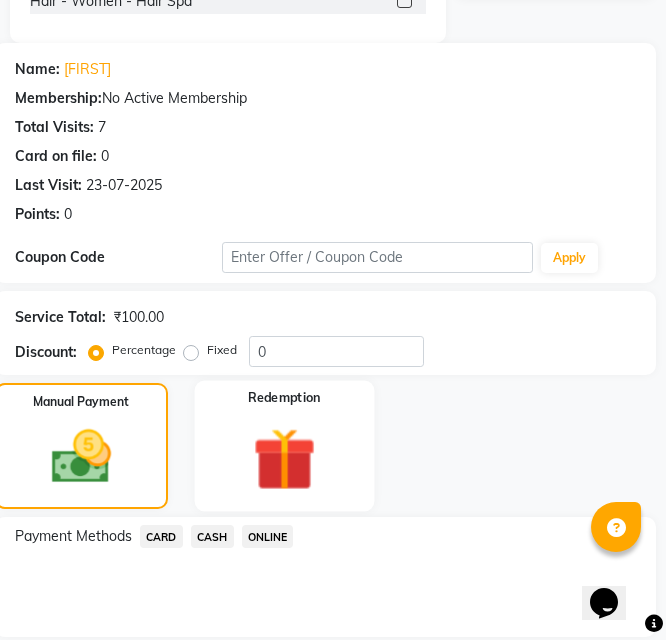 scroll, scrollTop: 864, scrollLeft: 0, axis: vertical 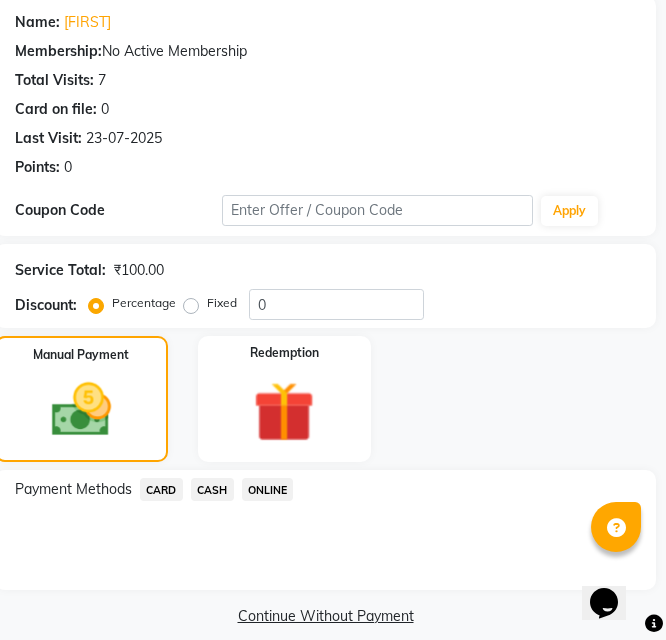 click on "CASH" 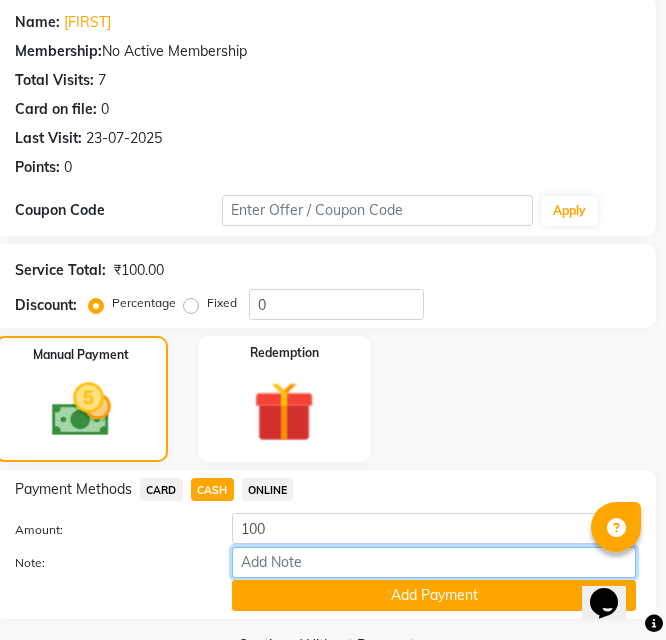 click on "Note:" at bounding box center (434, 562) 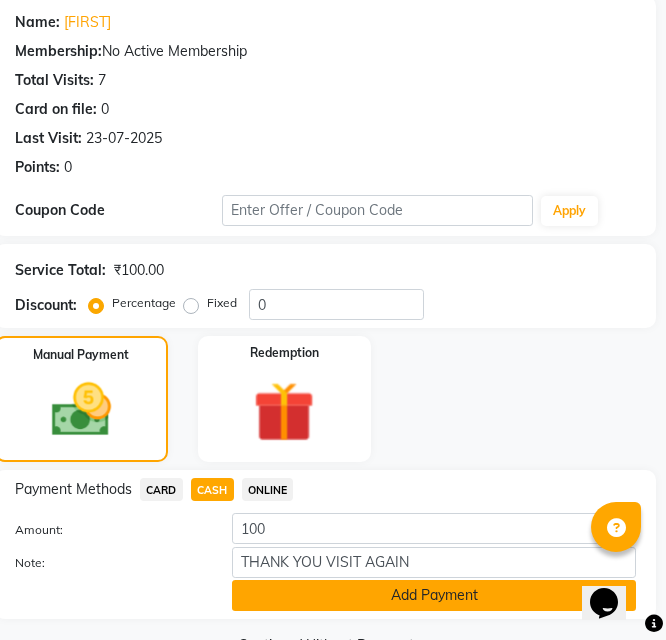 click on "Add Payment" 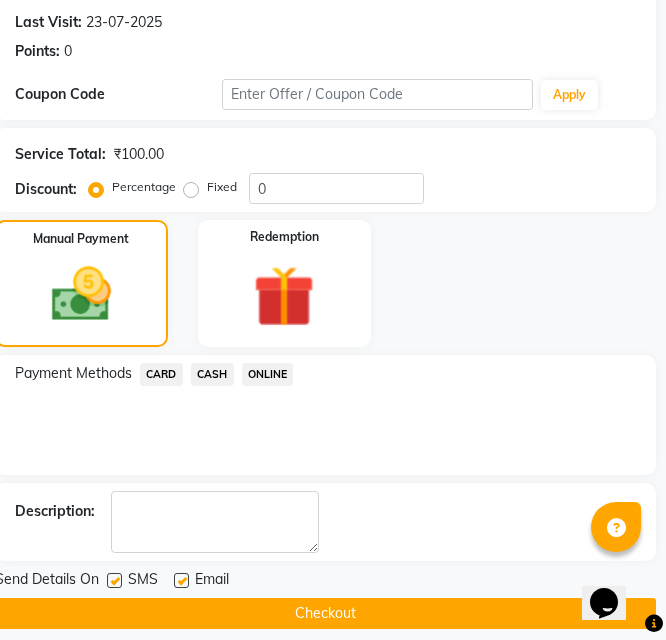 scroll, scrollTop: 1060, scrollLeft: 0, axis: vertical 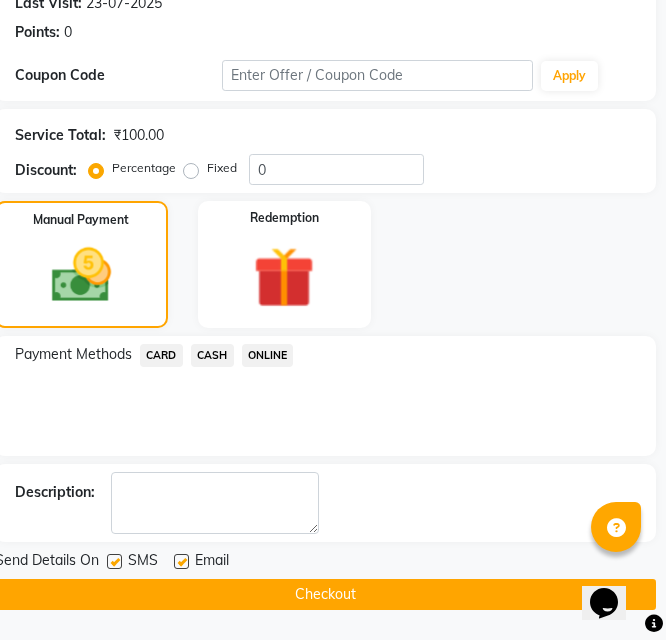 click 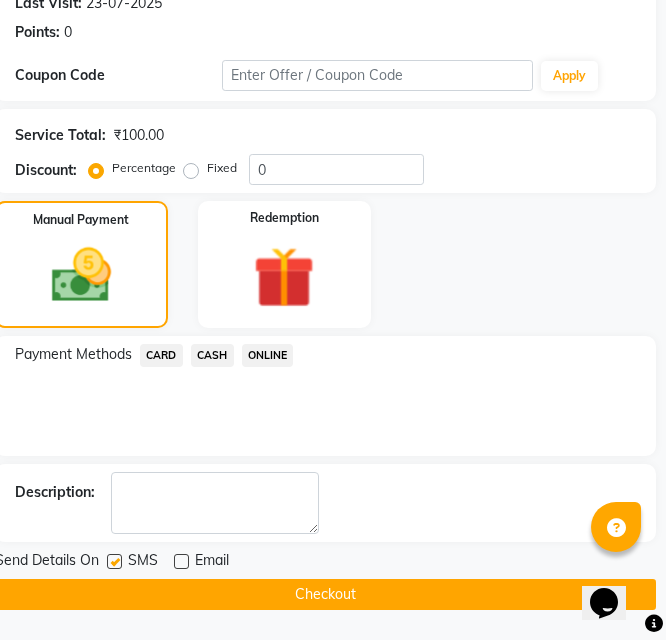 click on "Checkout" 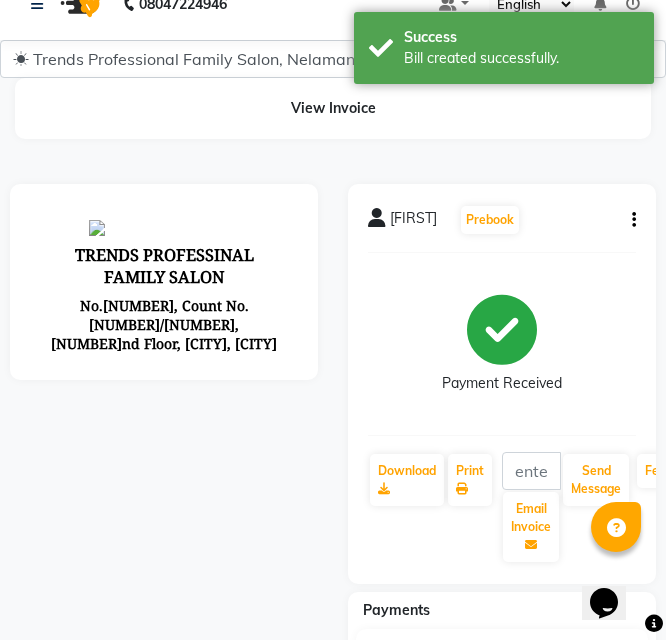 scroll, scrollTop: 0, scrollLeft: 0, axis: both 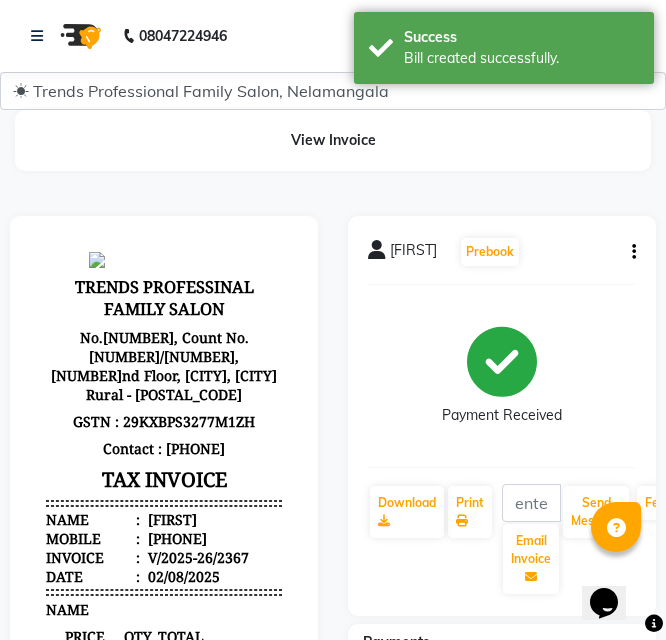 select on "service" 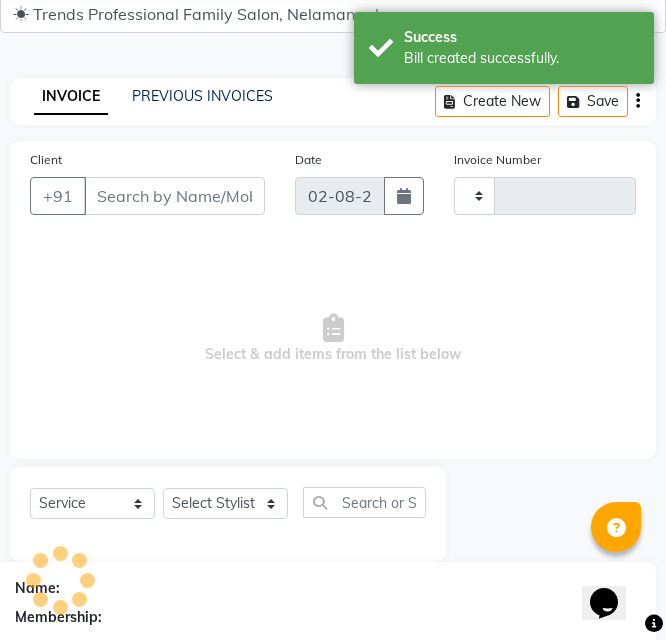 scroll, scrollTop: 227, scrollLeft: 0, axis: vertical 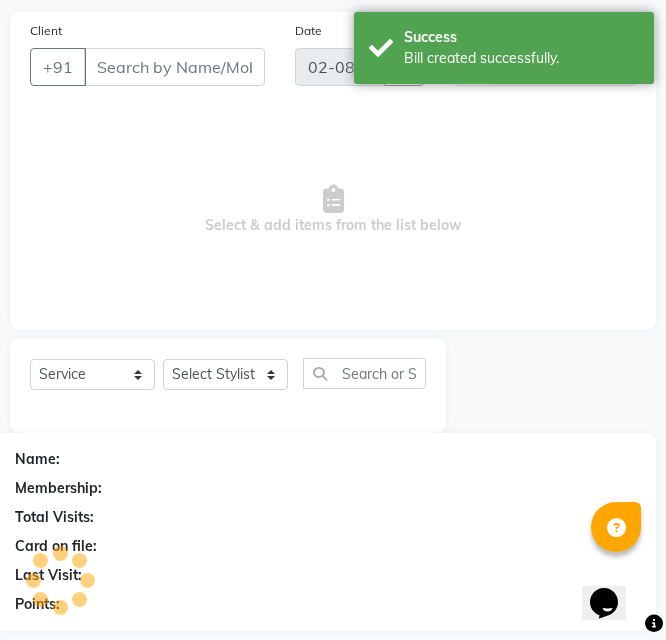 type on "2368" 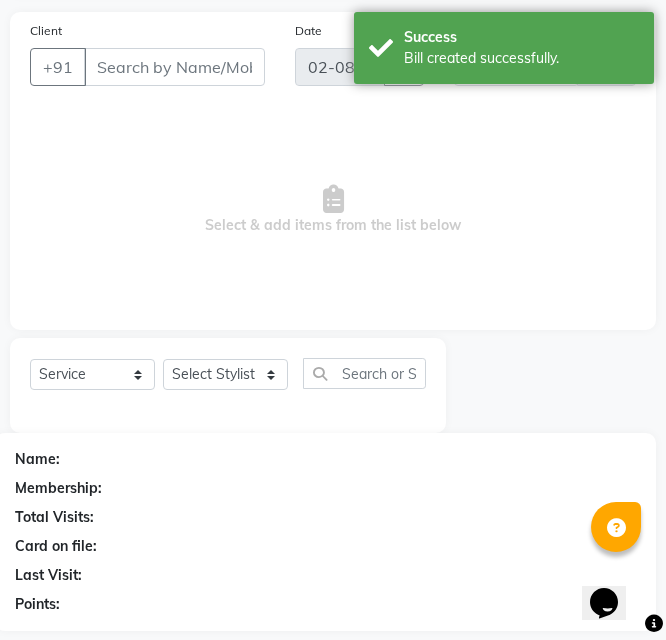 click 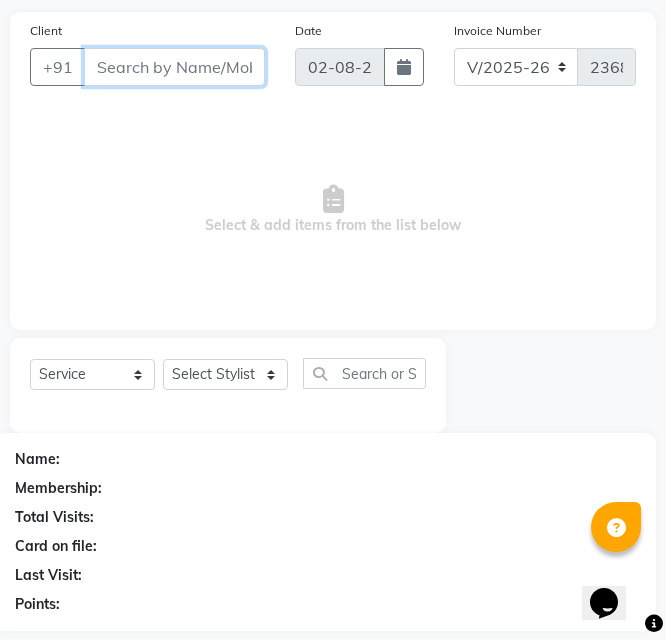 click on "Client" at bounding box center [174, 67] 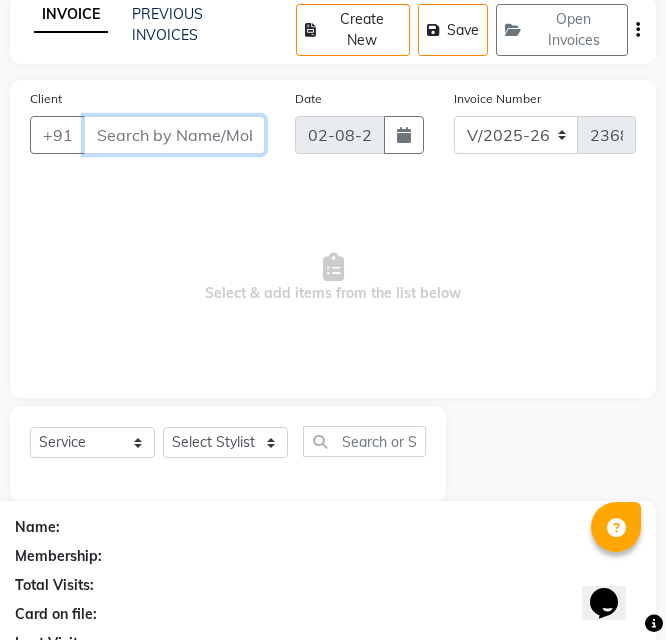 scroll, scrollTop: 227, scrollLeft: 0, axis: vertical 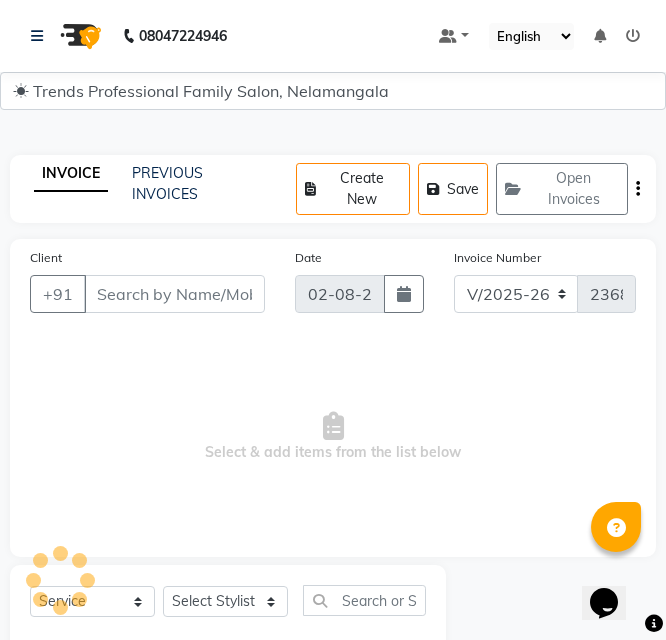 drag, startPoint x: 175, startPoint y: 358, endPoint x: 182, endPoint y: 347, distance: 13.038404 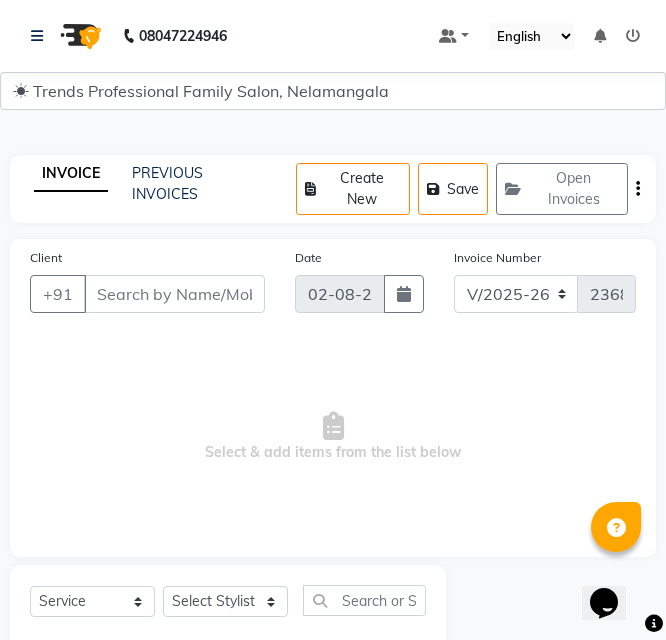 drag, startPoint x: 182, startPoint y: 347, endPoint x: 494, endPoint y: 507, distance: 350.6337 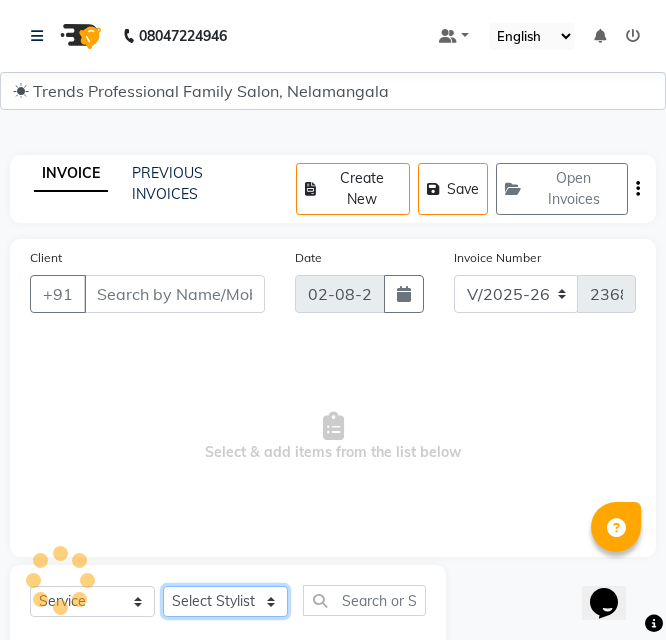 click on "Select Stylist [FIRST] [FIRST] [FIRST] [FIRST] [FIRST] [LAST] [LAST] [FIRST] [FIRST] [FIRST] [FIRST] [FIRST] [FIRST]" 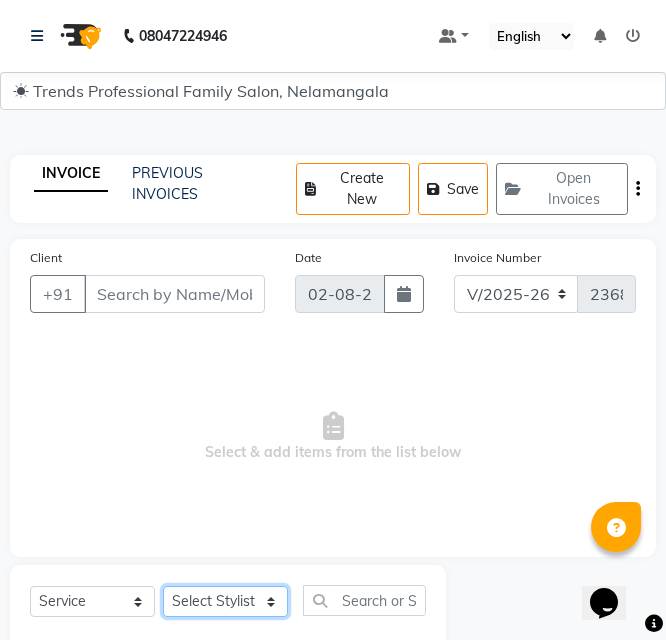 select on "[PHONE]" 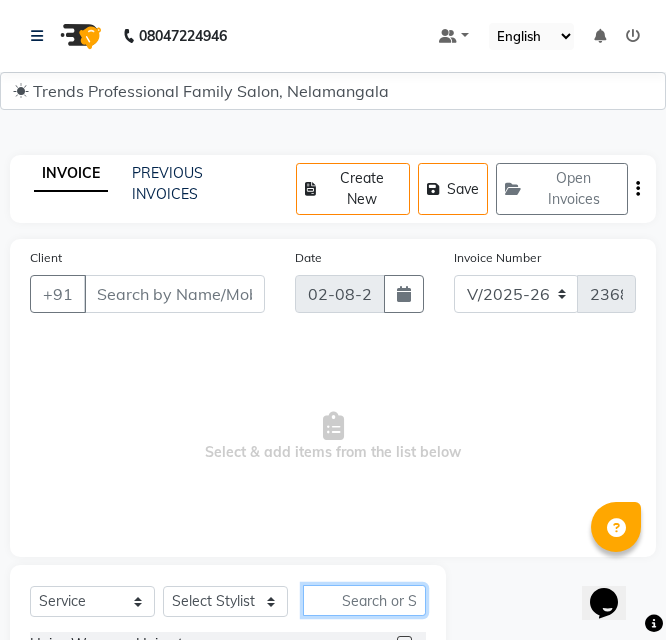 click 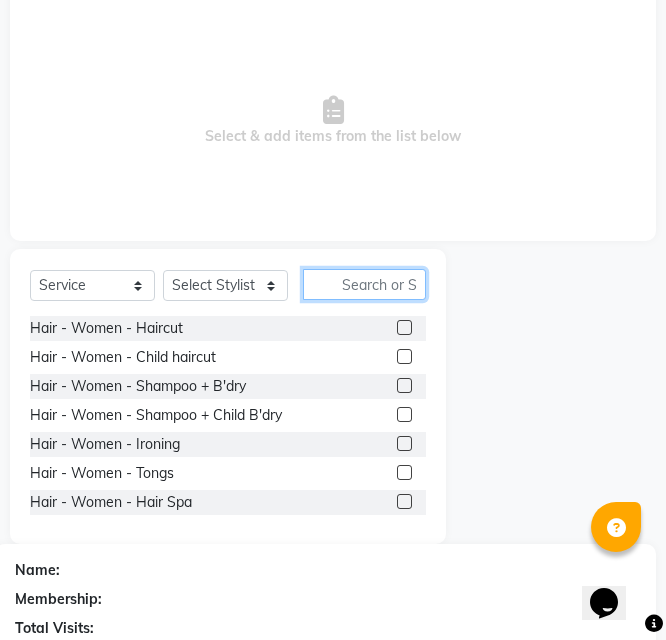 scroll, scrollTop: 333, scrollLeft: 0, axis: vertical 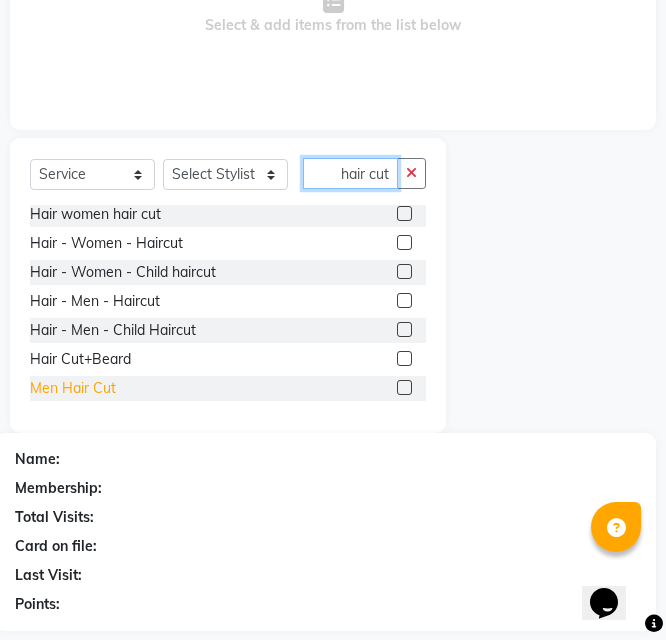 type on "hair cut" 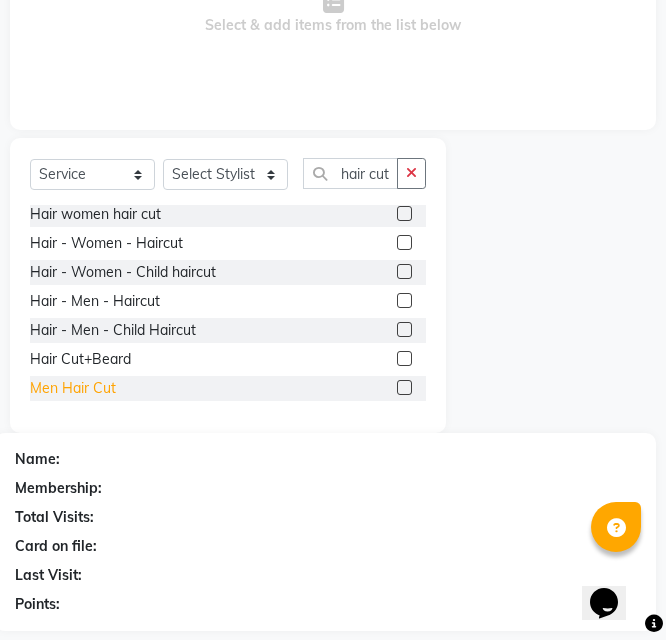 scroll, scrollTop: 0, scrollLeft: 0, axis: both 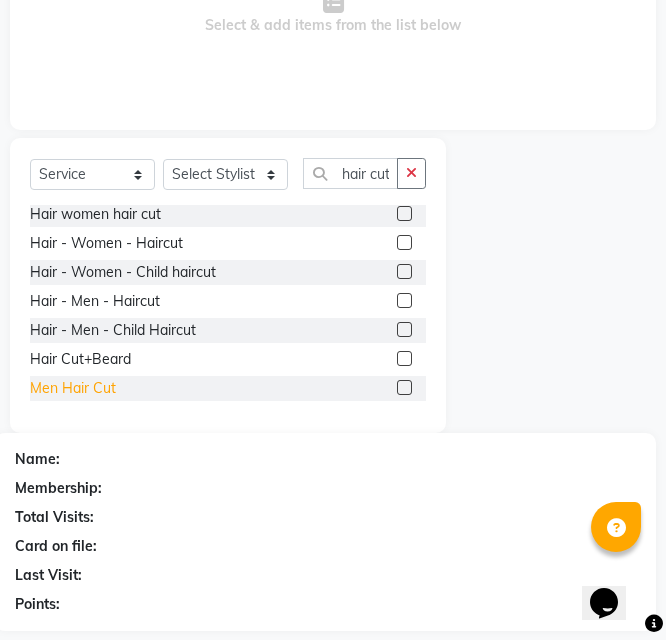 click on "Men Hair Cut" 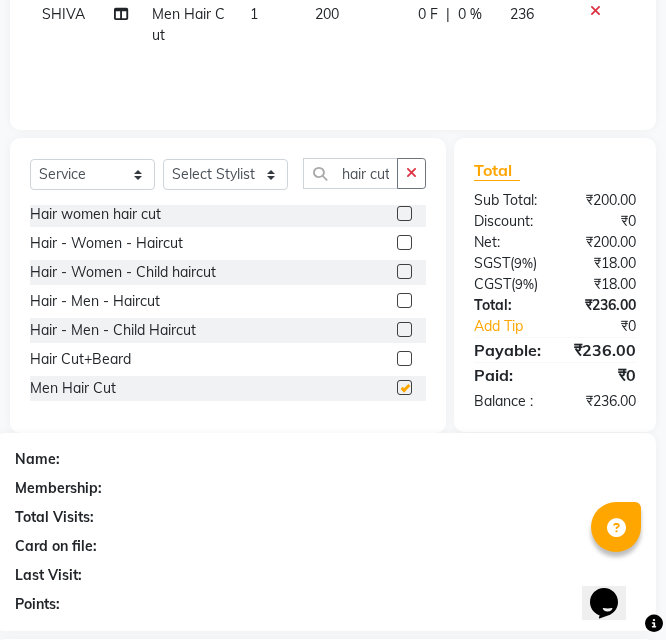 checkbox on "false" 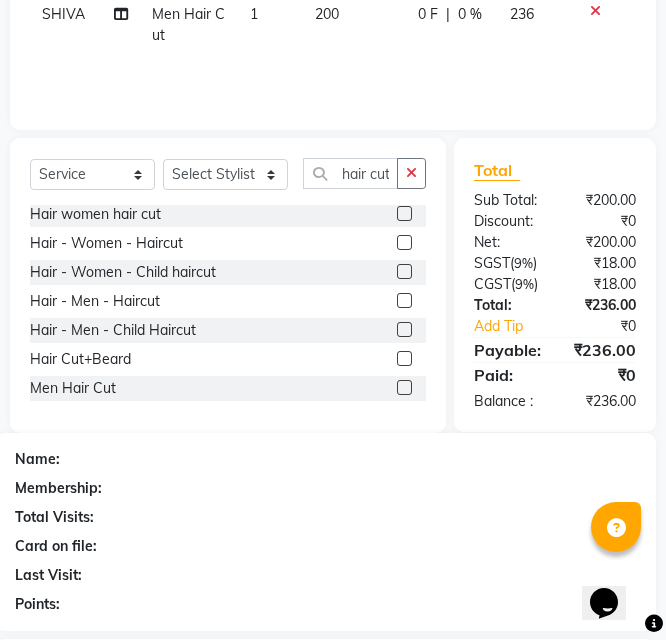 click 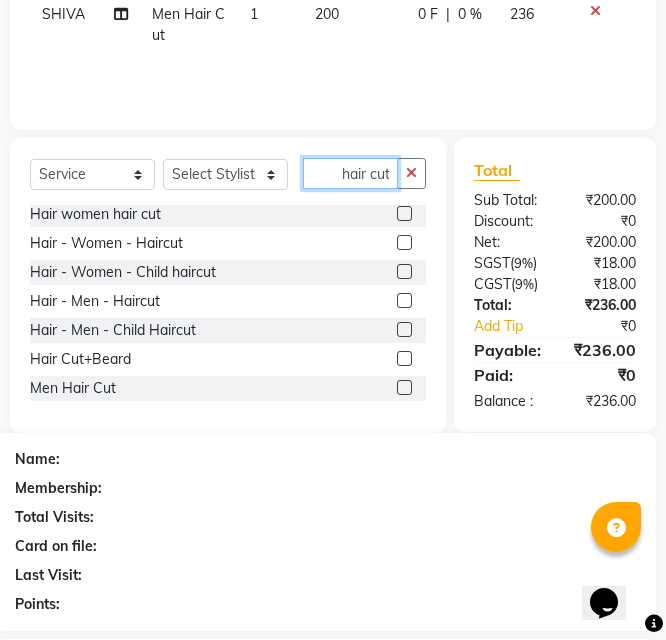 type 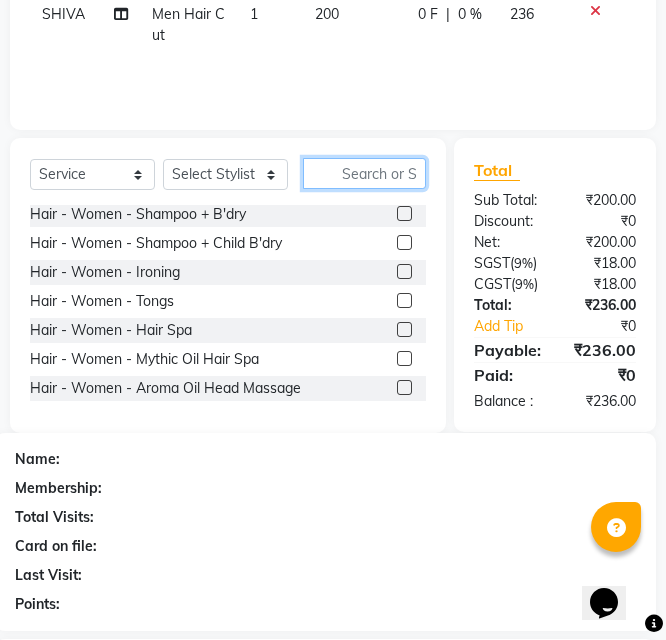 scroll, scrollTop: 0, scrollLeft: 0, axis: both 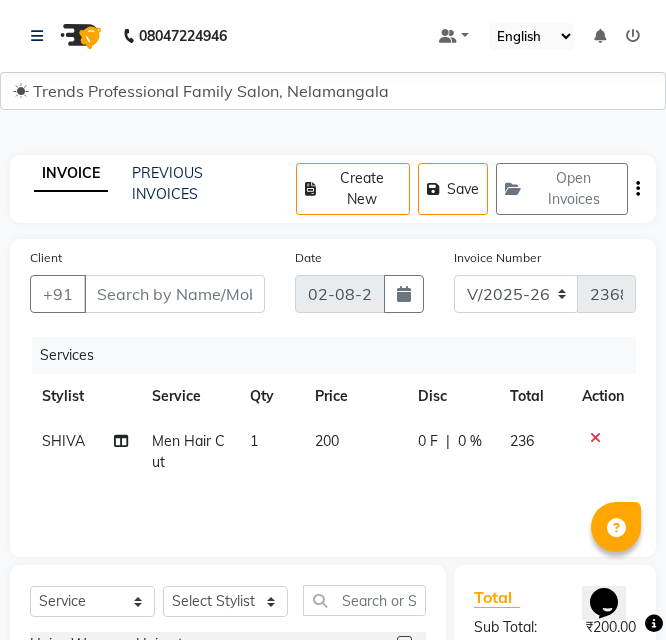 click 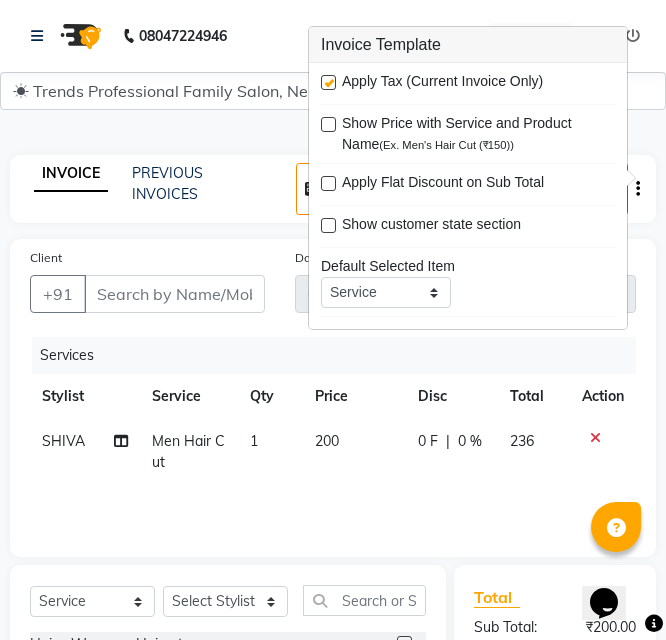 click at bounding box center (328, 82) 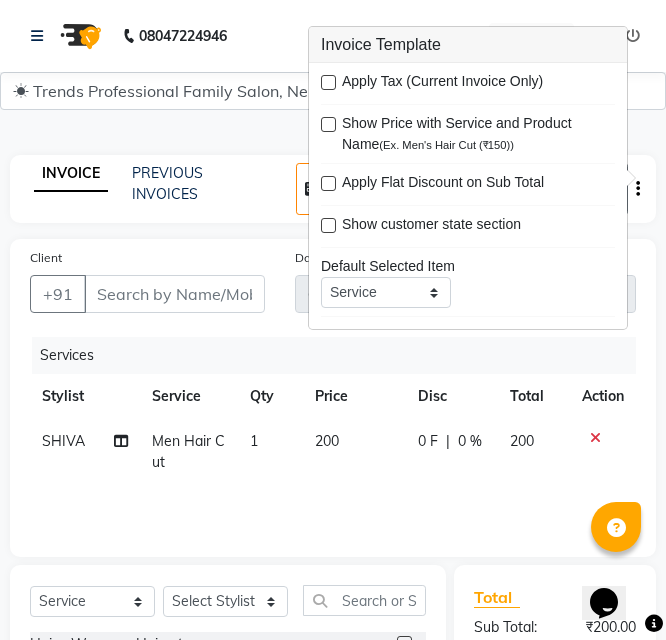 click 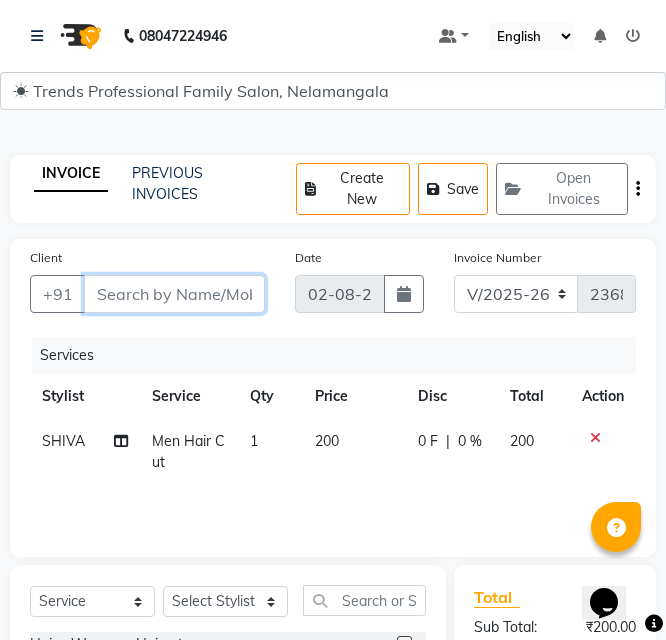 click on "Client" at bounding box center (174, 294) 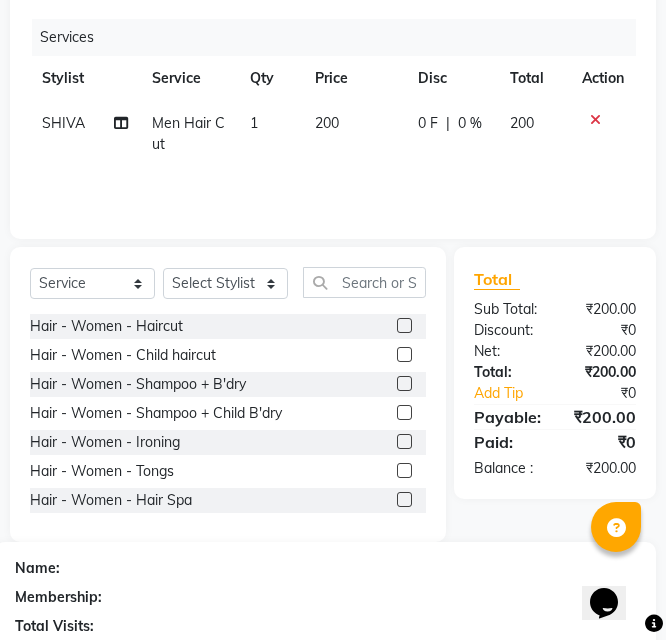 scroll, scrollTop: 333, scrollLeft: 0, axis: vertical 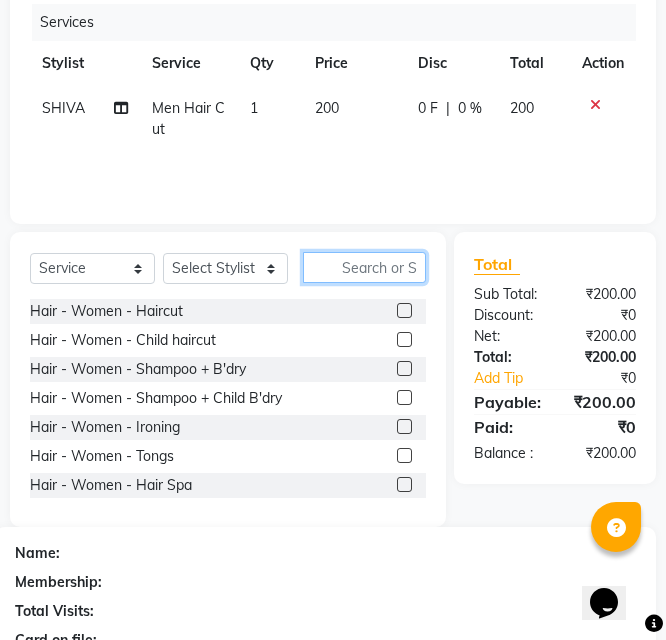 click 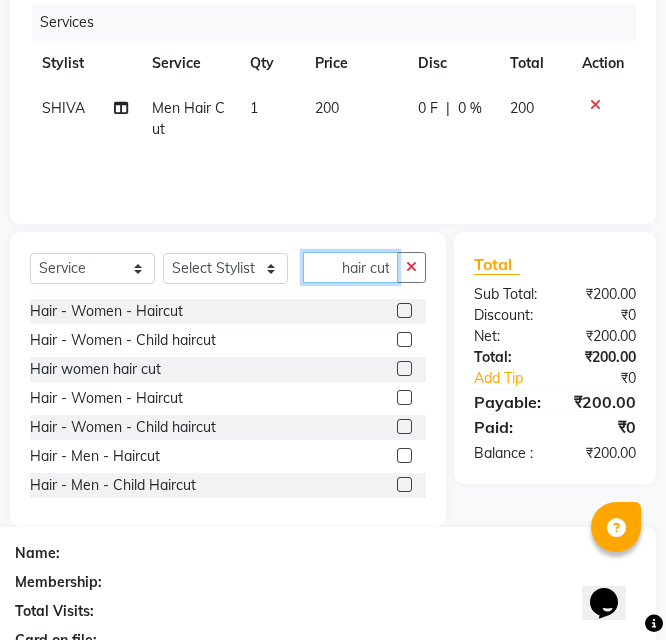 scroll, scrollTop: 0, scrollLeft: 1, axis: horizontal 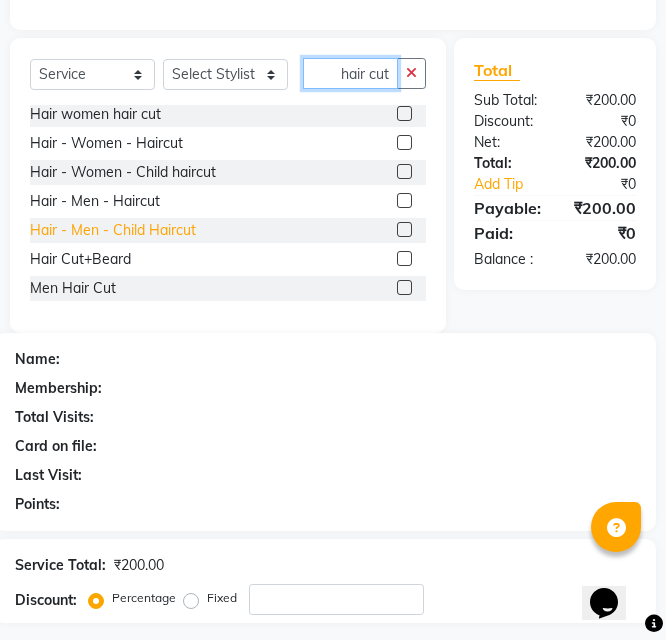 type on "hair cut" 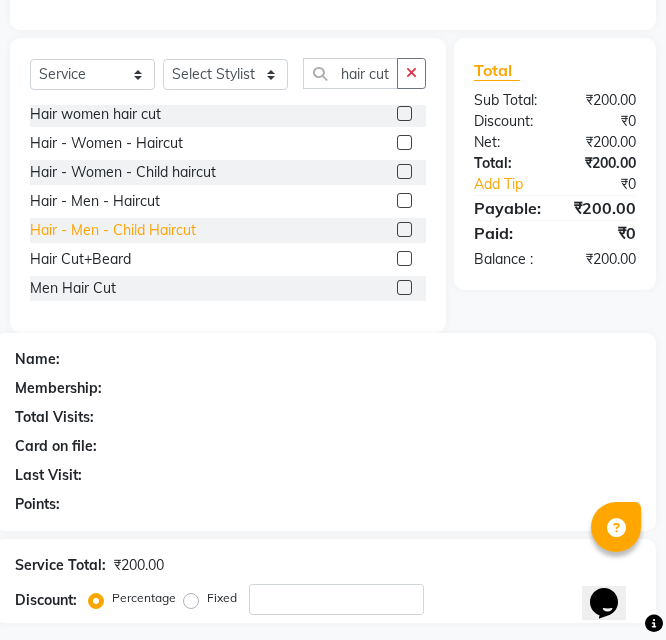 scroll, scrollTop: 0, scrollLeft: 0, axis: both 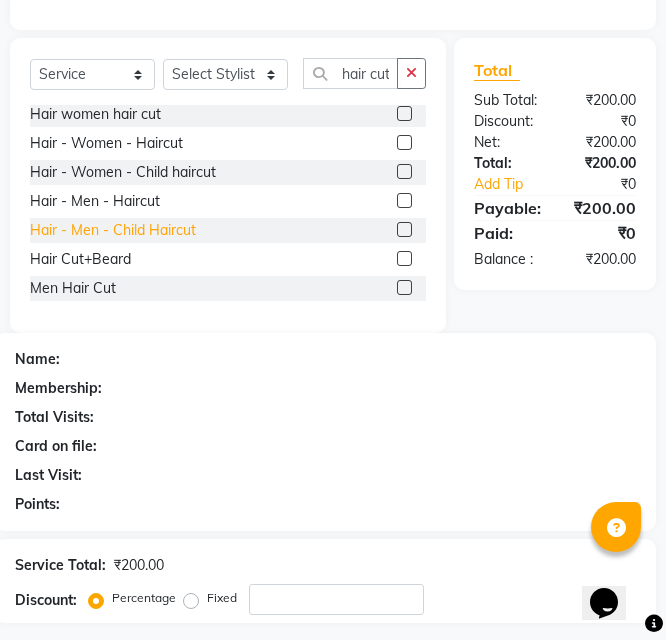 click on "Hair - Men - Child Haircut" 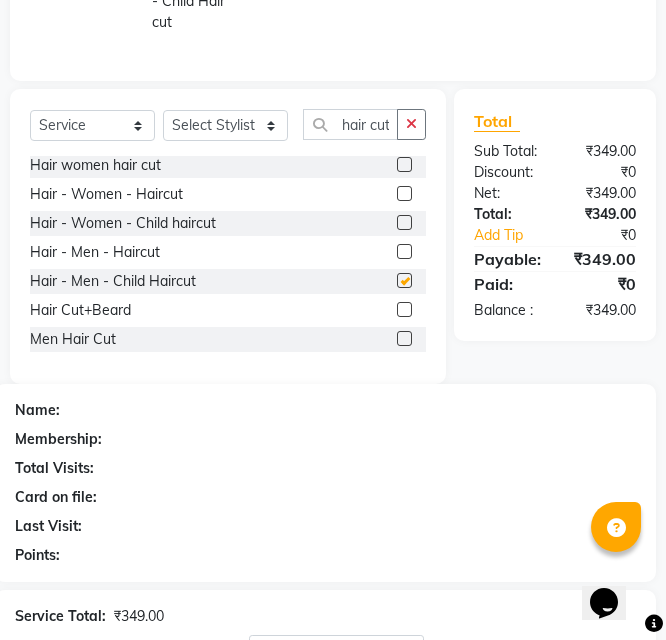checkbox on "false" 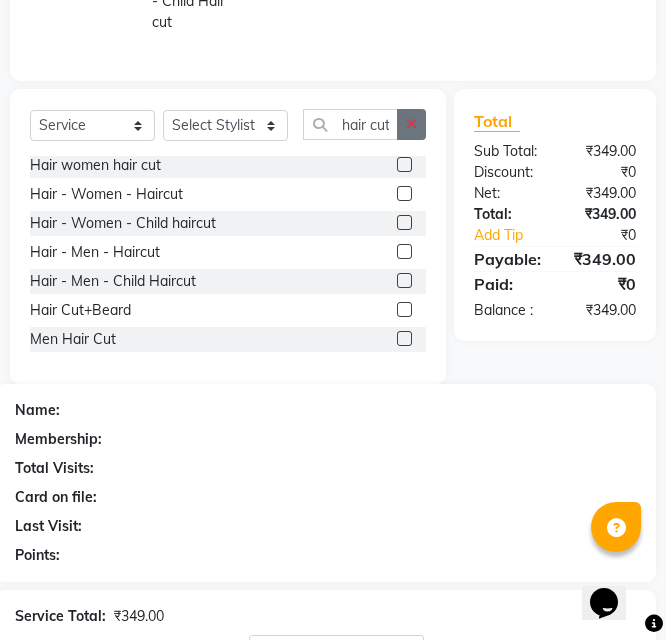 click 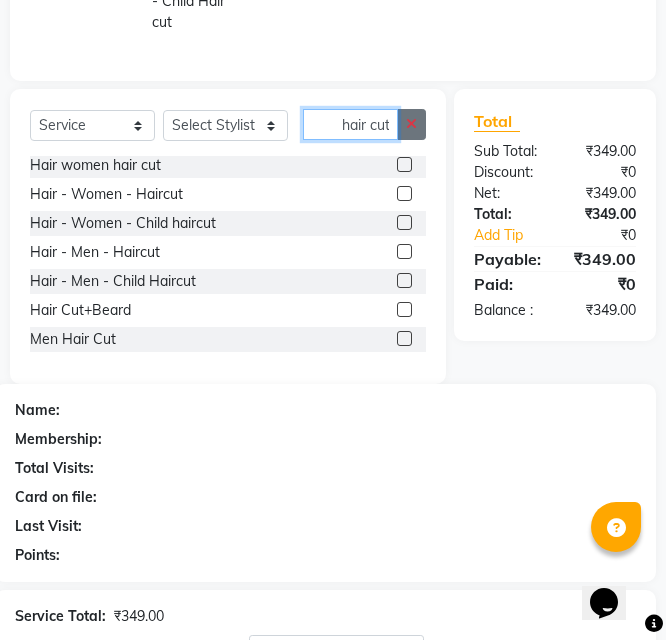 type 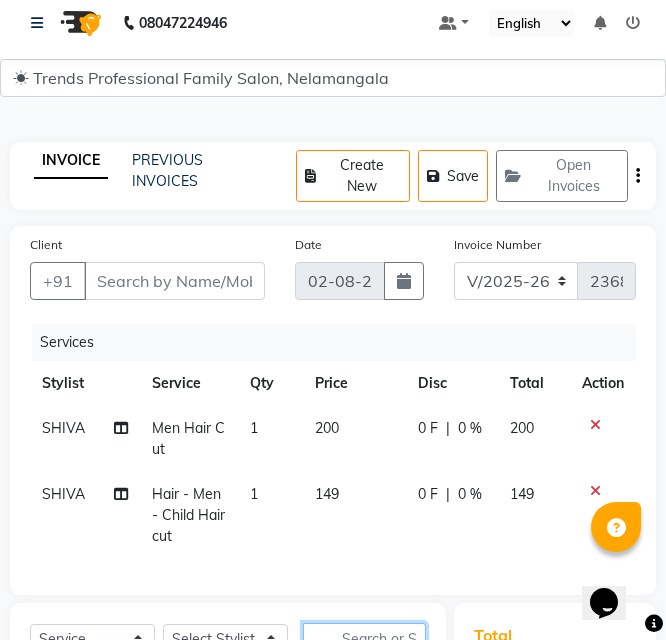 scroll, scrollTop: 0, scrollLeft: 0, axis: both 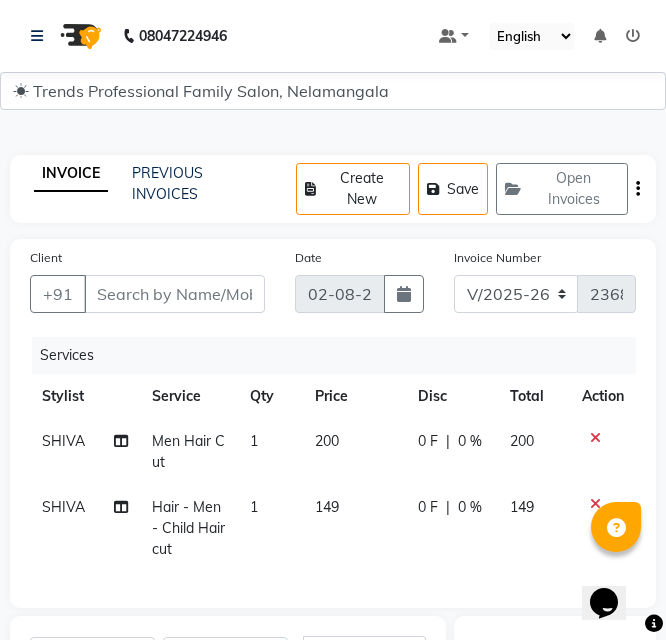 click 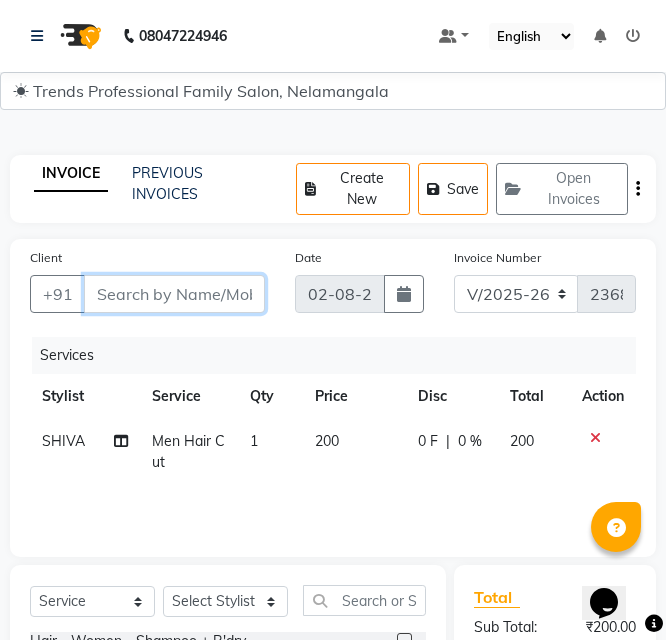 click on "Client" at bounding box center (174, 294) 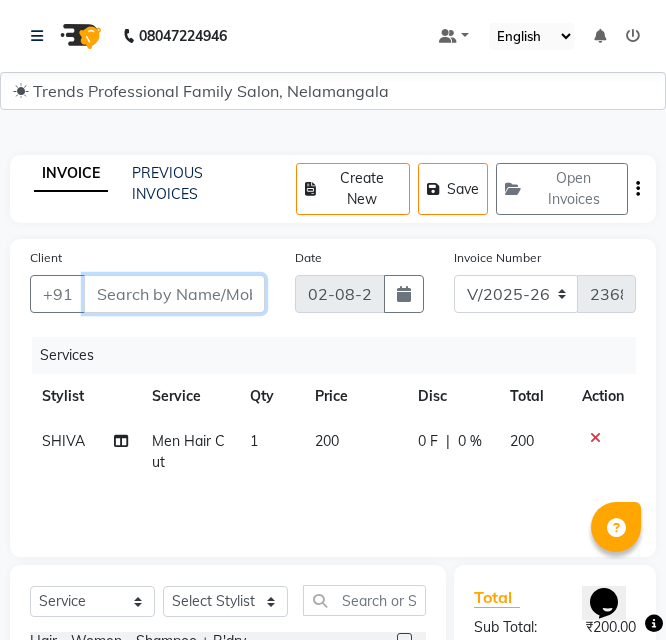 type on "7" 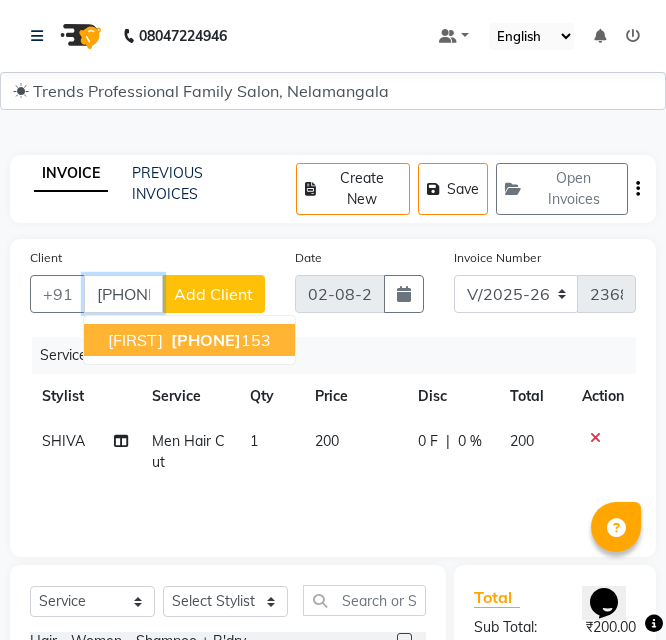 click on "7337747" at bounding box center (206, 340) 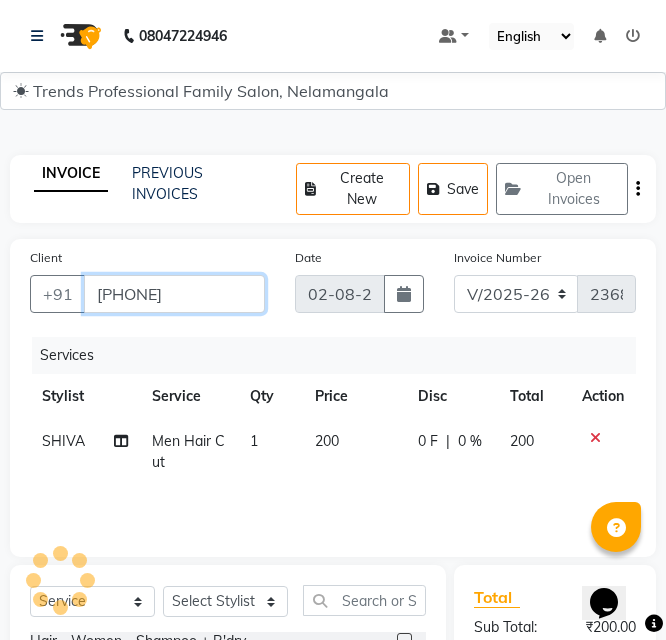type on "7337747153" 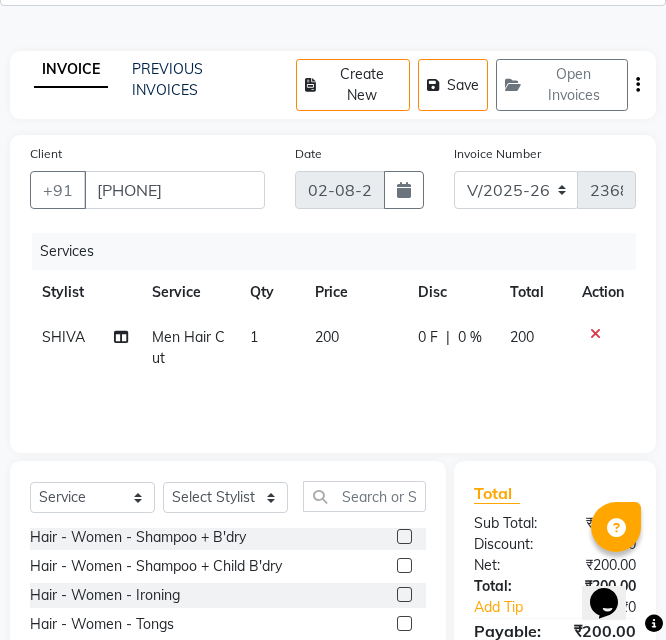 scroll, scrollTop: 333, scrollLeft: 0, axis: vertical 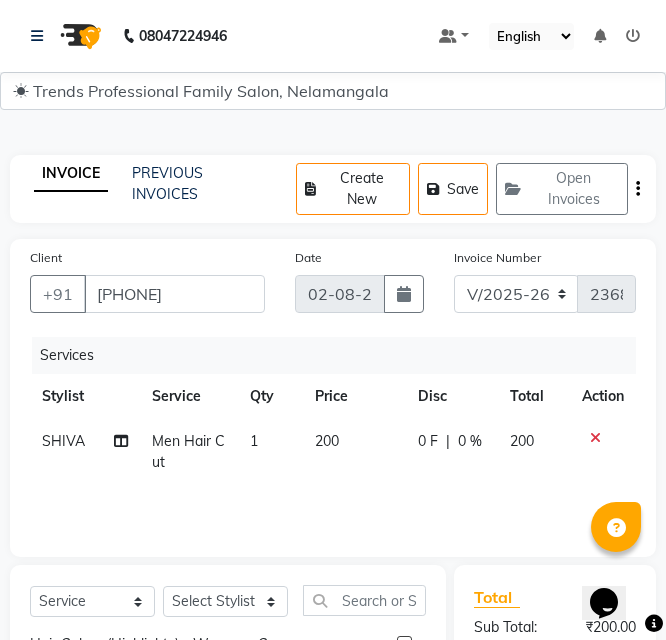 click 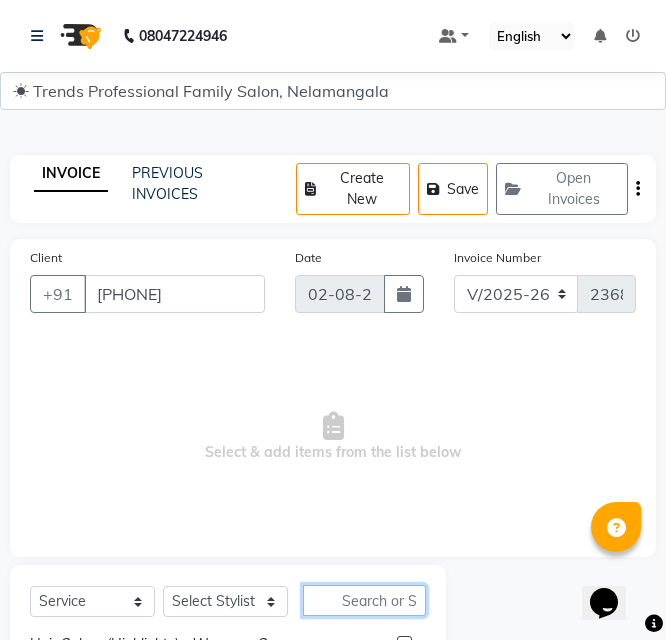 click 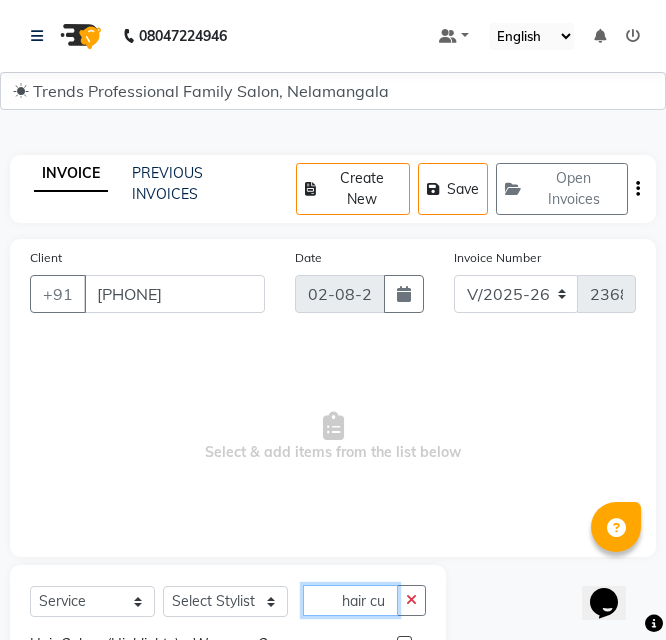scroll, scrollTop: 0, scrollLeft: 0, axis: both 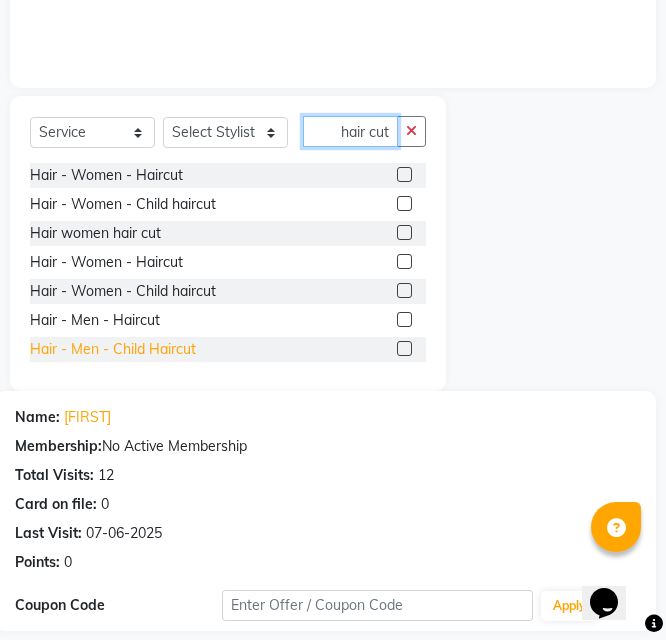 type on "hair cut" 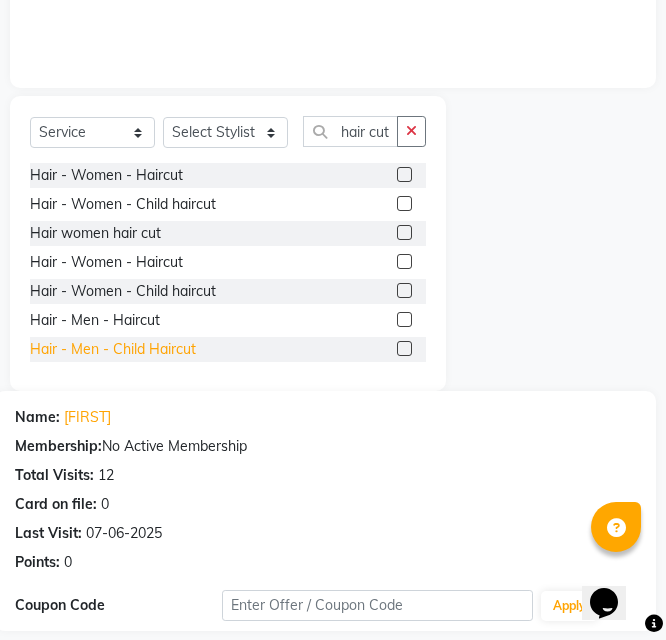 scroll, scrollTop: 0, scrollLeft: 0, axis: both 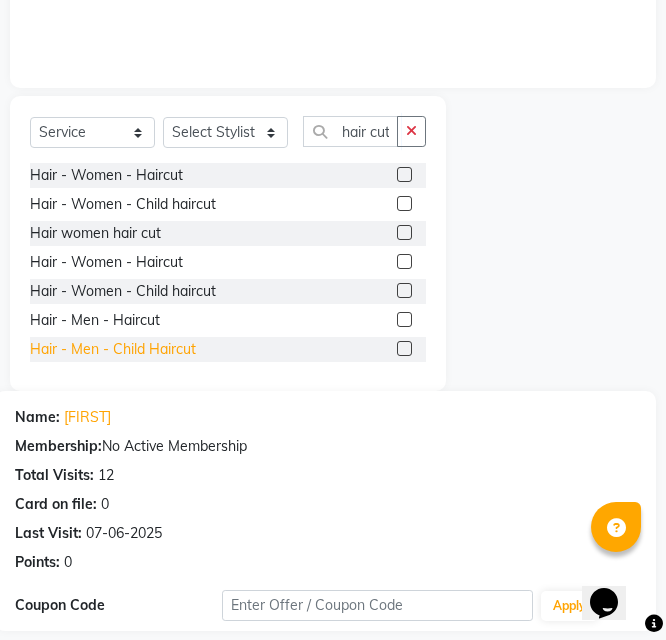 click on "Hair - Men - Child Haircut" 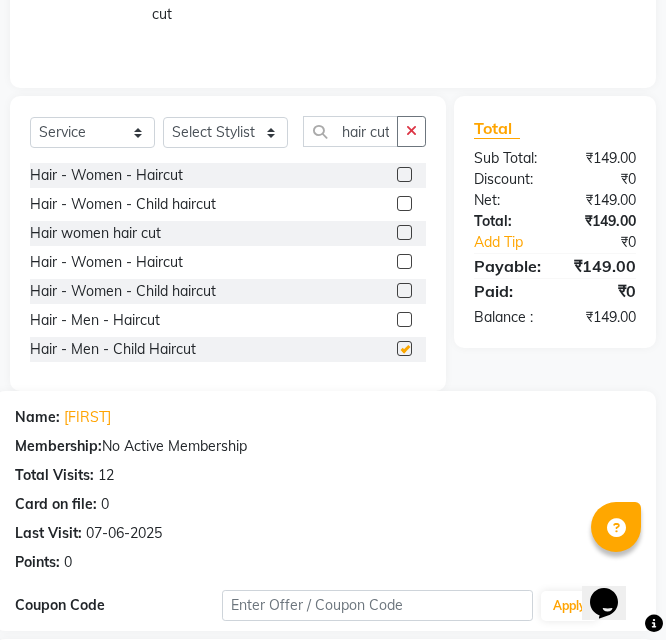 checkbox on "false" 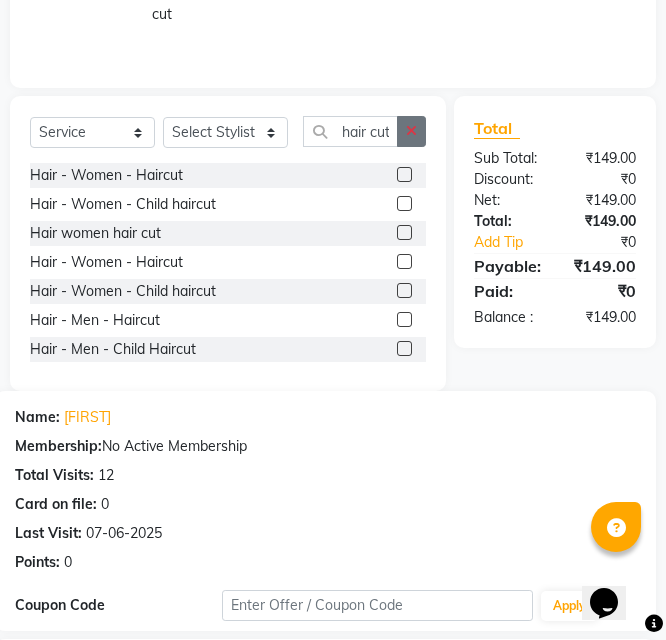 click 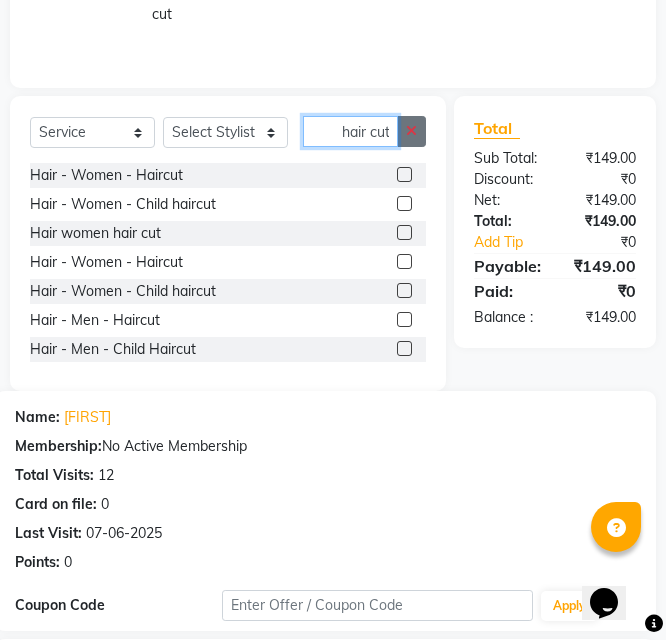 type 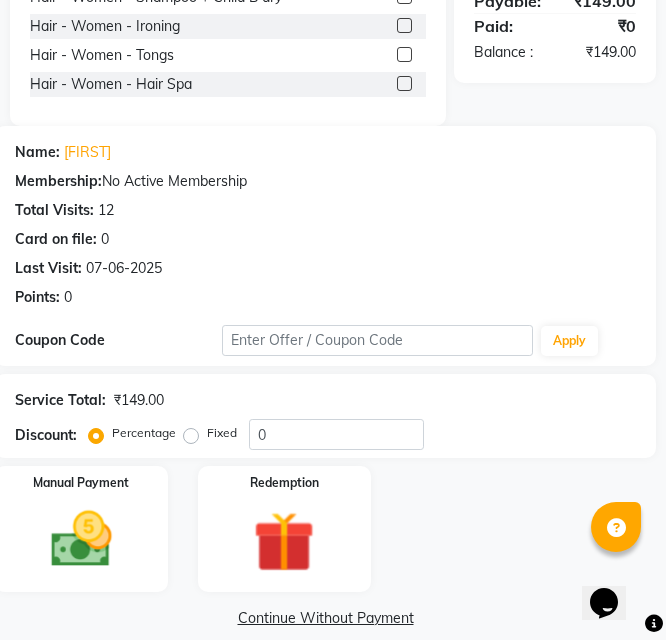 scroll, scrollTop: 736, scrollLeft: 0, axis: vertical 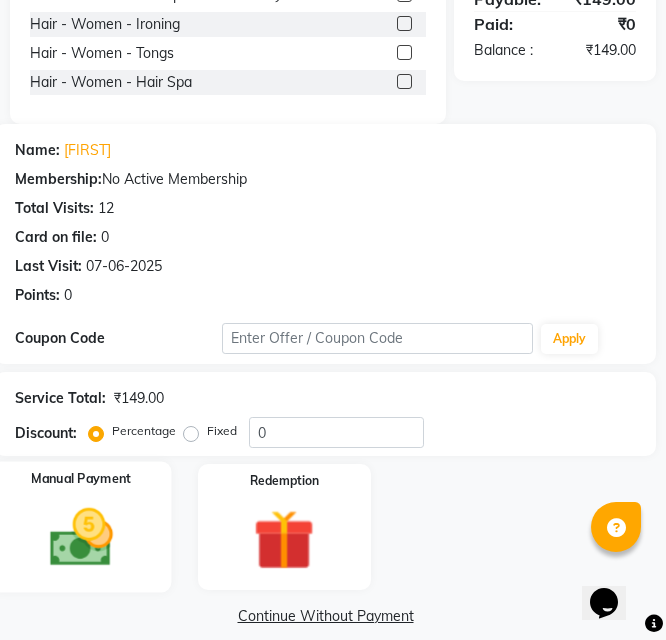 click 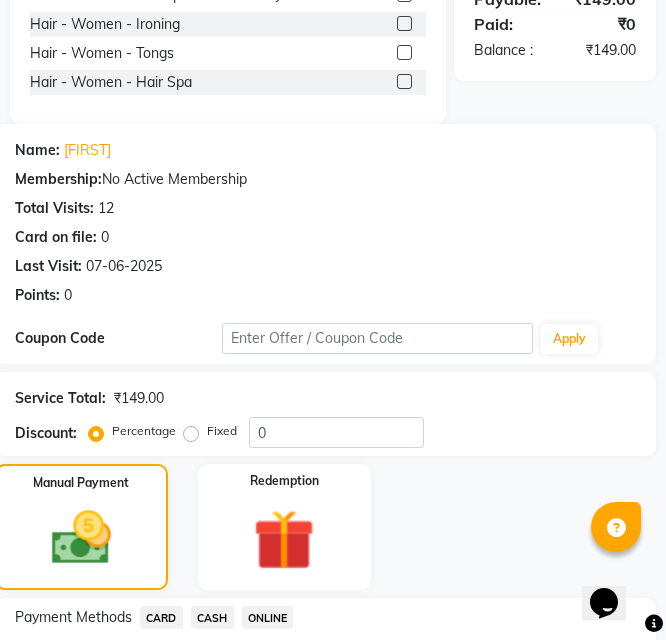 click on "ONLINE" 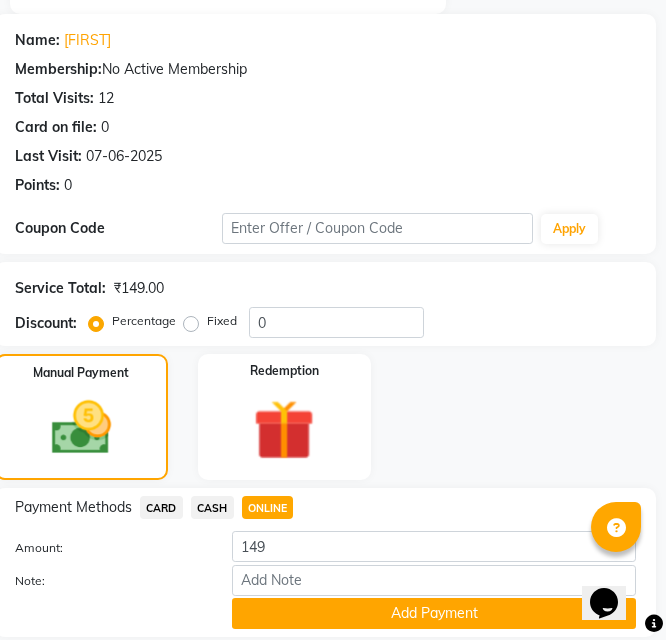 scroll, scrollTop: 893, scrollLeft: 0, axis: vertical 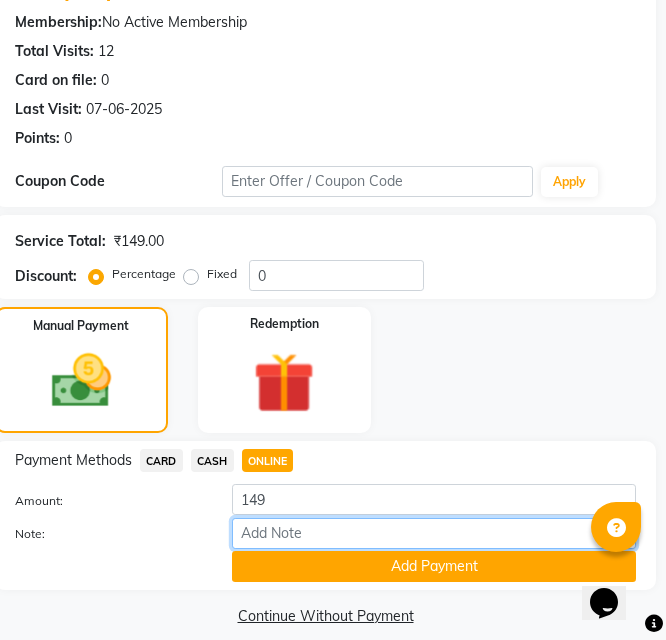 click on "Note:" at bounding box center [434, 533] 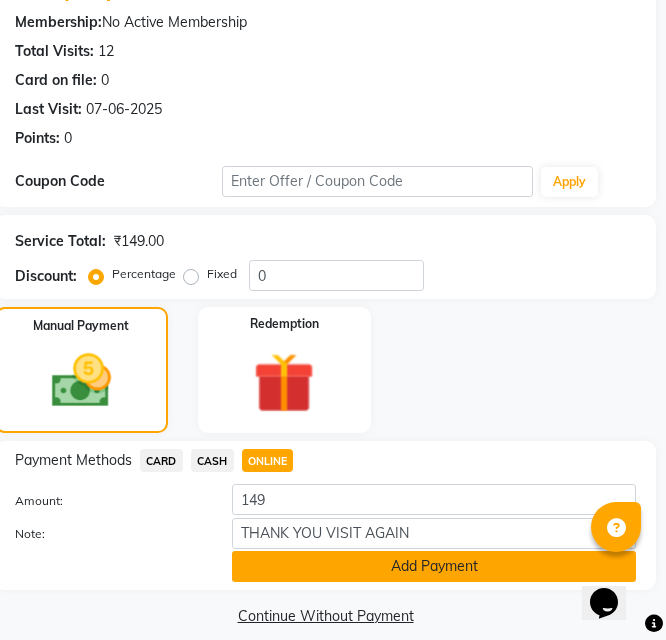 click on "Add Payment" 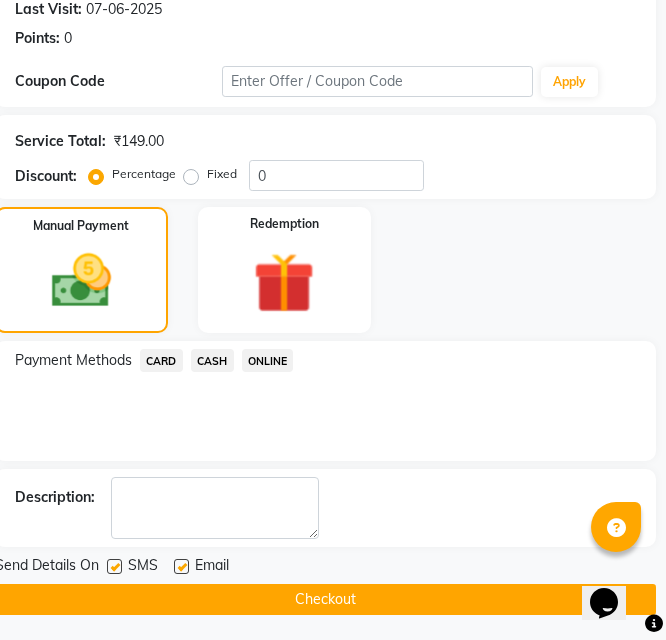 scroll, scrollTop: 1018, scrollLeft: 0, axis: vertical 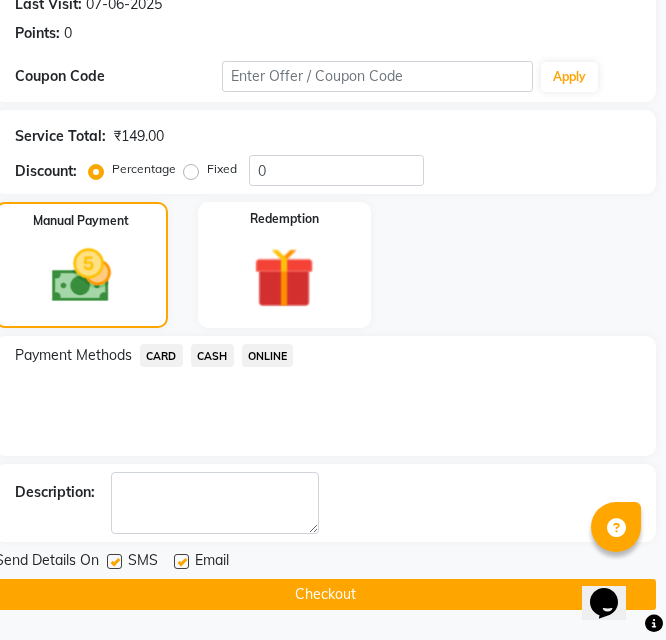 click on "Checkout" 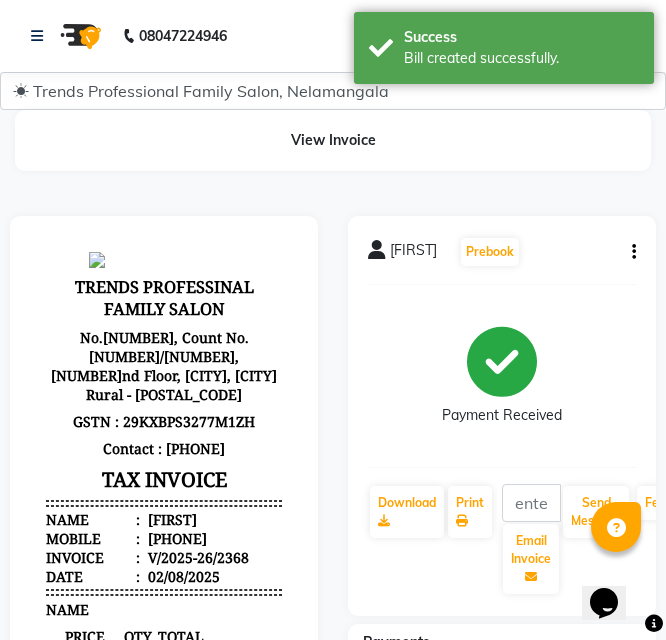 scroll, scrollTop: 0, scrollLeft: 0, axis: both 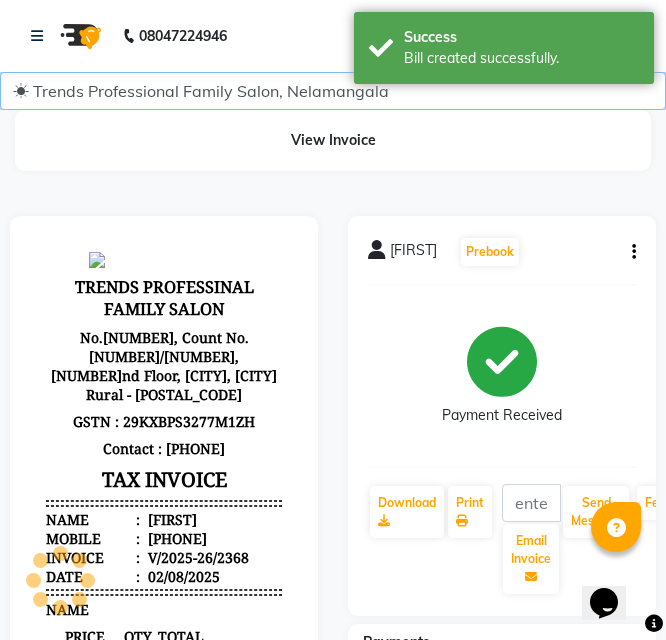 drag, startPoint x: 61, startPoint y: 109, endPoint x: 46, endPoint y: 69, distance: 42.72002 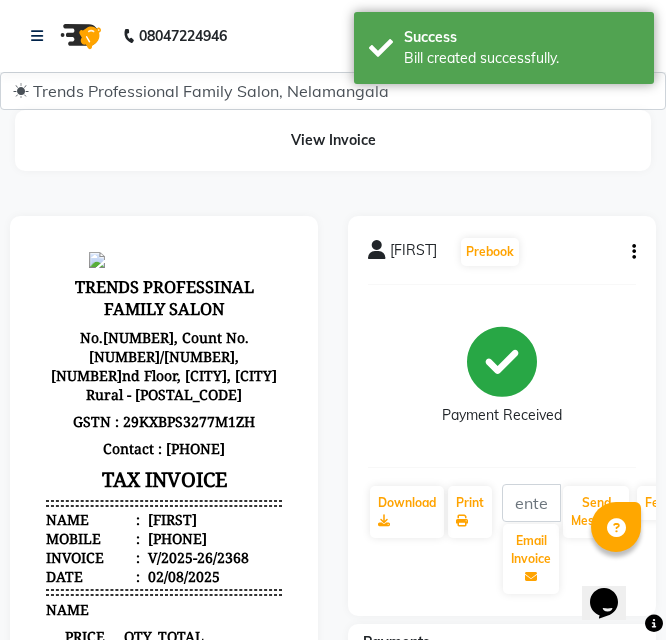 click on "08047224946" 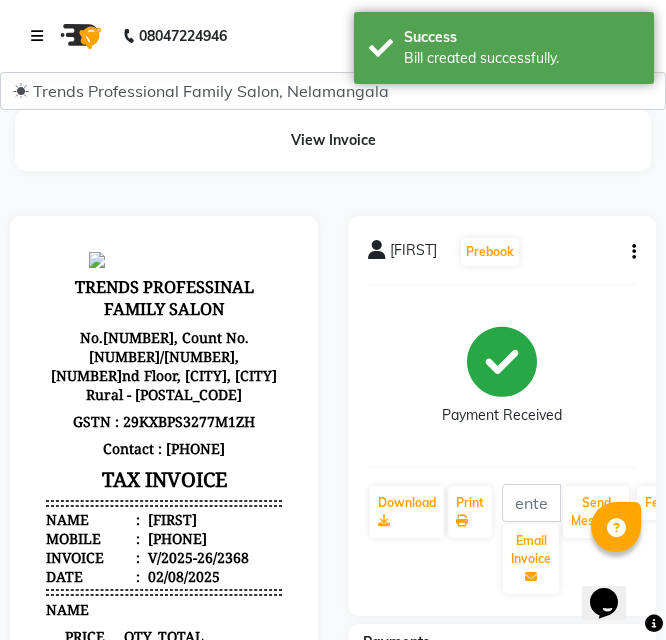 click at bounding box center (37, 36) 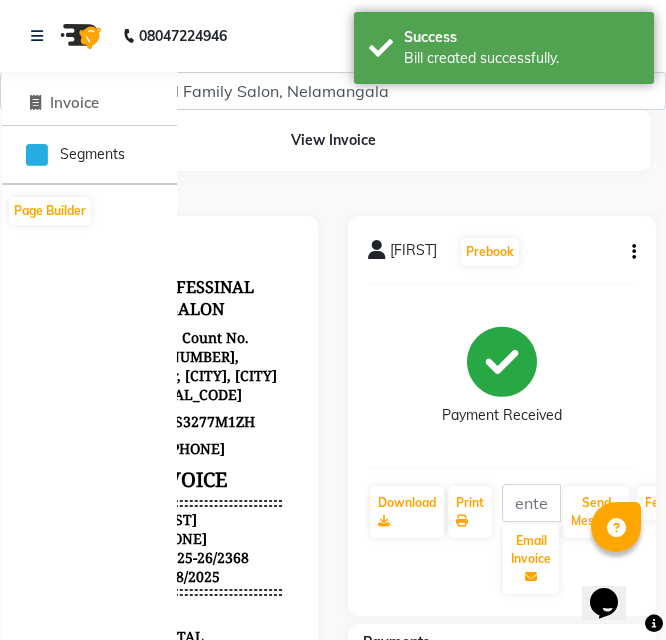 click on "VIHAN   Prebook   Payment Received  Download  Print   Email Invoice   Send Message Feedback  Payments ONLINE 02-08-2025 THANK YOU VISIT AGAIN ₹149.00  Added on 02-08-2025" 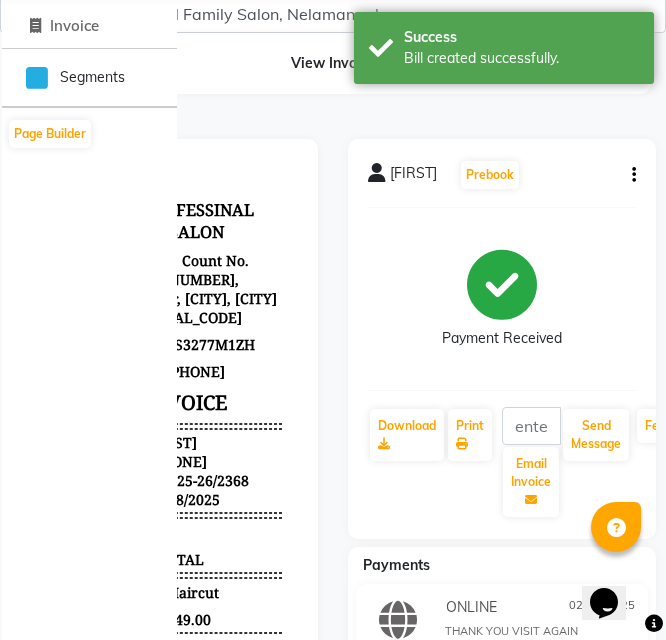 select on "service" 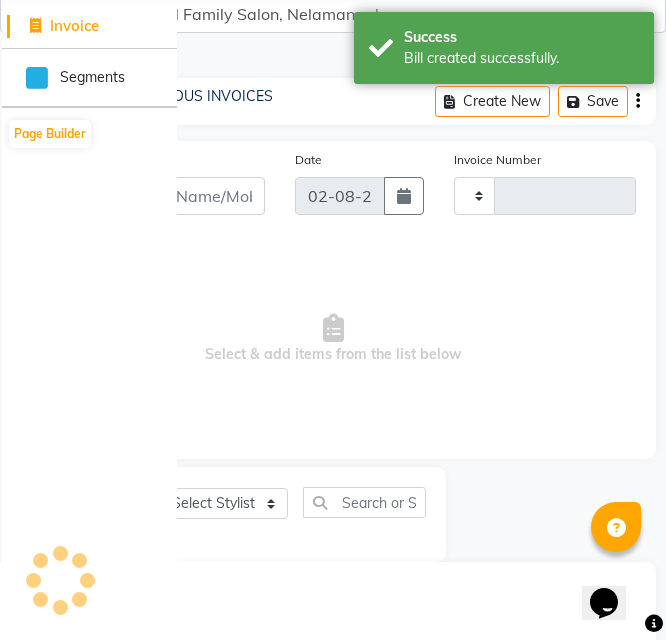 scroll, scrollTop: 227, scrollLeft: 0, axis: vertical 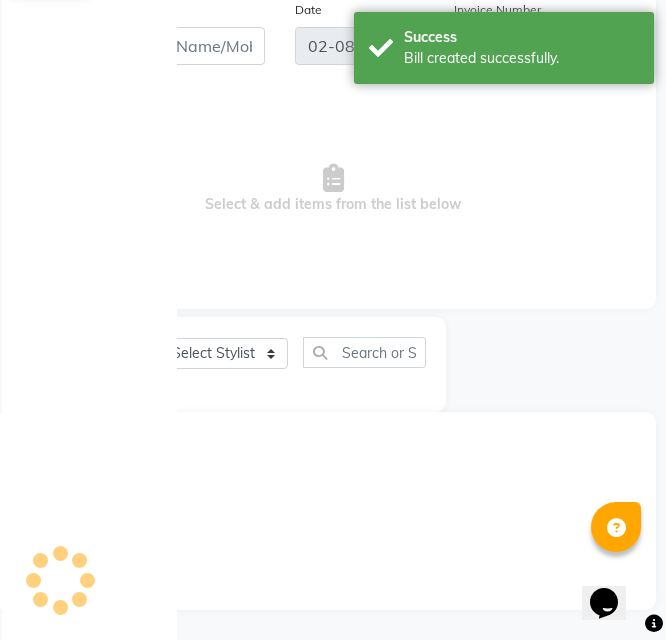 type on "2369" 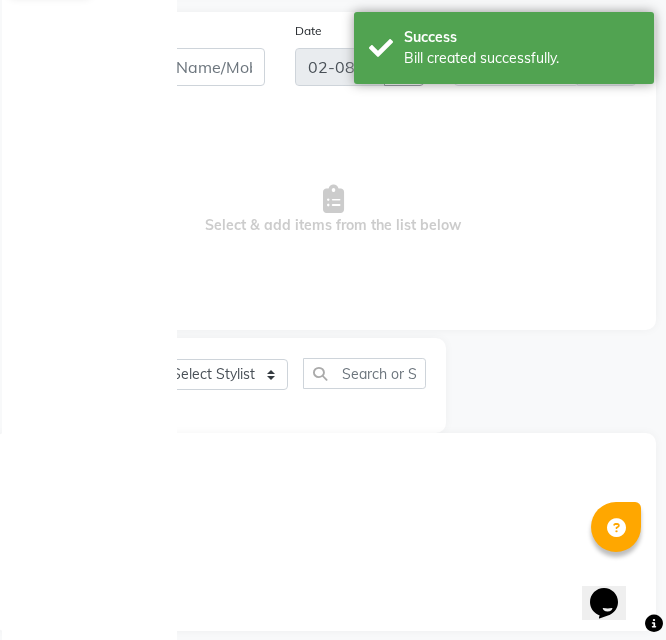 click on "Select & add items from the list below" at bounding box center (333, 210) 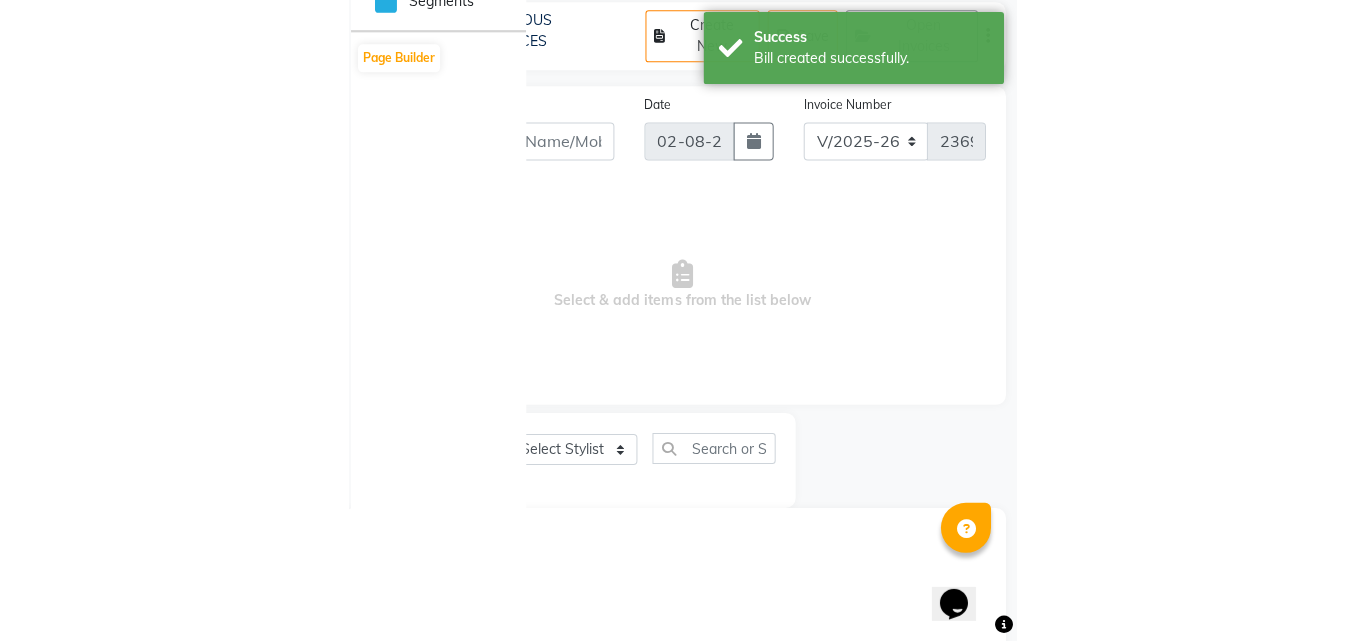 scroll, scrollTop: 0, scrollLeft: 0, axis: both 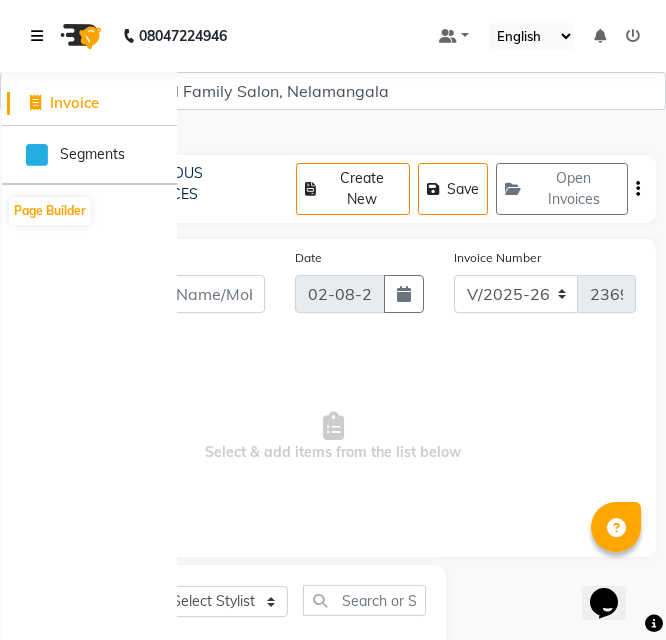 click at bounding box center [37, 36] 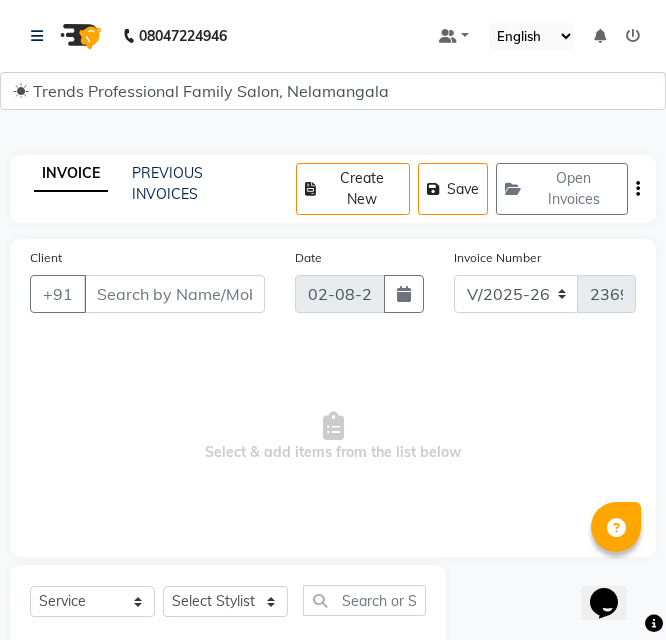 click on "Select & add items from the list below" at bounding box center (333, 437) 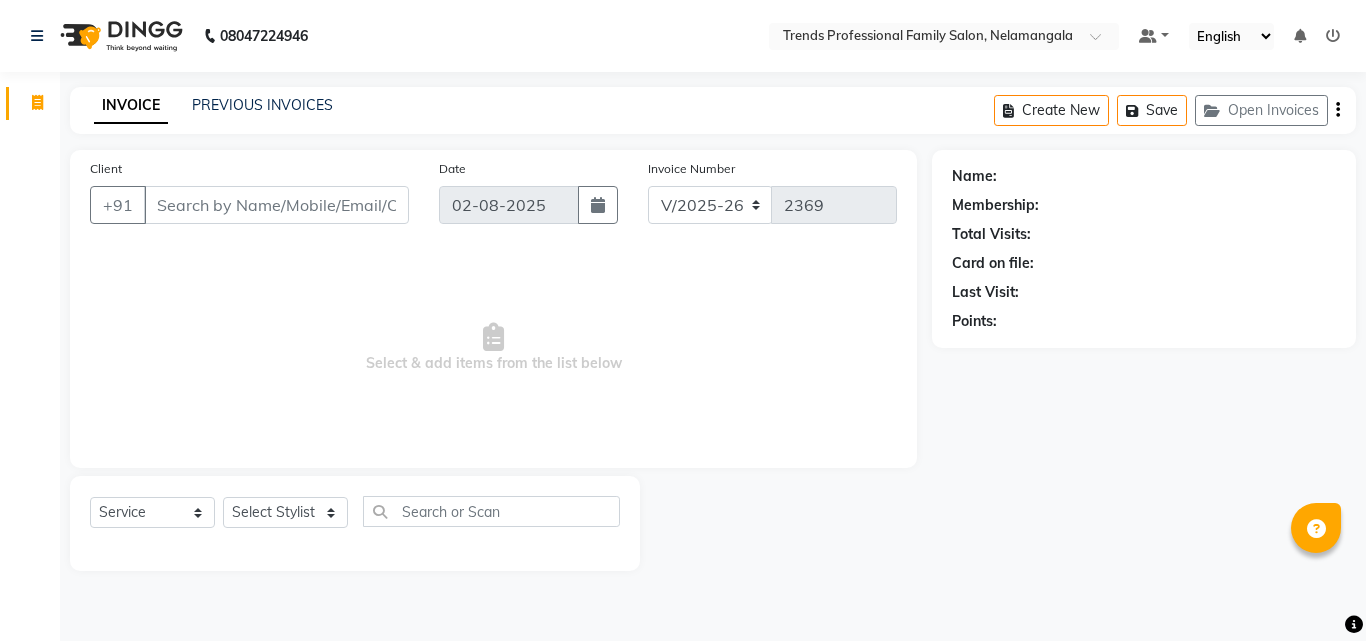 select on "7345" 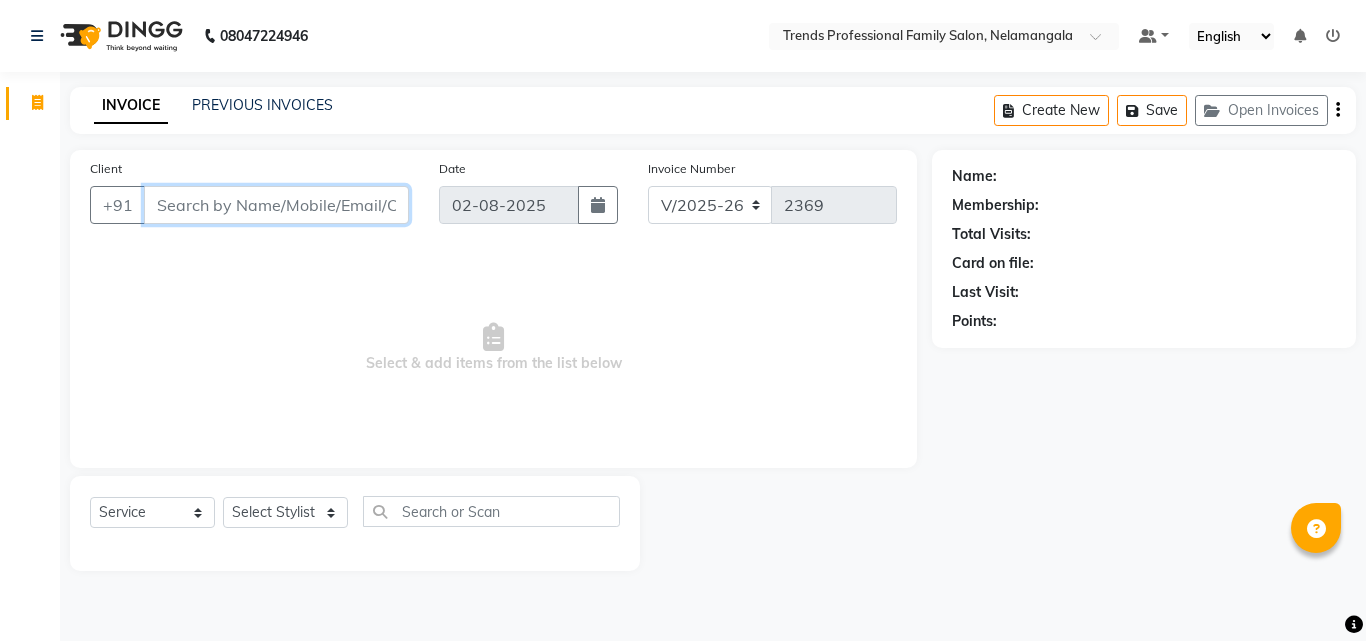 scroll, scrollTop: 0, scrollLeft: 0, axis: both 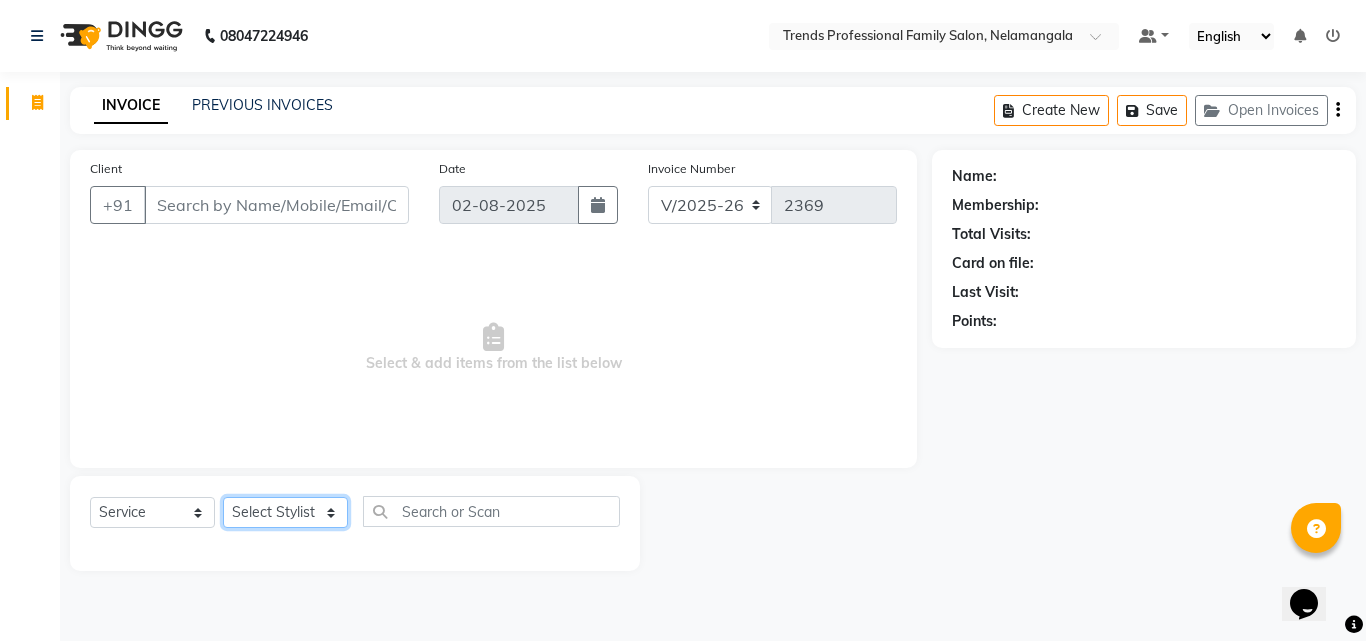 click on "Select Stylist [FIRST] [FIRST] [FIRST] [FIRST] [FIRST] [LAST] [LAST] [FIRST] [FIRST] [FIRST] [FIRST] [FIRST] [FIRST]" 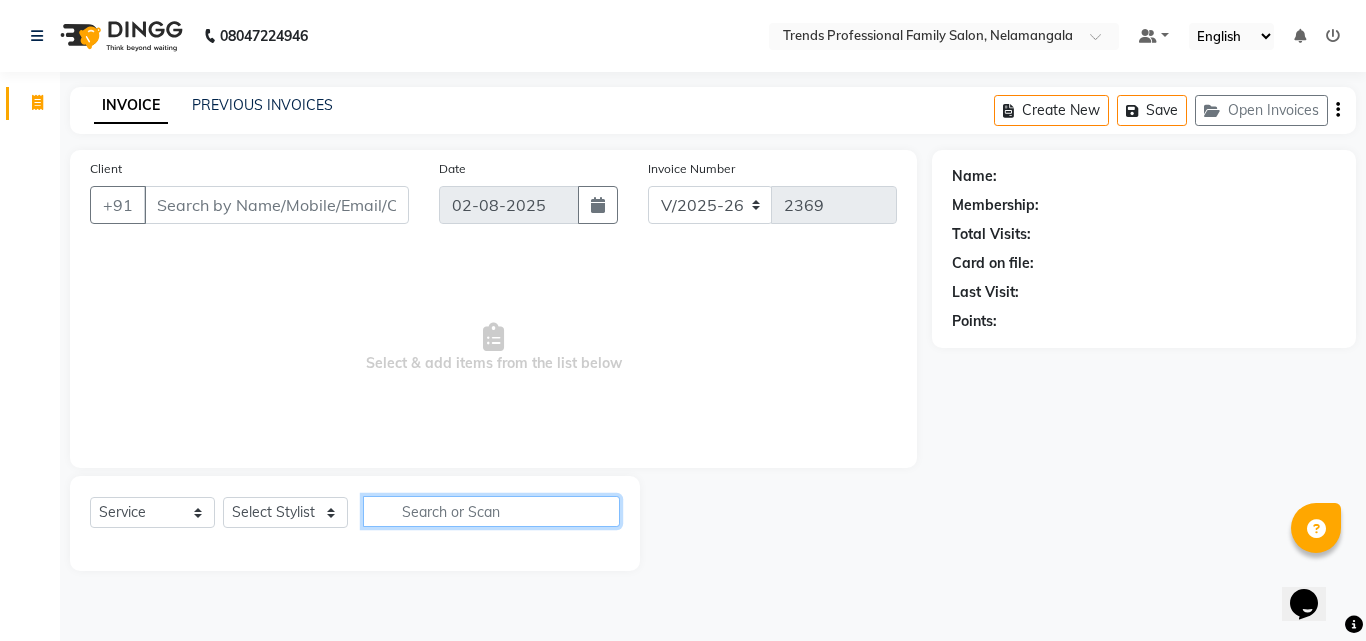 click 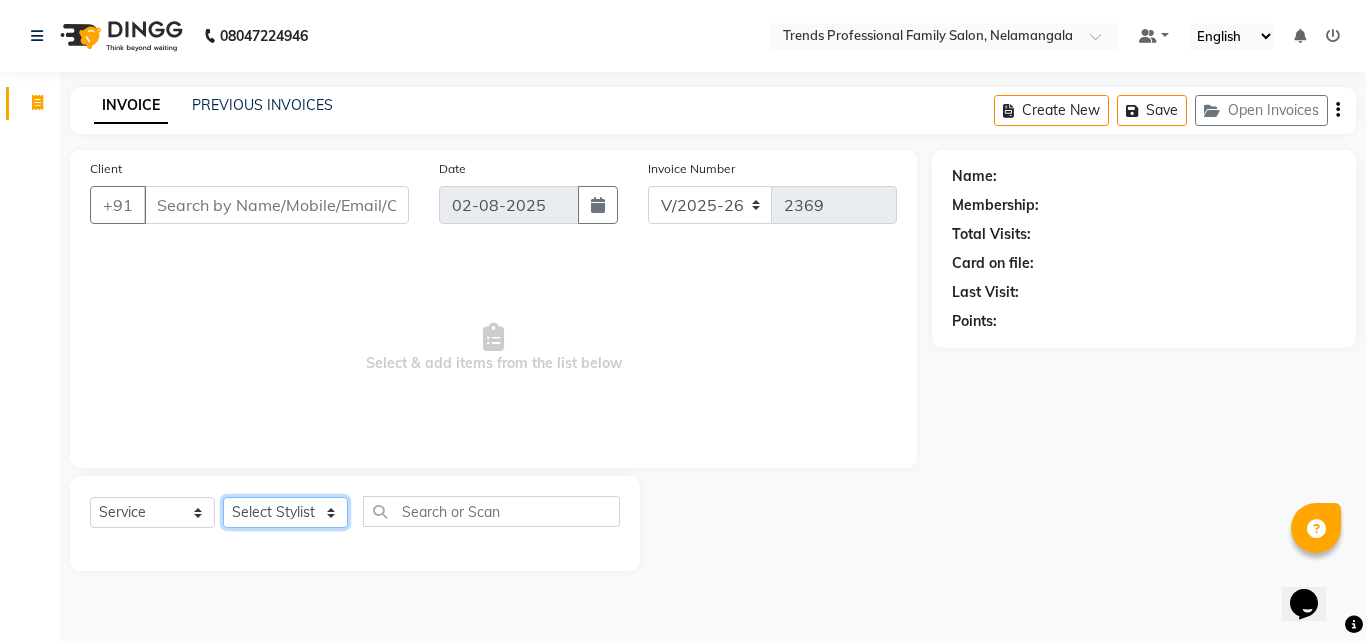 click on "Select Stylist [FIRST] [FIRST] [FIRST] [FIRST] [FIRST] [LAST] [LAST] [FIRST] [FIRST] [FIRST] [FIRST] [FIRST] [FIRST]" 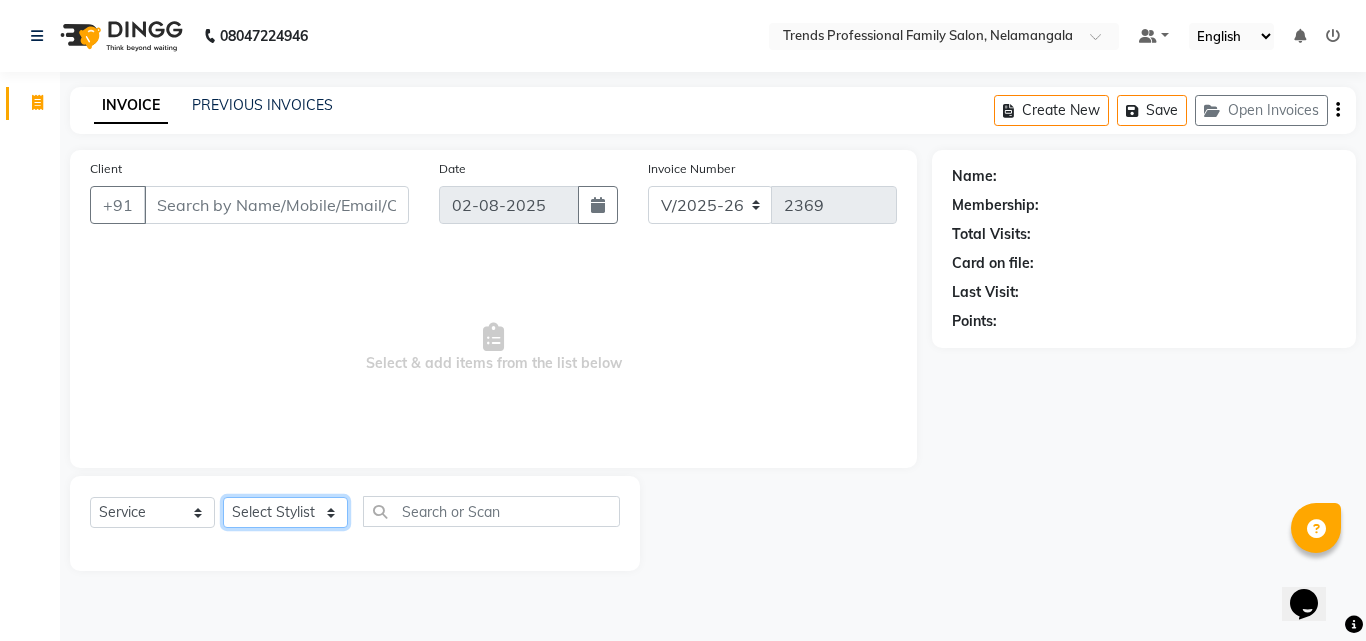 select on "[PHONE]" 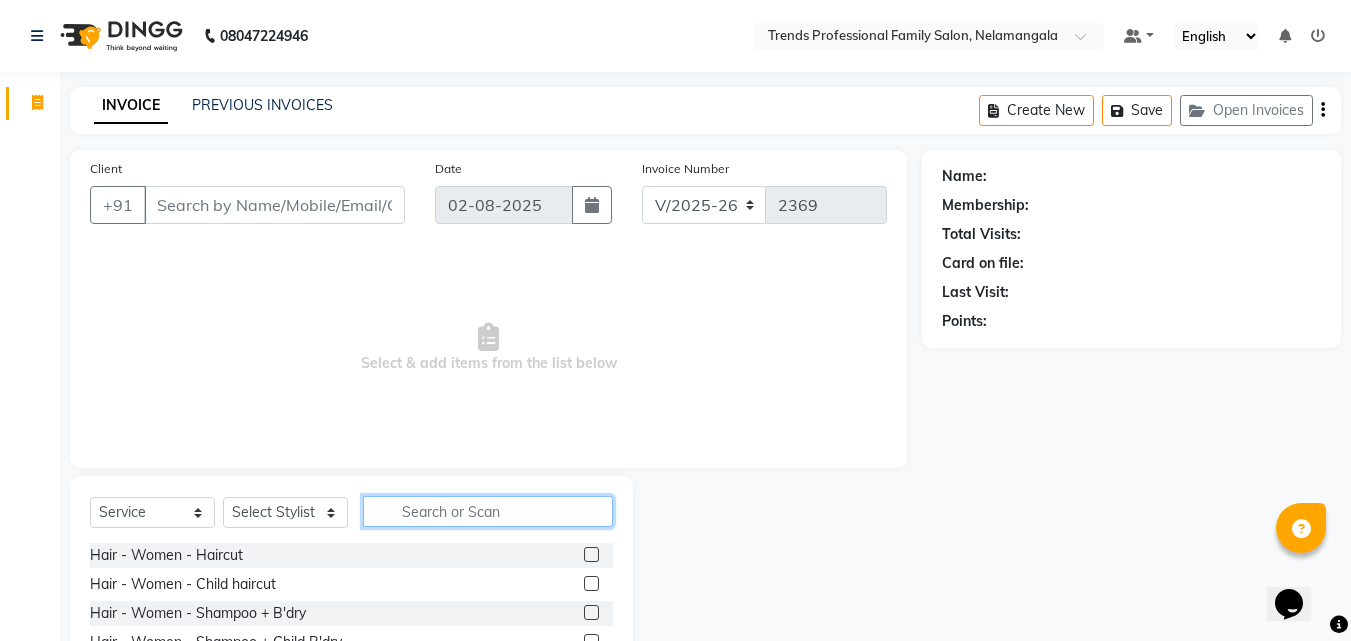 click 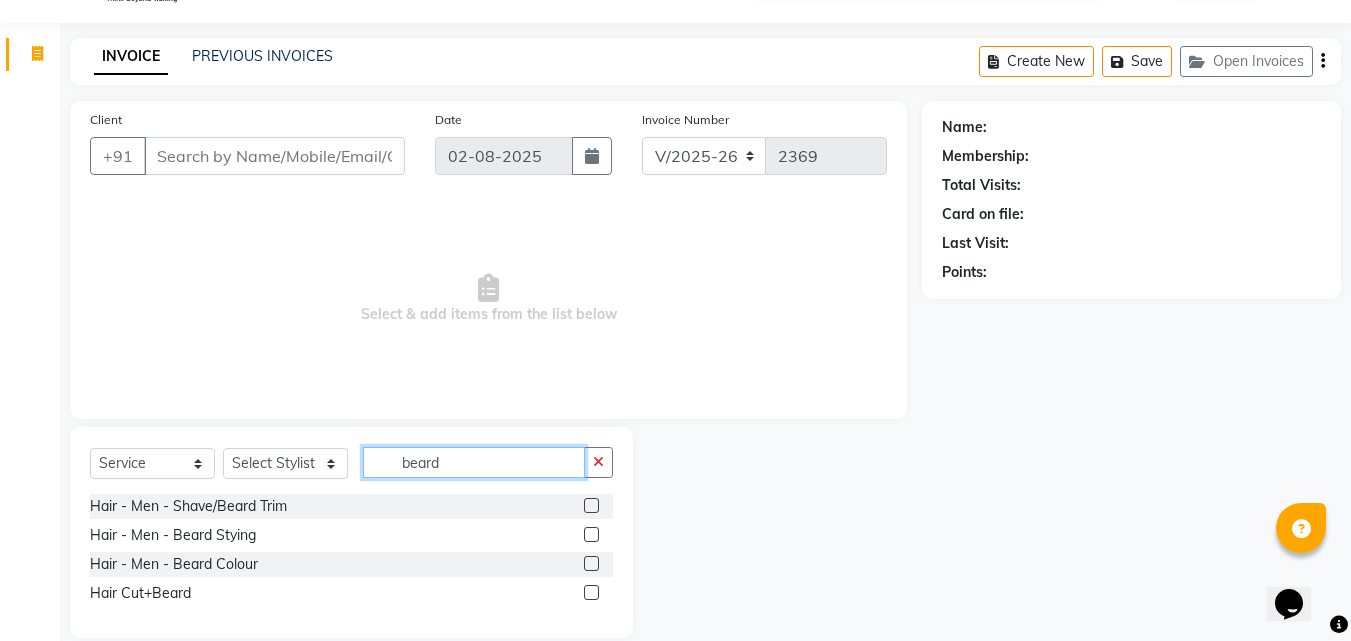 scroll, scrollTop: 76, scrollLeft: 0, axis: vertical 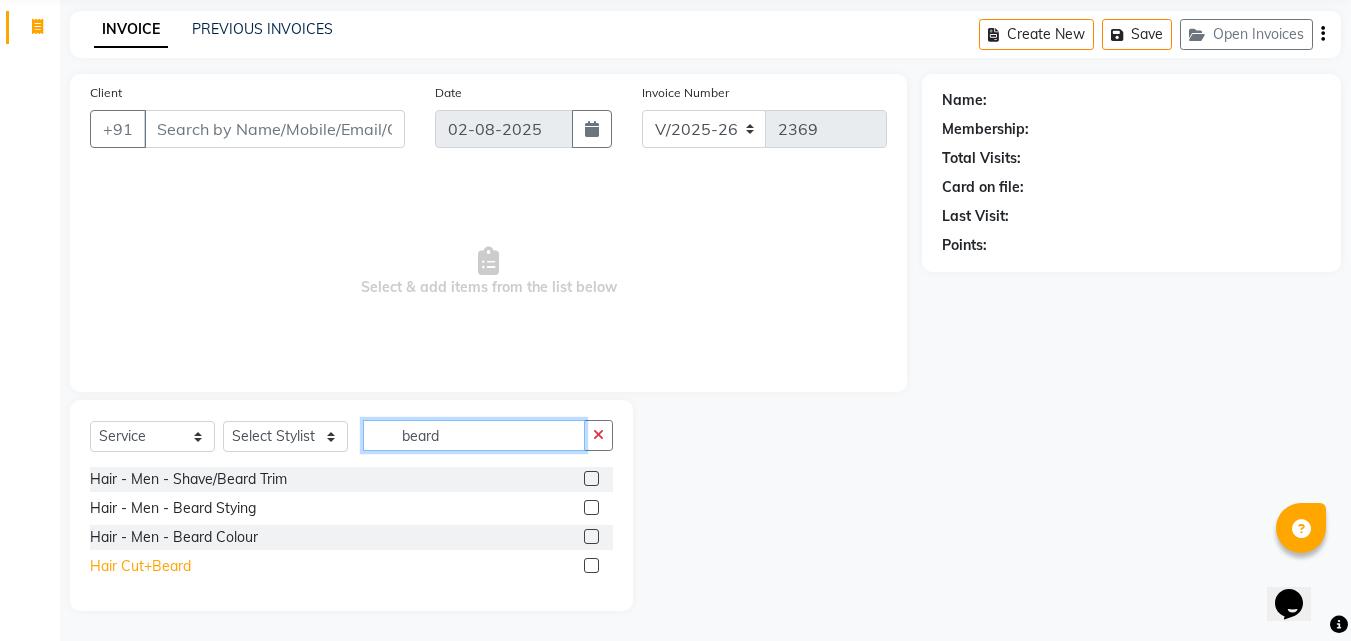 type on "beard" 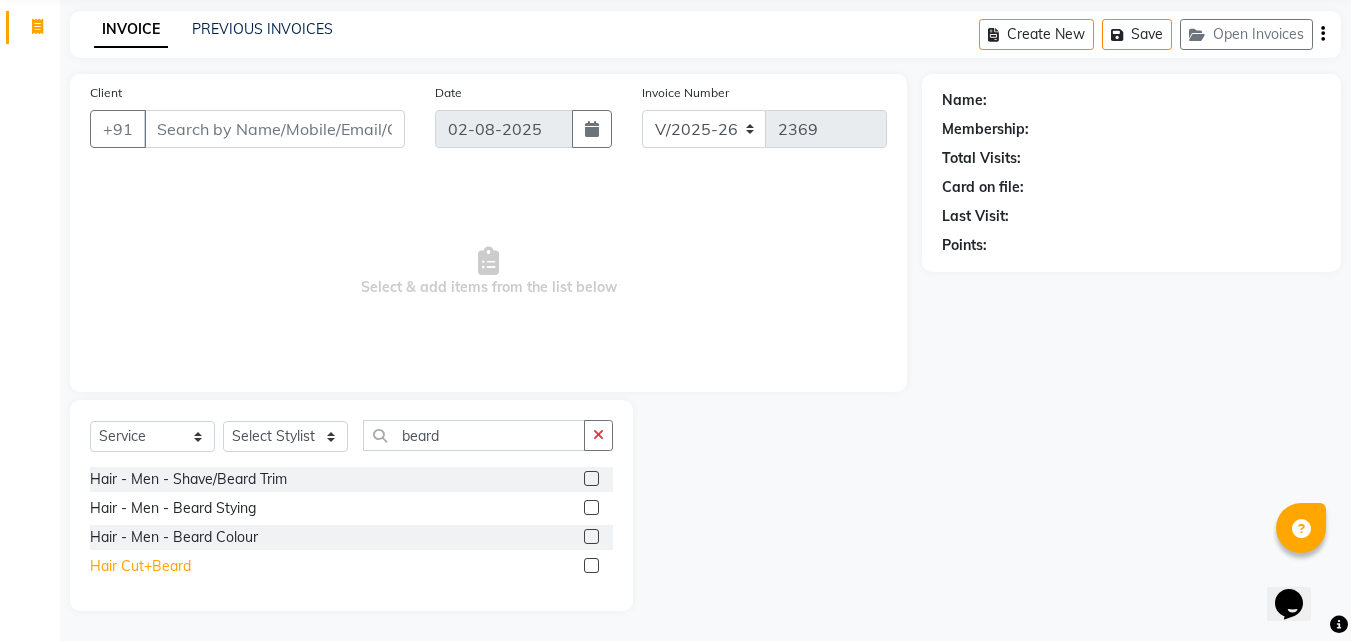 click on "Hair Cut+Beard" 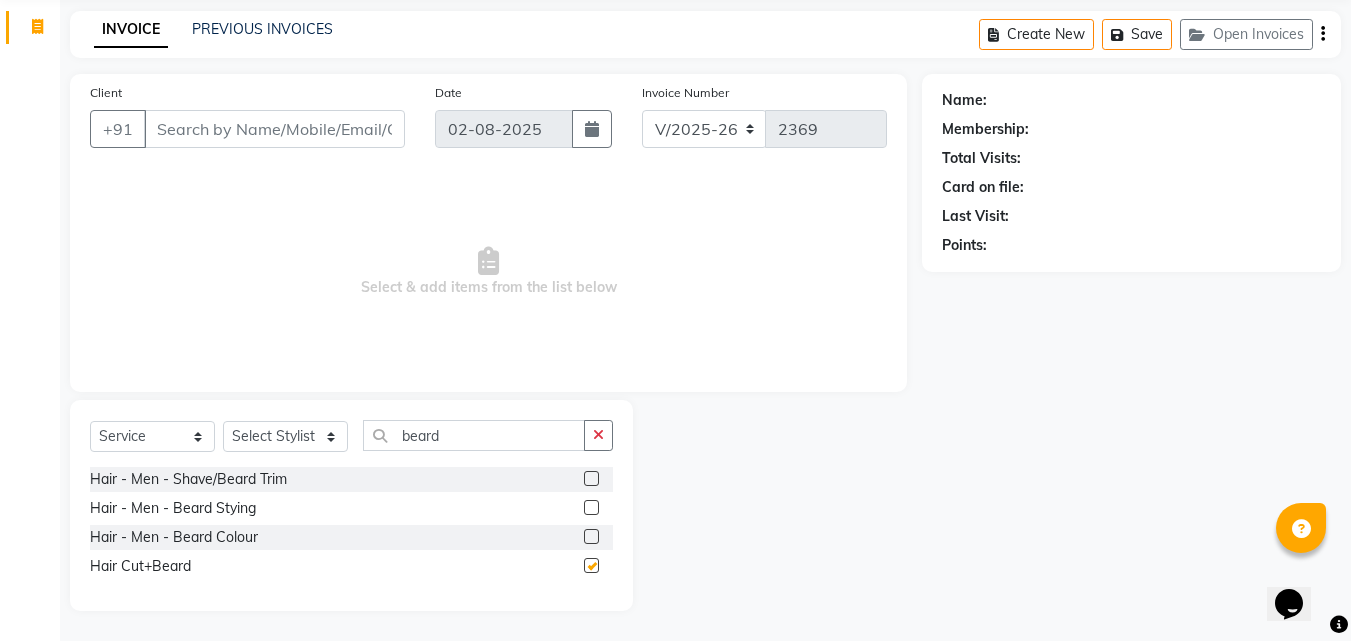 checkbox on "false" 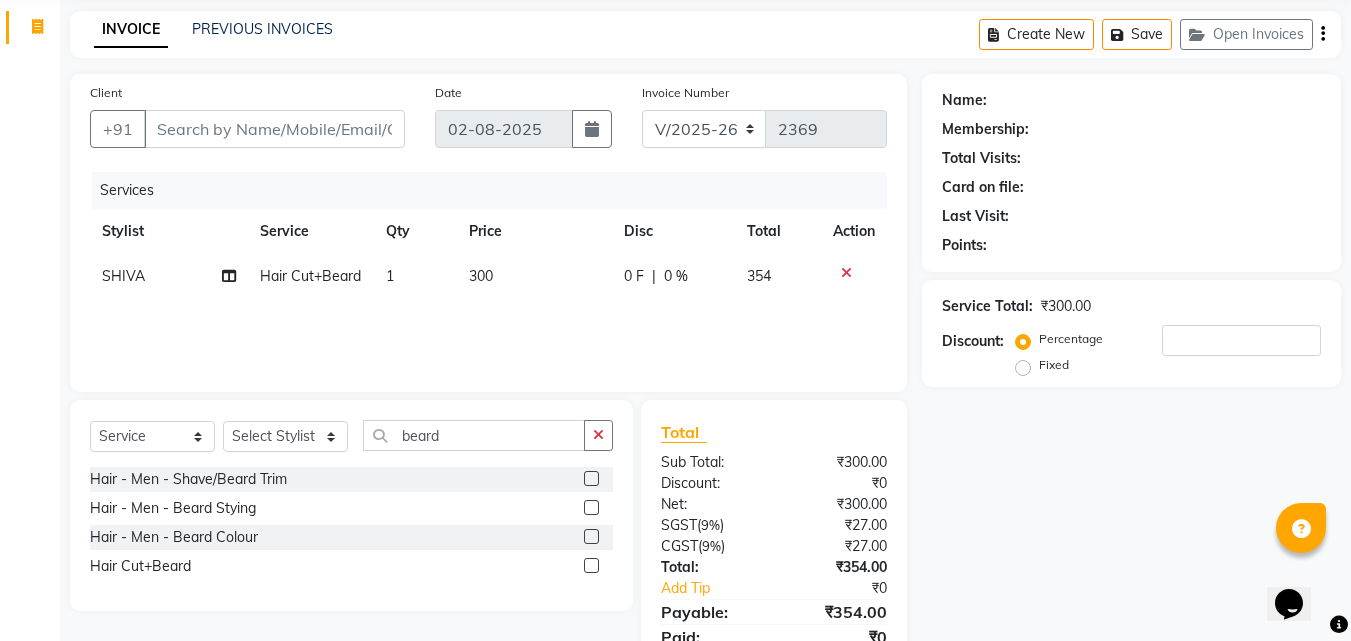 drag, startPoint x: 596, startPoint y: 428, endPoint x: 767, endPoint y: 408, distance: 172.16562 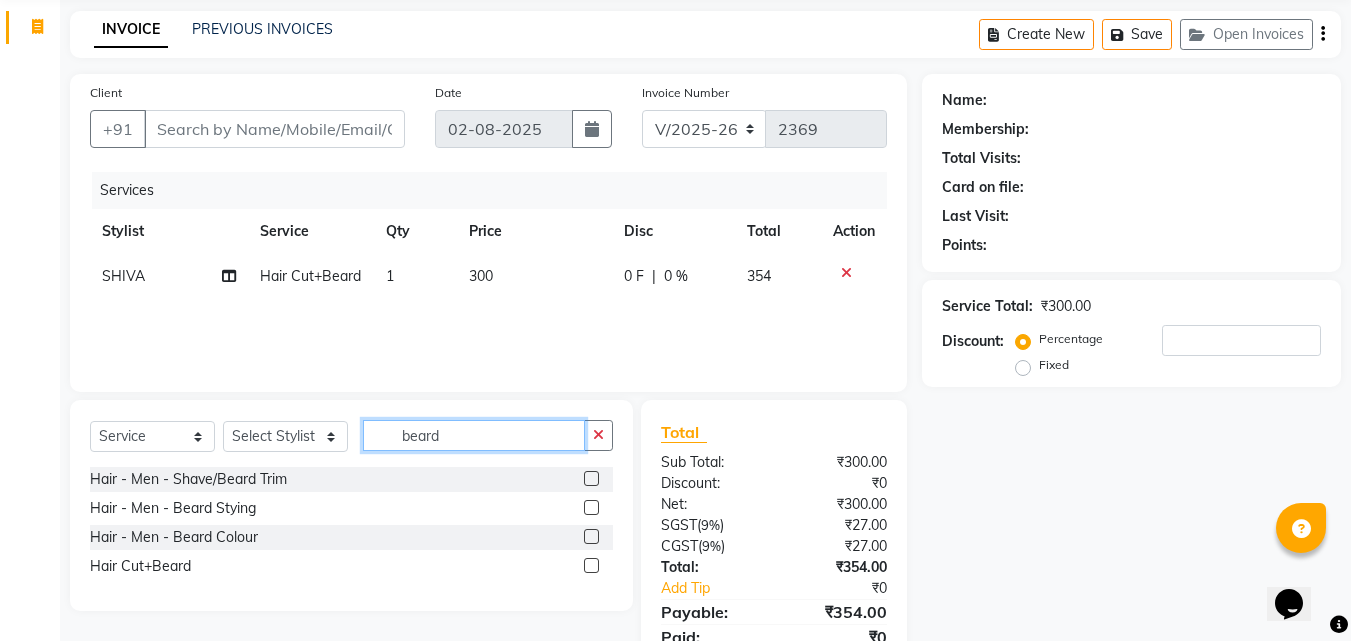 type 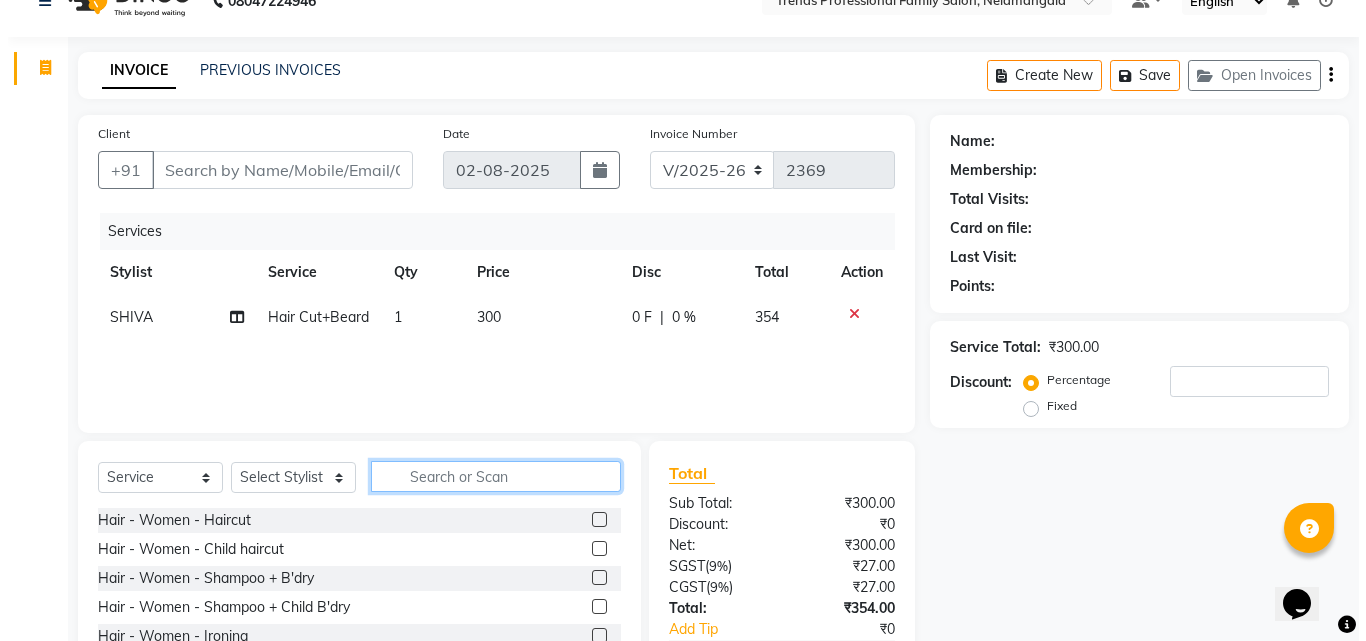 scroll, scrollTop: 0, scrollLeft: 0, axis: both 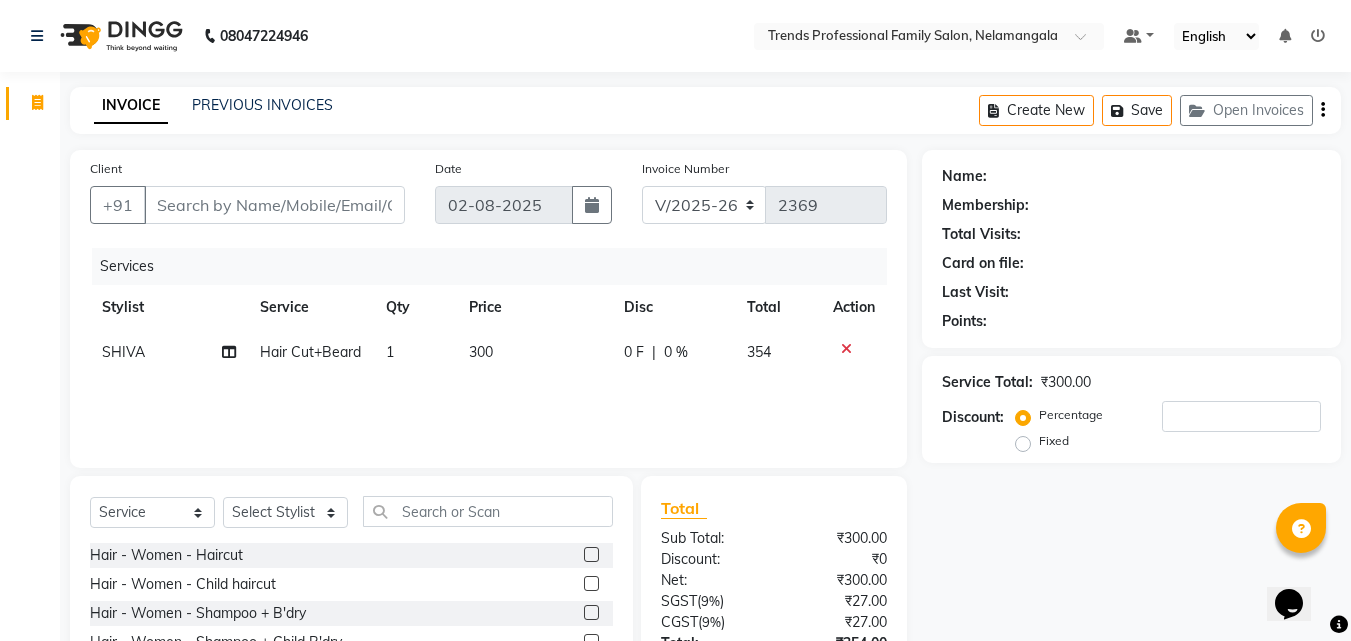 click 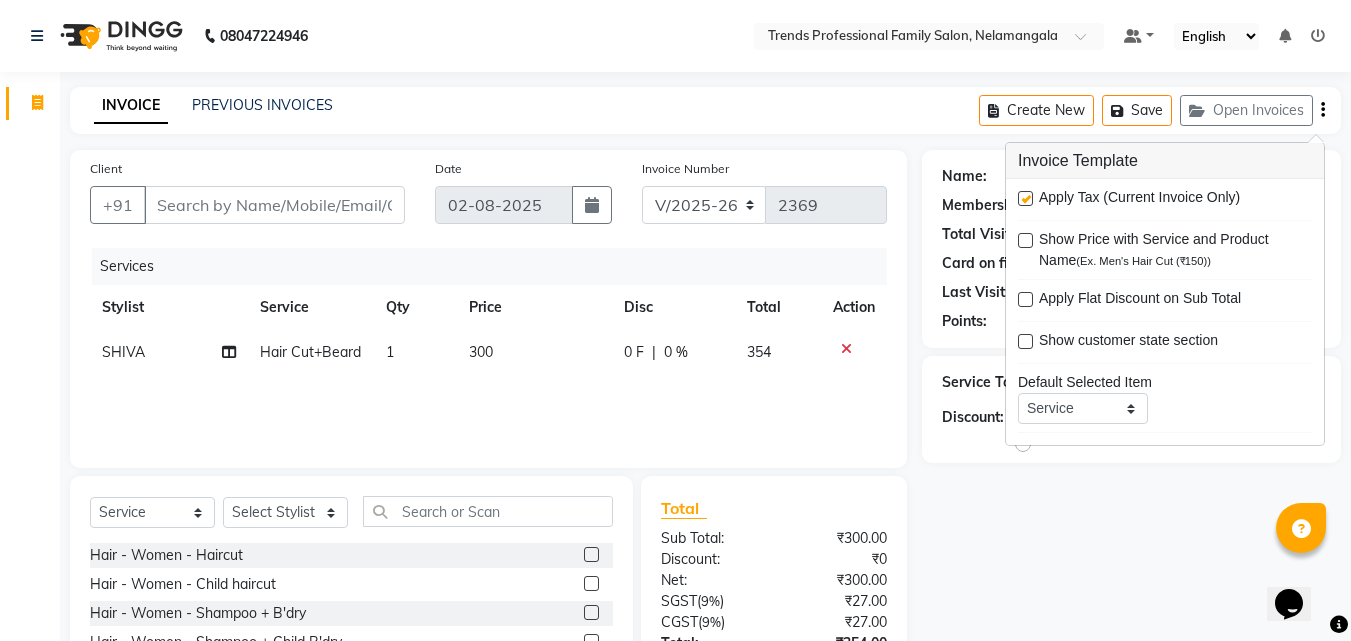 drag, startPoint x: 1028, startPoint y: 195, endPoint x: 933, endPoint y: 213, distance: 96.69022 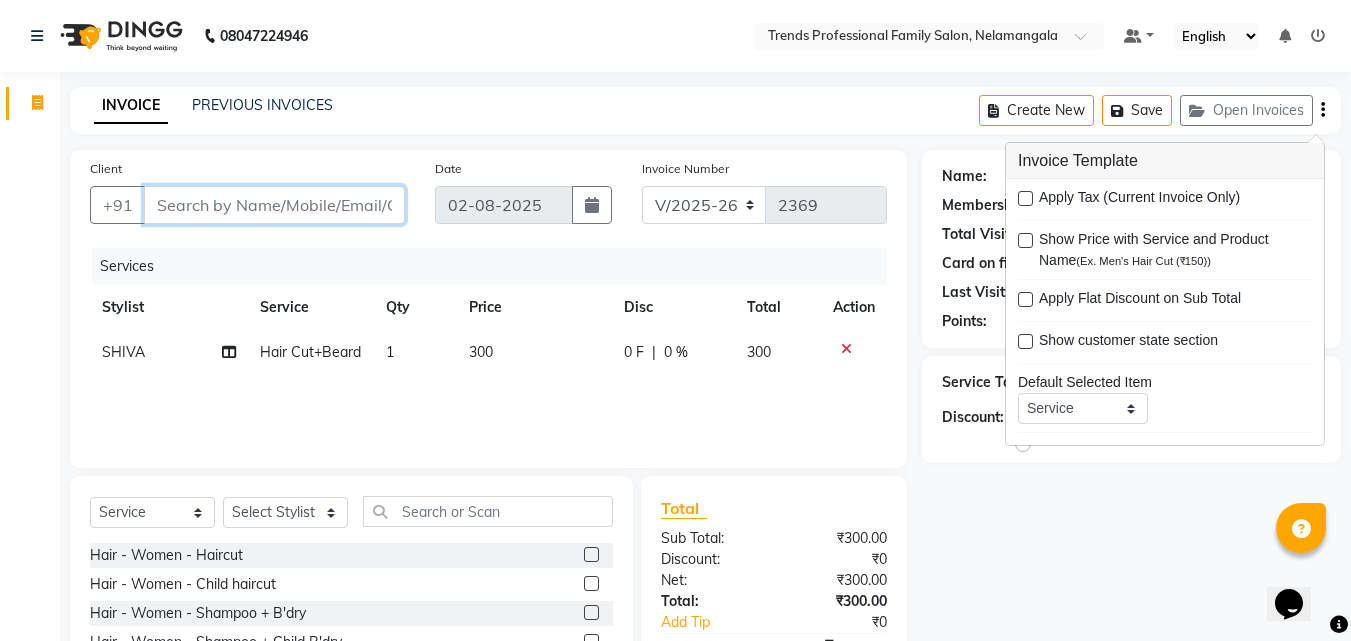 click on "Client" at bounding box center (274, 205) 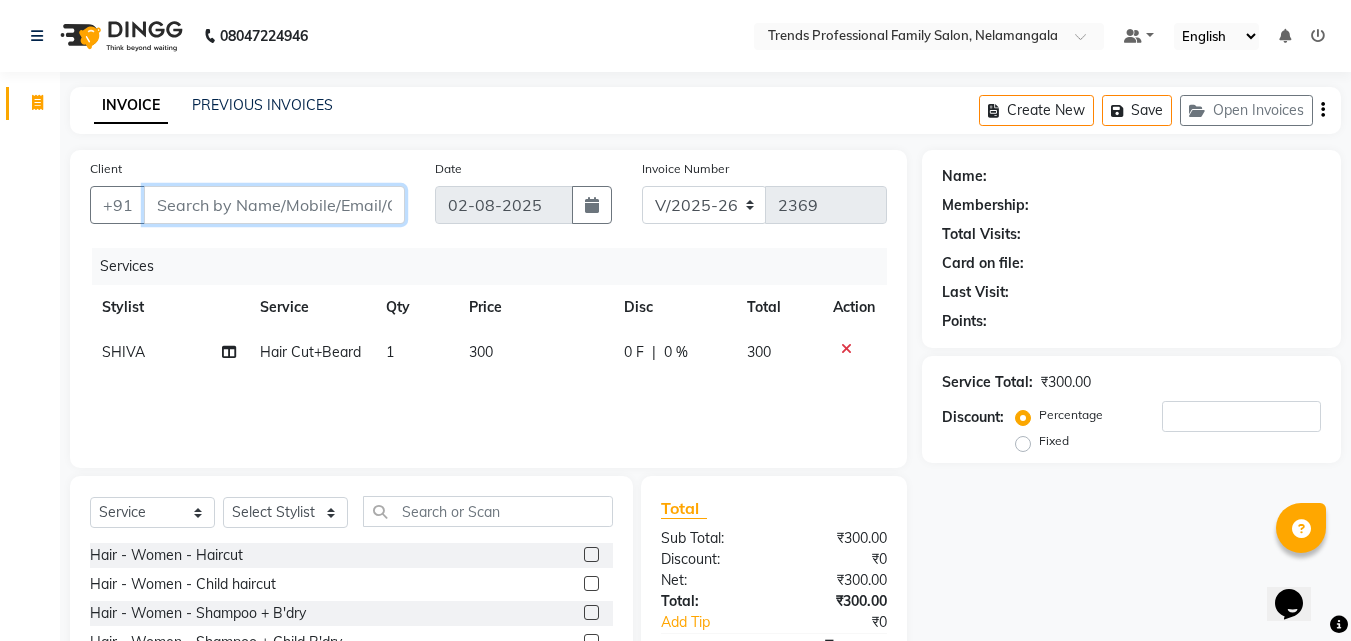 type on "6" 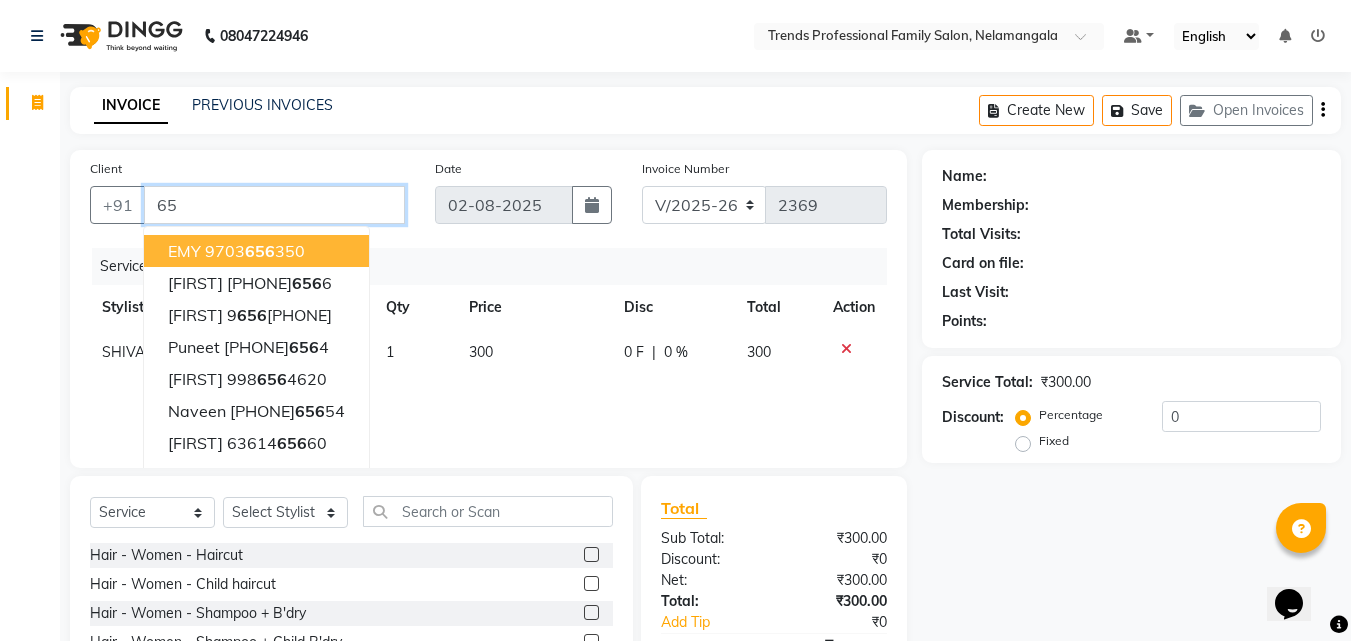 type on "6" 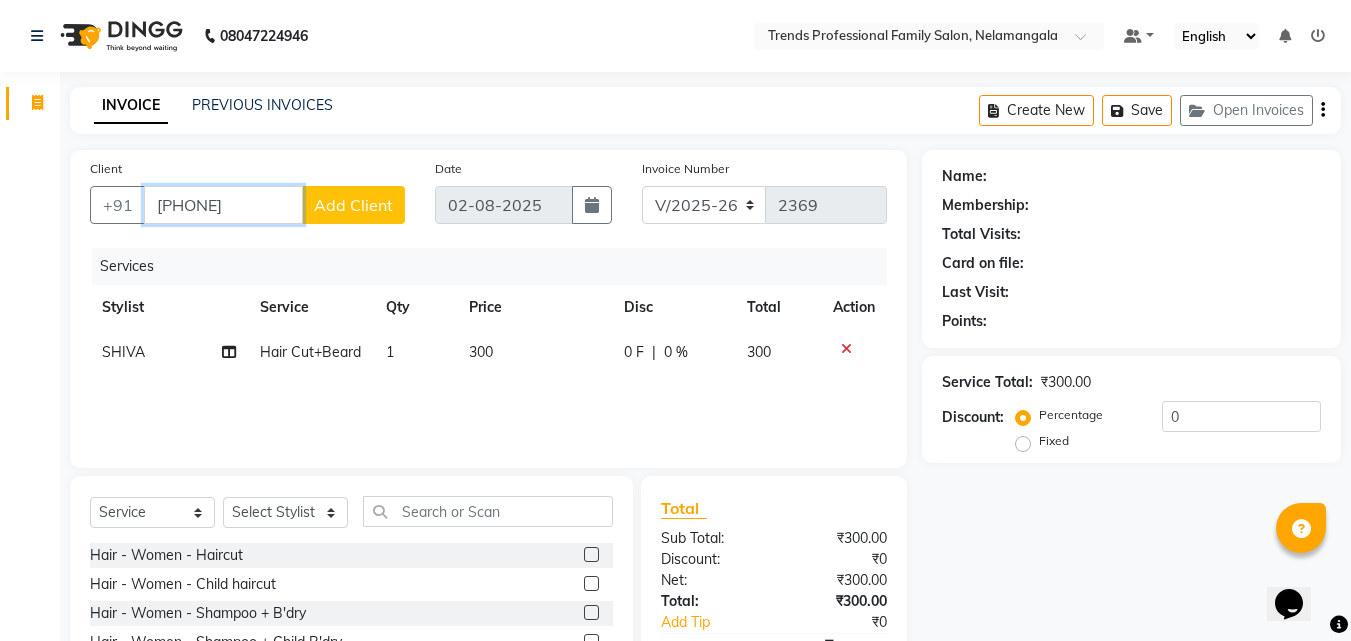type on "[PHONE]" 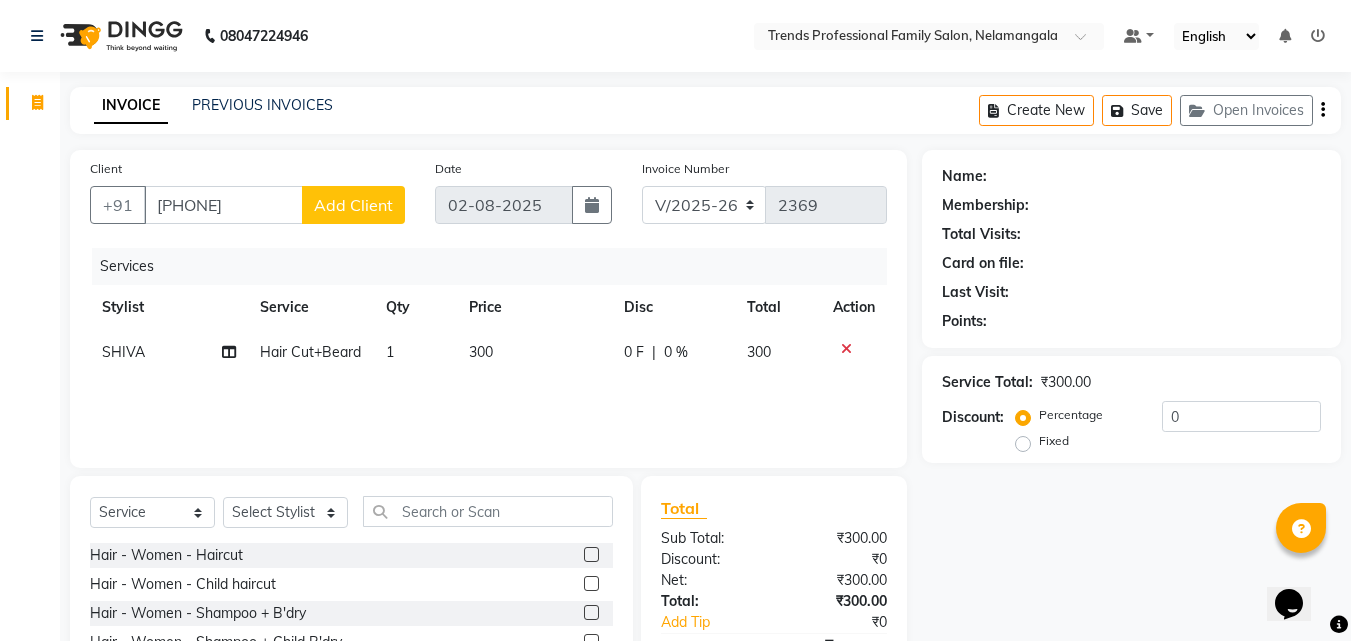 click on "Add Client" 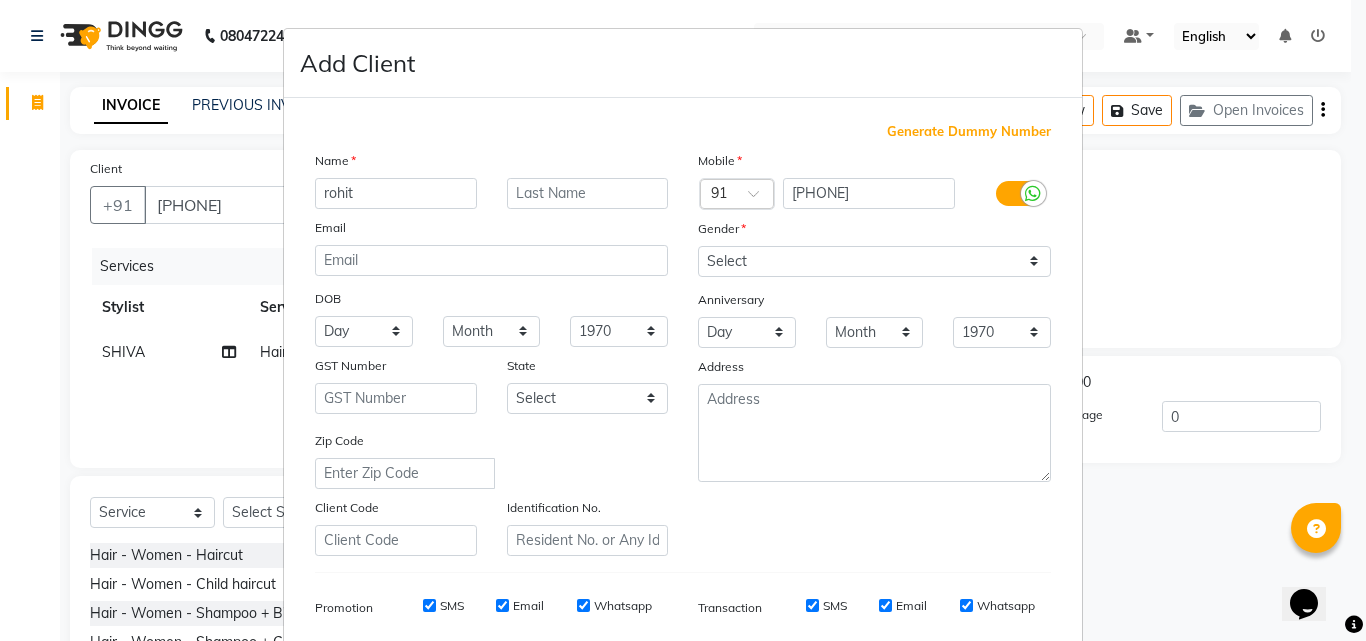 type on "rohit" 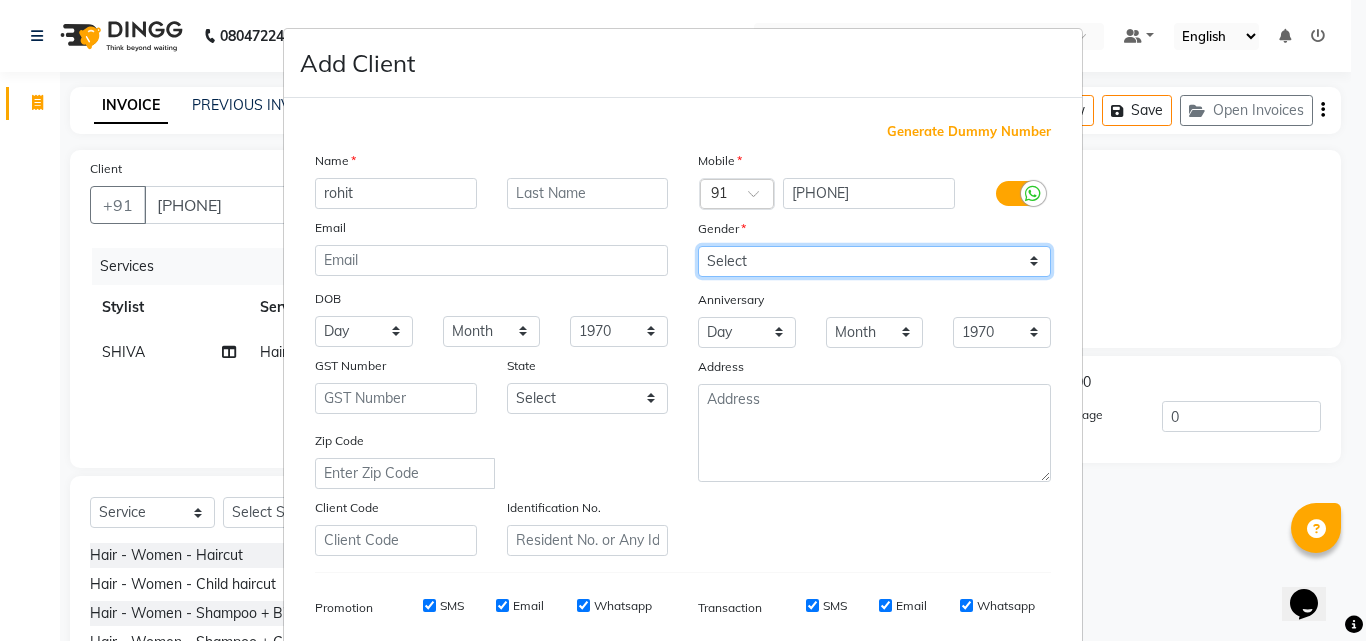 click on "Select Male Female Other Prefer Not To Say" at bounding box center (874, 261) 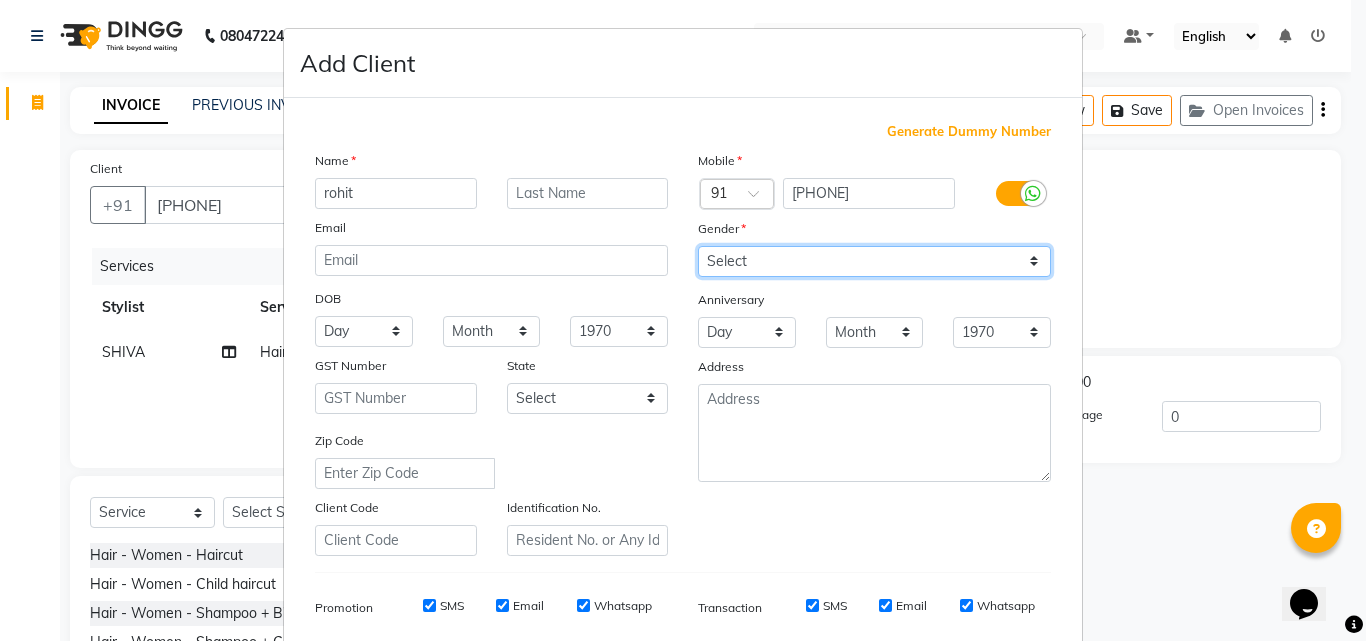 select on "male" 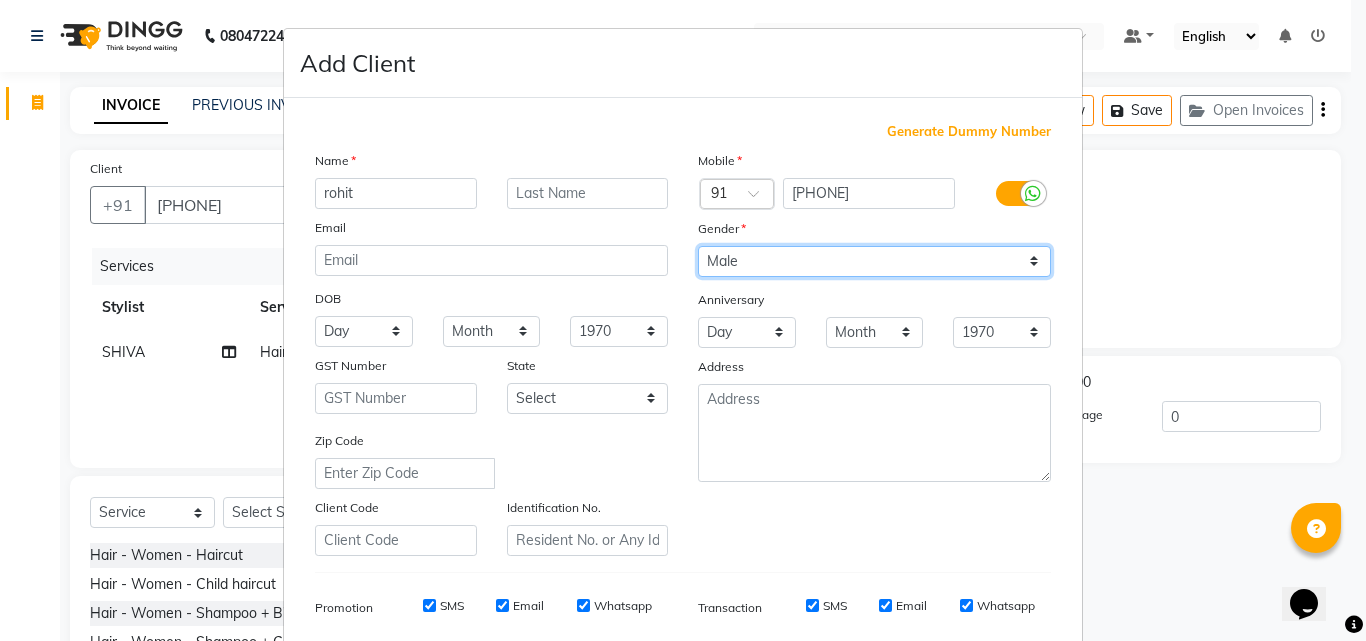 click on "Select Male Female Other Prefer Not To Say" at bounding box center (874, 261) 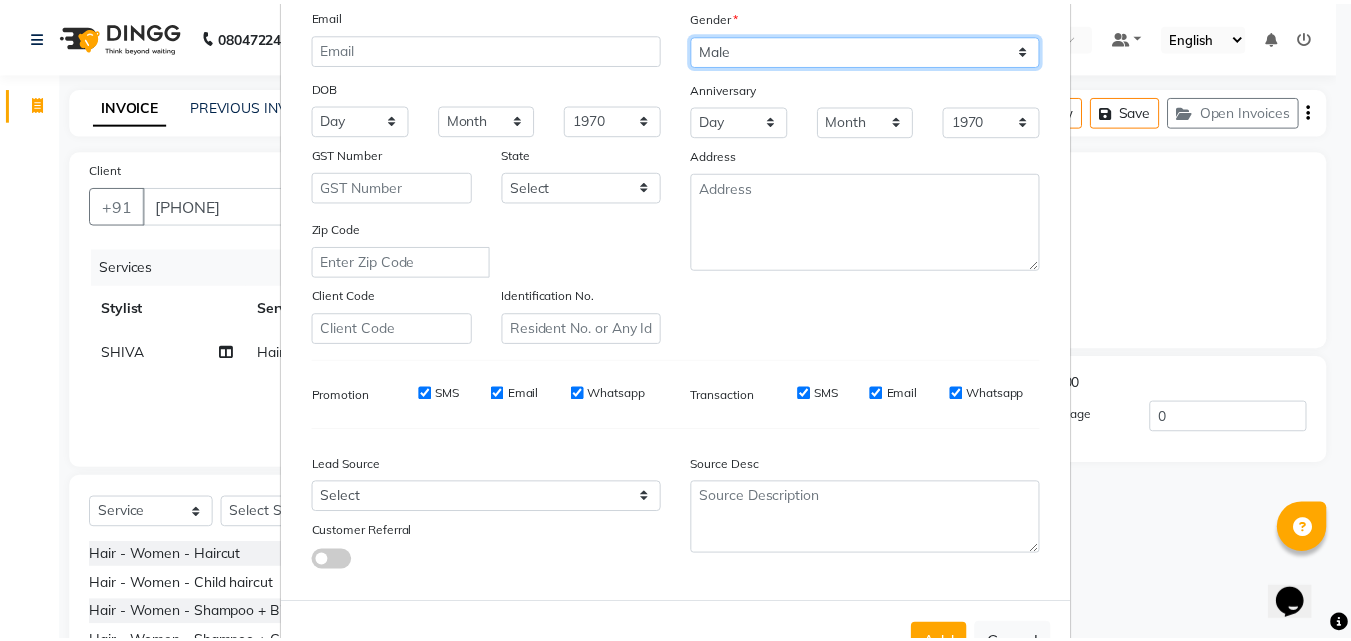 scroll, scrollTop: 282, scrollLeft: 0, axis: vertical 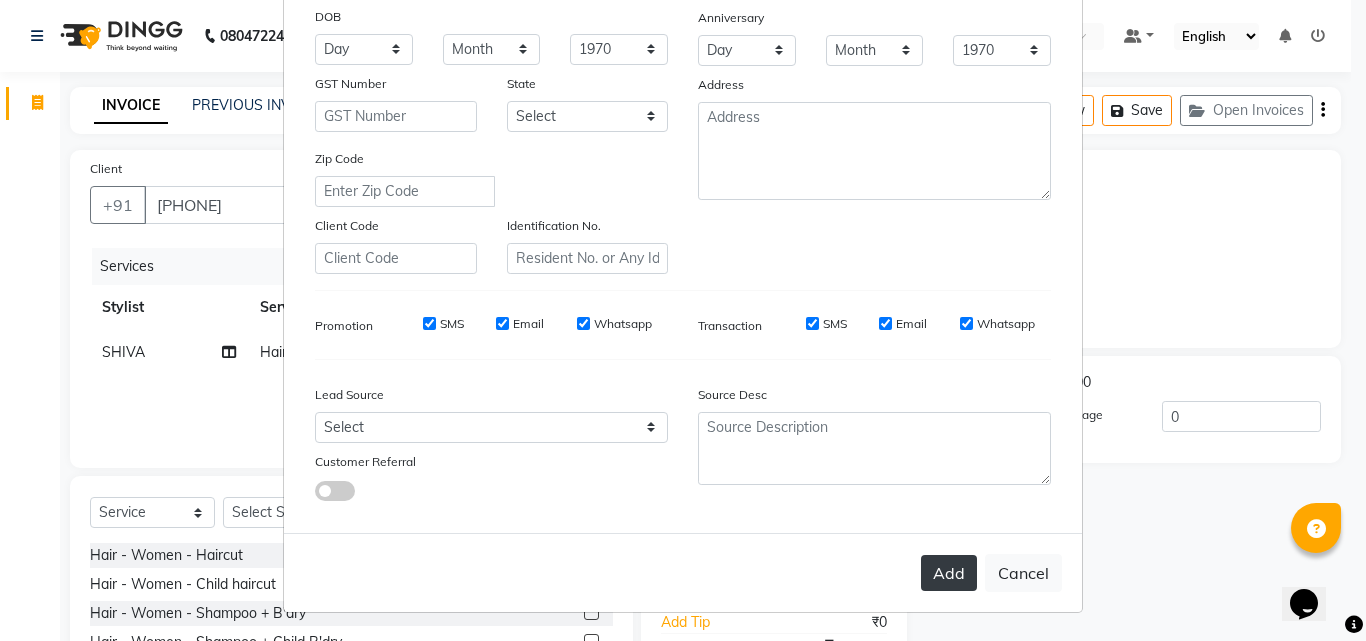 click on "Add" at bounding box center (949, 573) 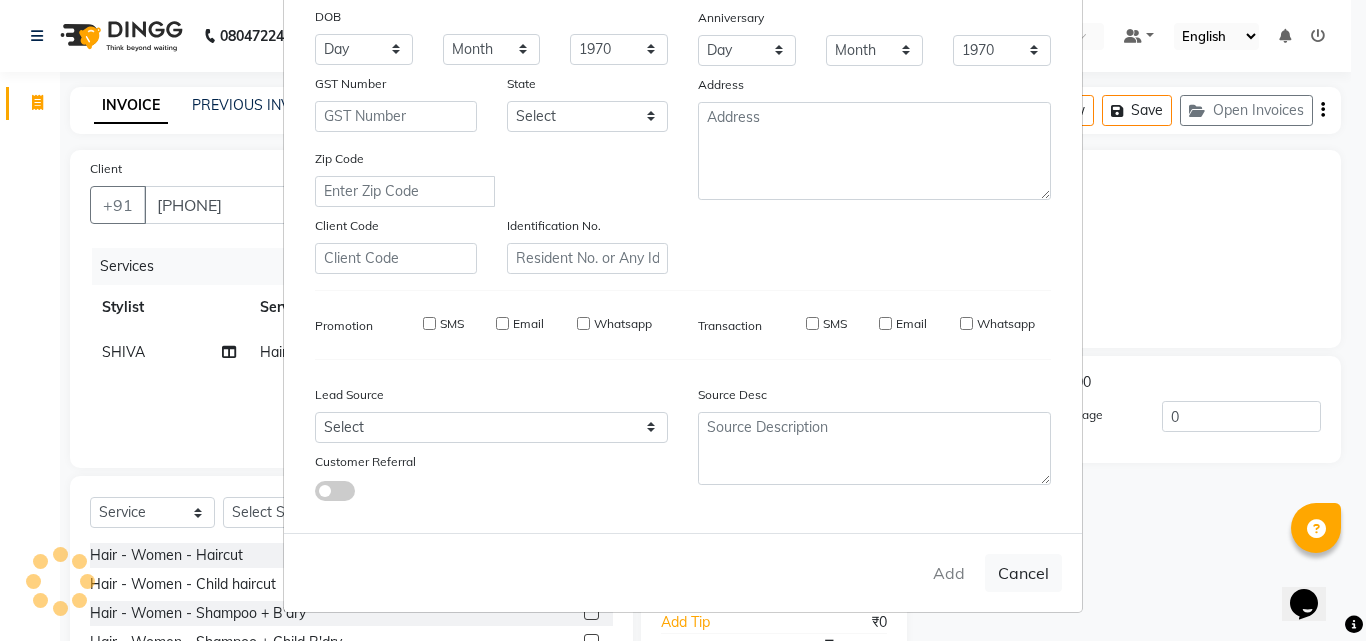 type 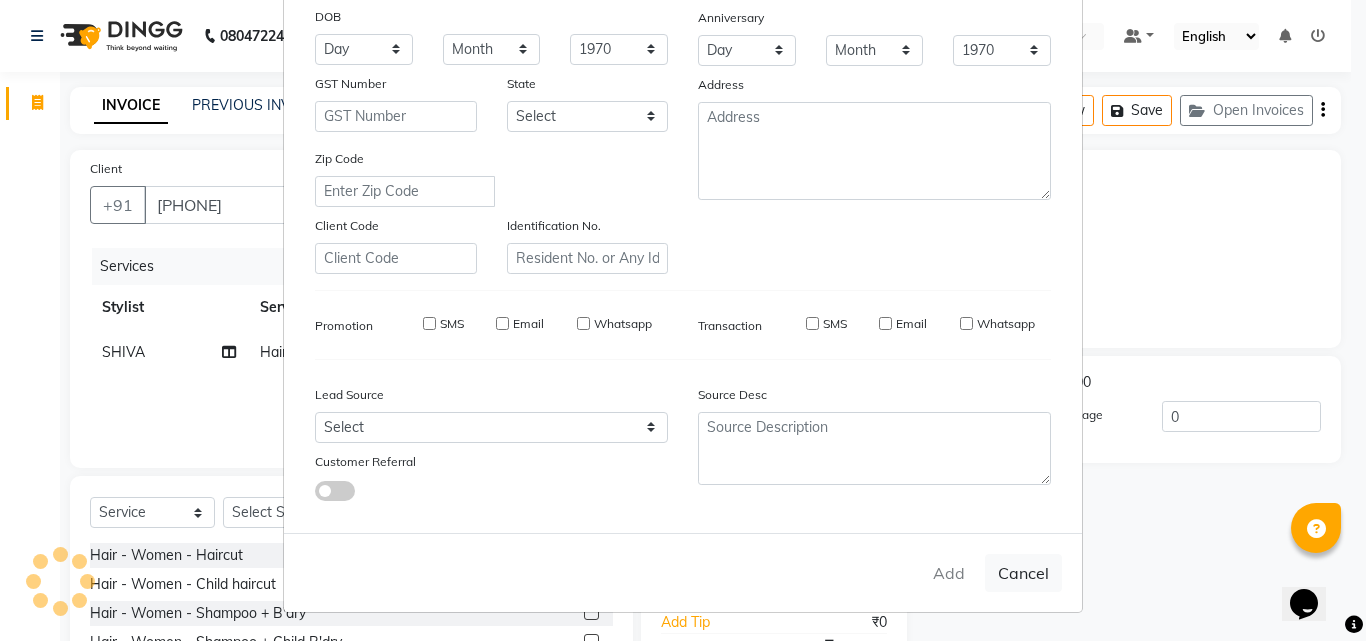 select 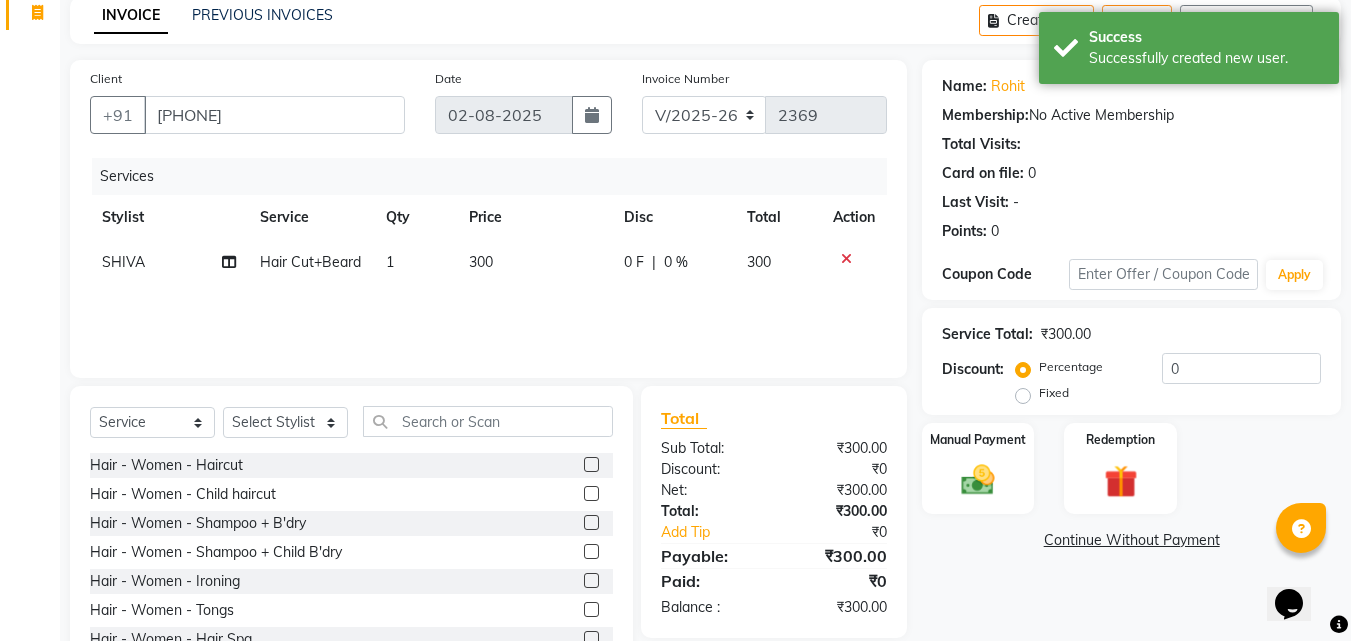 scroll, scrollTop: 160, scrollLeft: 0, axis: vertical 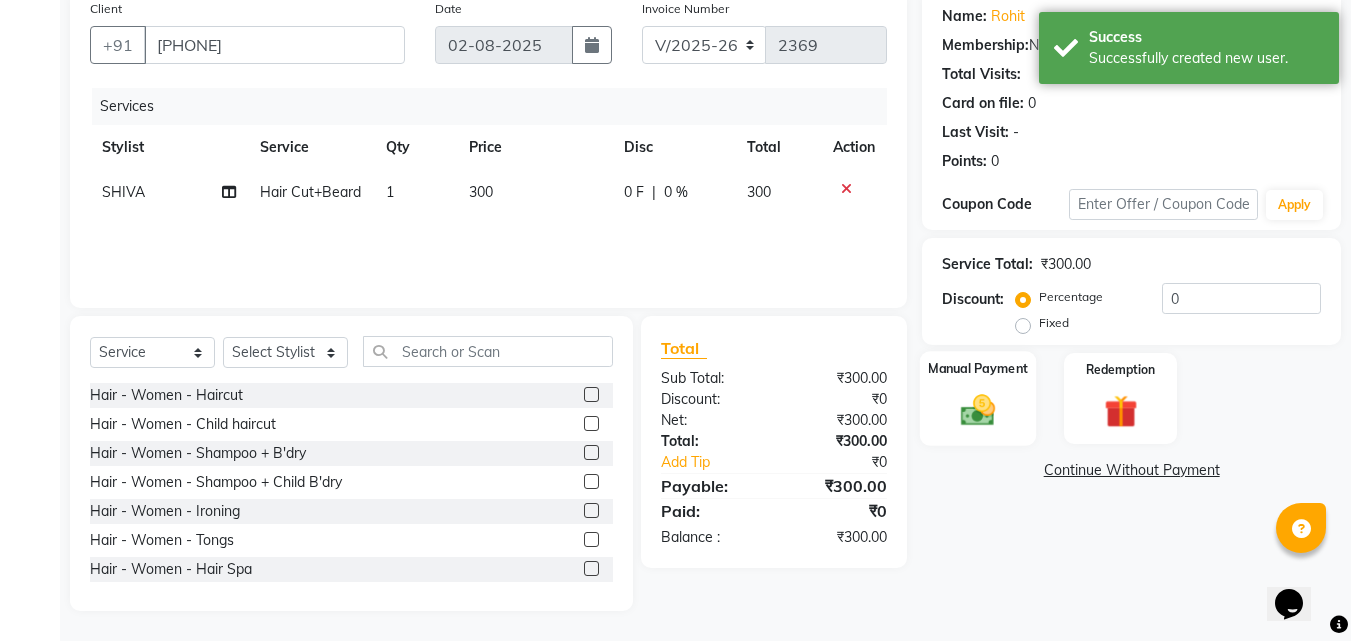 click 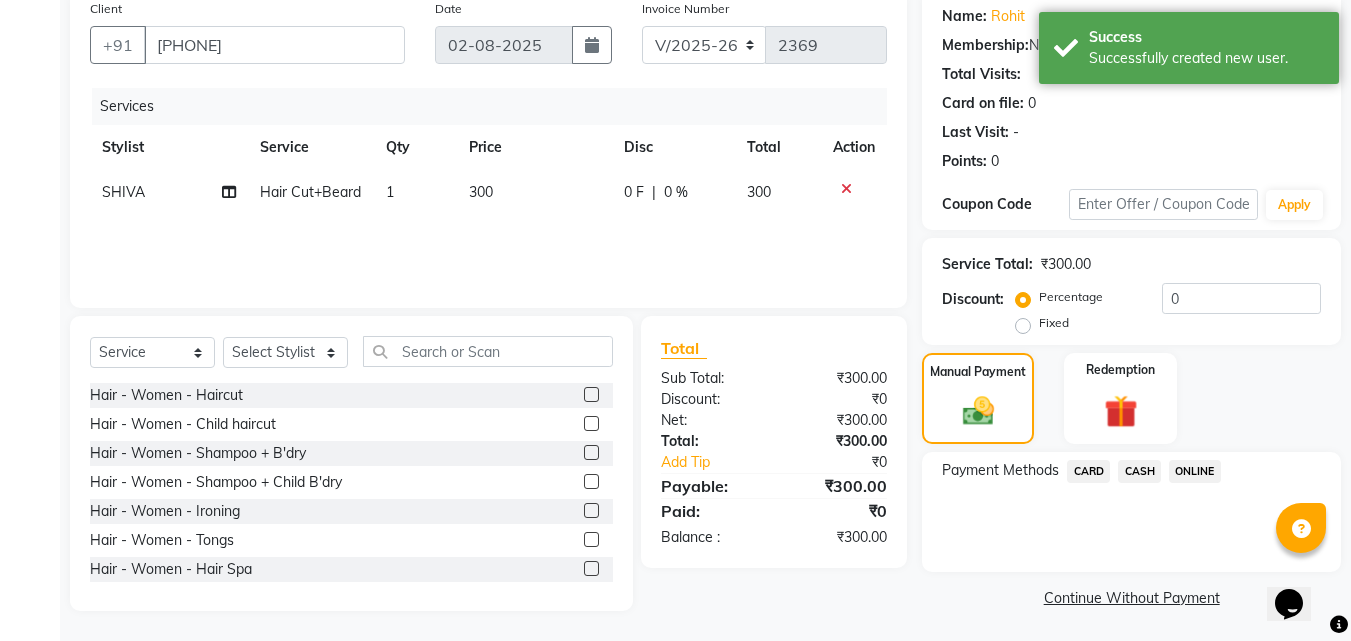 click on "ONLINE" 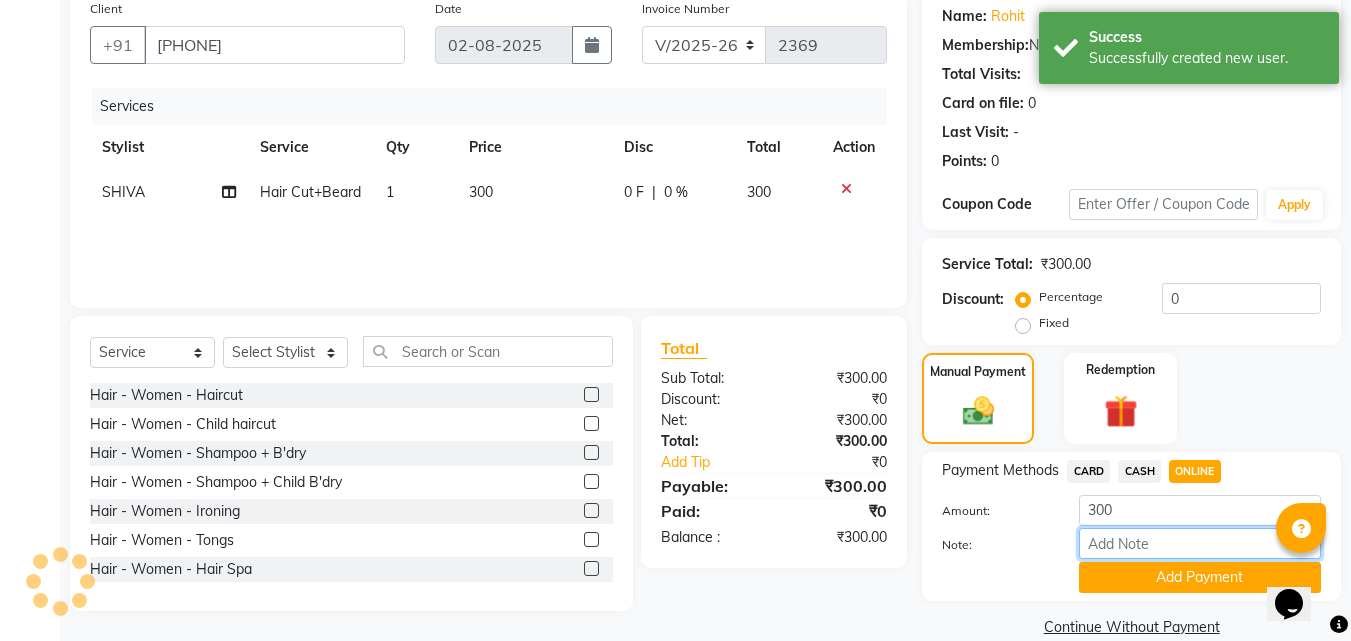 click on "Note:" at bounding box center [1200, 543] 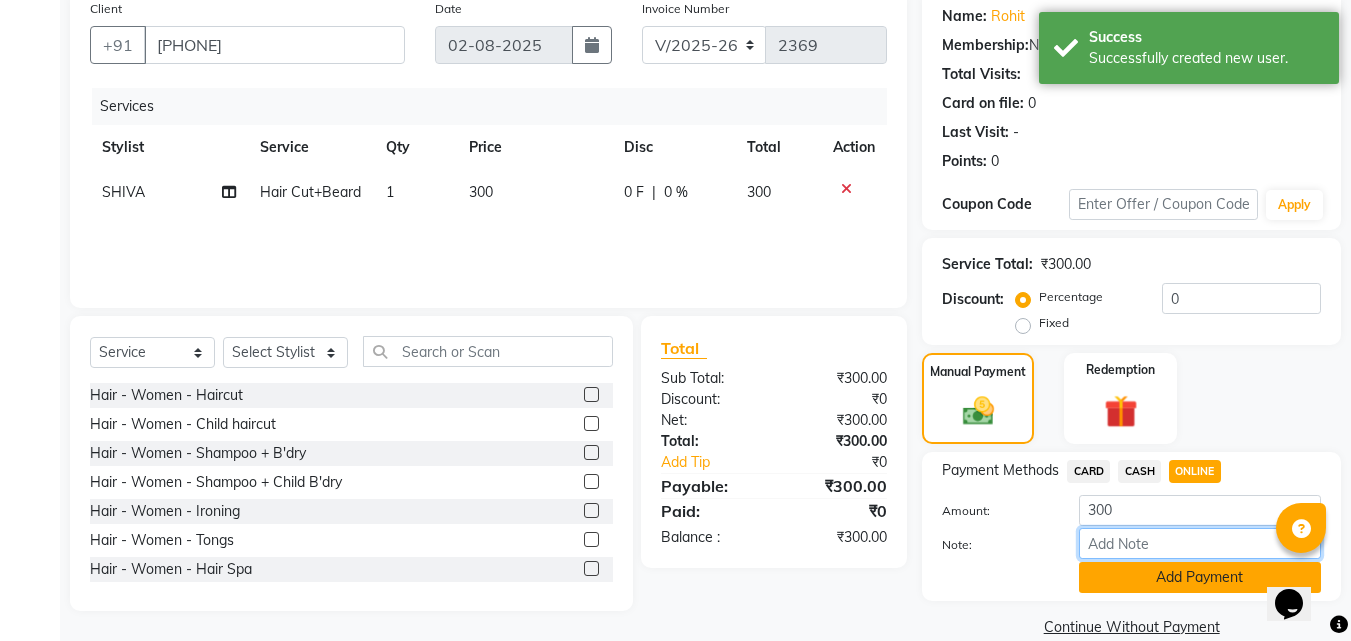 type on "THANK YOU VISIT AGAIN" 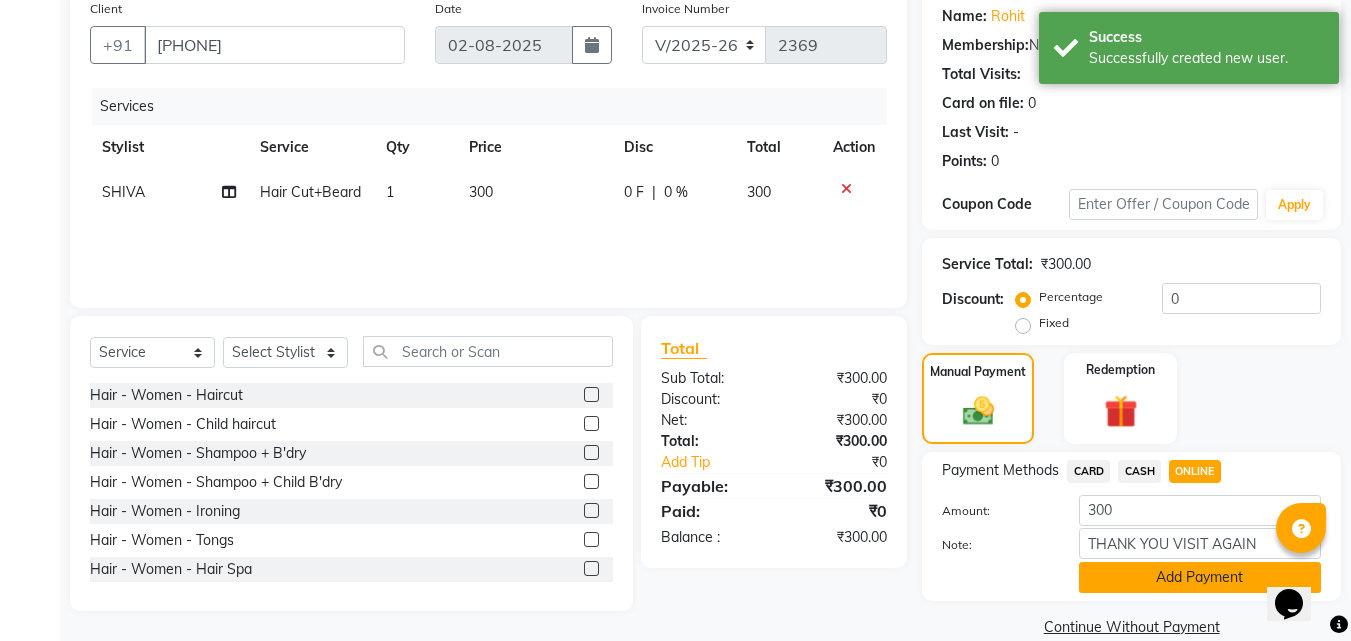 click on "Add Payment" 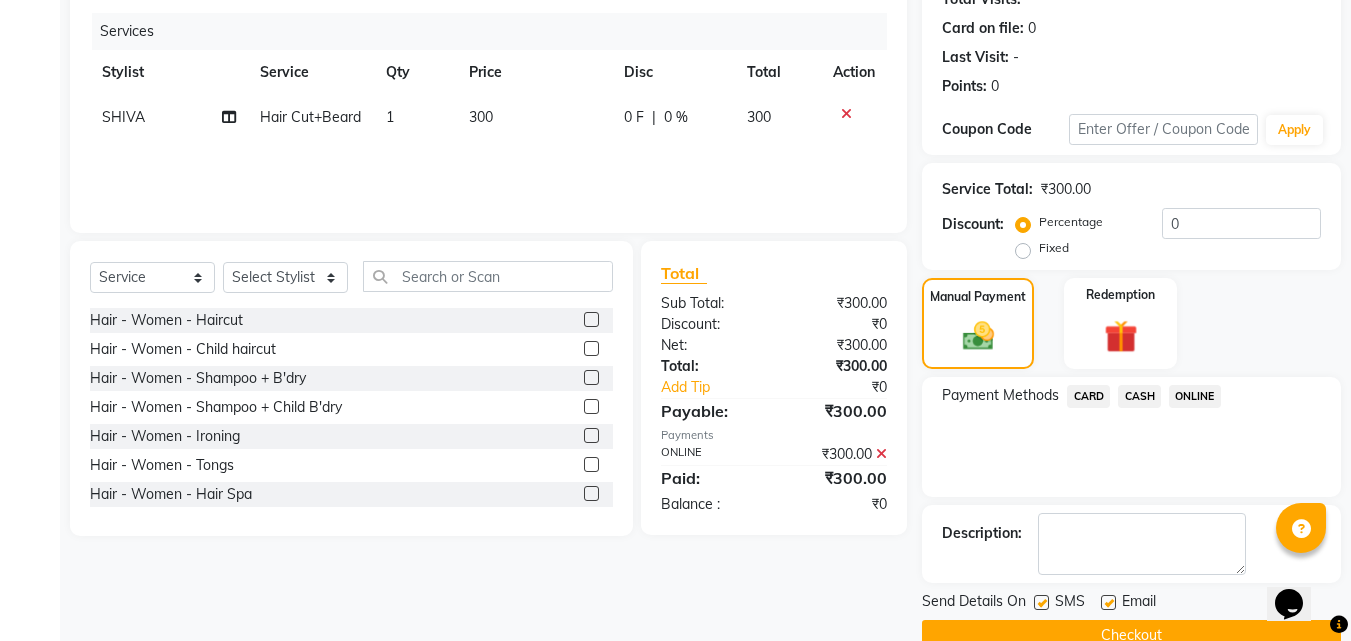 scroll, scrollTop: 275, scrollLeft: 0, axis: vertical 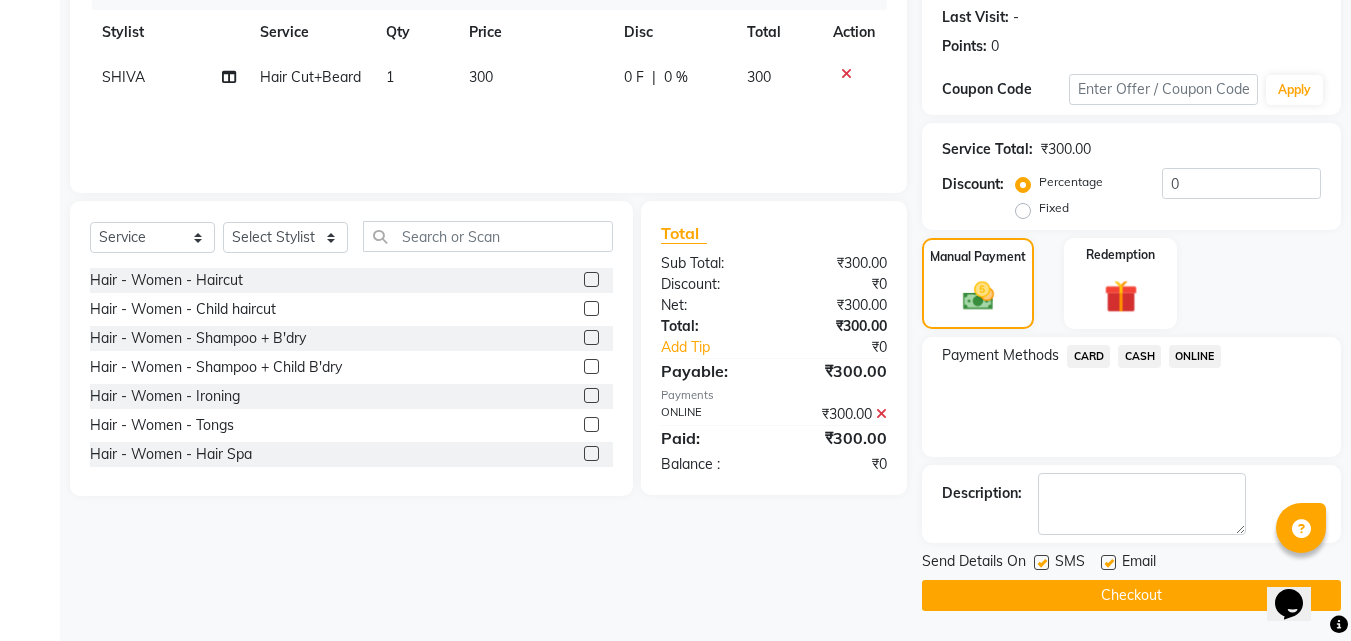 click on "INVOICE PREVIOUS INVOICES Create New Save Open Invoices Client +[COUNTRYCODE] [PHONE] Date [DATE] Invoice Number [ALPHANUMERIC] [ALPHANUMERIC]-[NUMBER] [NUMBER] Services Stylist Service Qty Price Disc Total Action [FIRST] Hair Cut+Beard 1 300 0 F | 0 % 300 Select Service Product Membership Package Voucher Prepaid Gift Card Select Stylist [FIRST] [FIRST] [FIRST] [FIRST] [FIRST] [LAST] [LAST] [FIRST] [FIRST] [FIRST] [FIRST] [FIRST] [FIRST] Hair - Women - Haircut Hair - Women - Child haircut Hair - Women - Shampoo + B'dry Hair - Women - Shampoo + Child B'dry Hair - Women - Ironing Hair - Women - Tongs Hair - Women - Hair Spa Hair - Women - Mythic Oil Hair Spa Hair - Women - Aroma Oil Head Massage Hair - Women - Almond Oil Head Massage Hair - Women - Olive Oil Head Massage Hair - Women - Coconut Oil Head Massage Hair - Women - Dandruff / Hair Loss Treatment Hair Colour (Global Colour) - Women - Root Touch Up Hair Colour (Global Colour) - Women - Inoa Roots Hair Colour (Global Colour) - Women - Short Keratin - Women - Short" 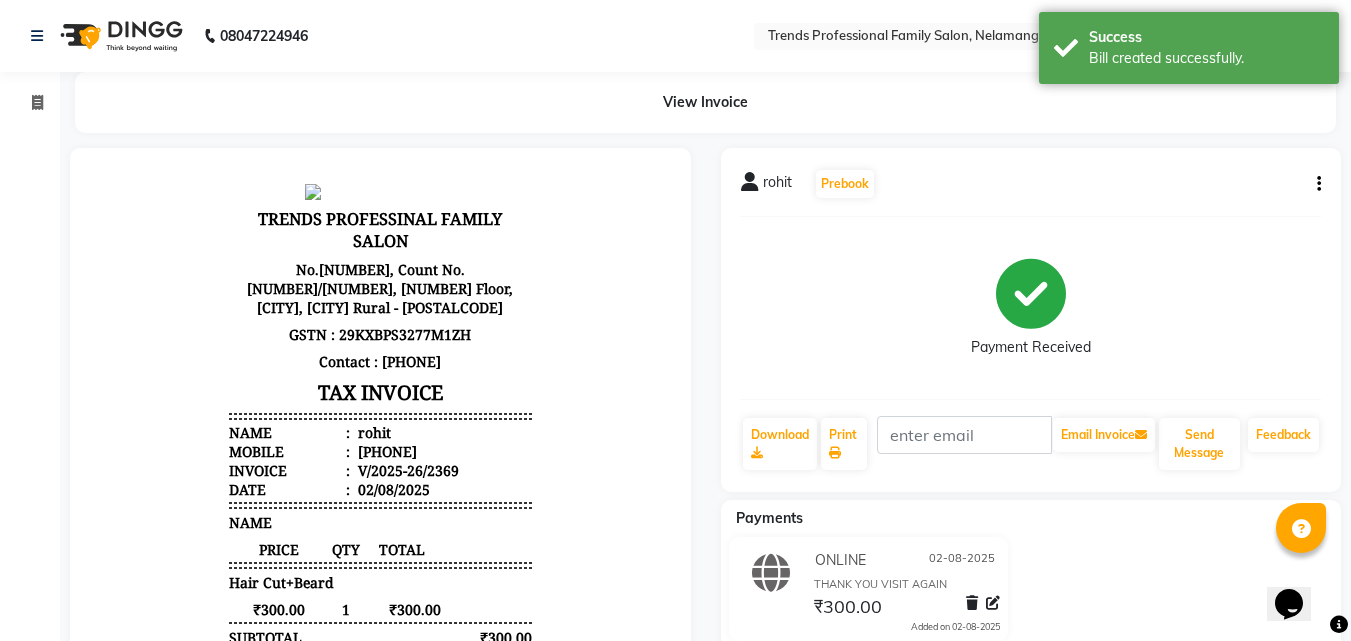 scroll, scrollTop: 0, scrollLeft: 0, axis: both 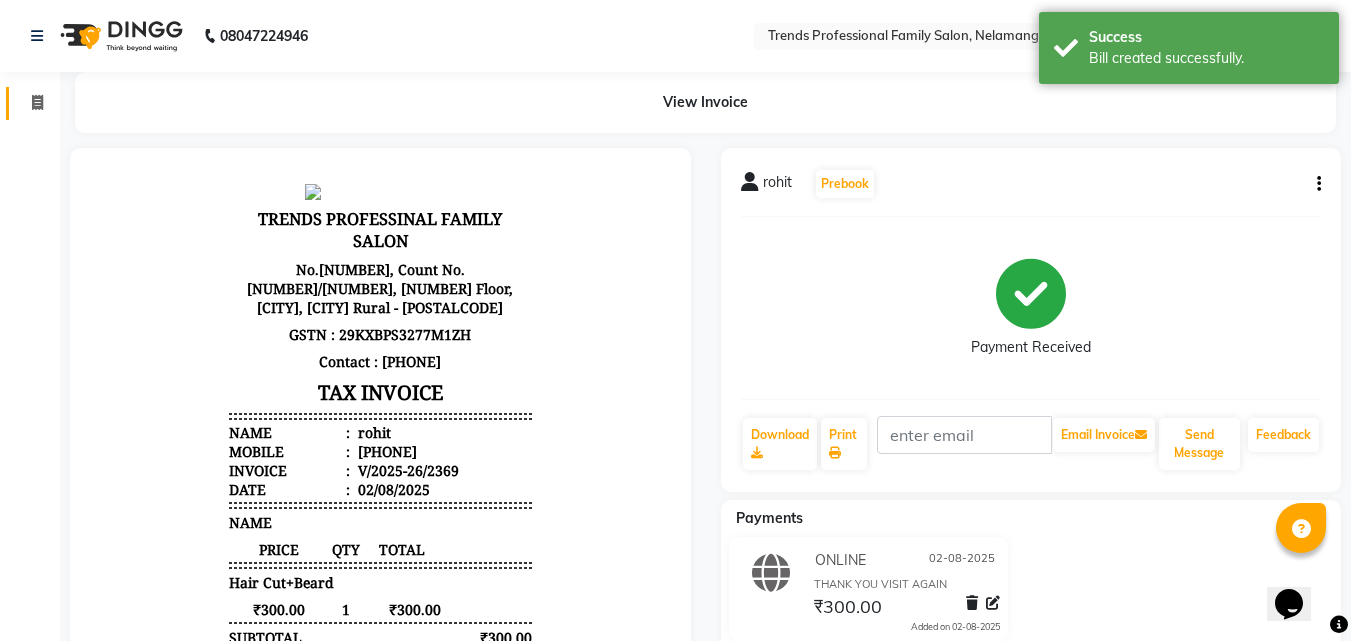 click 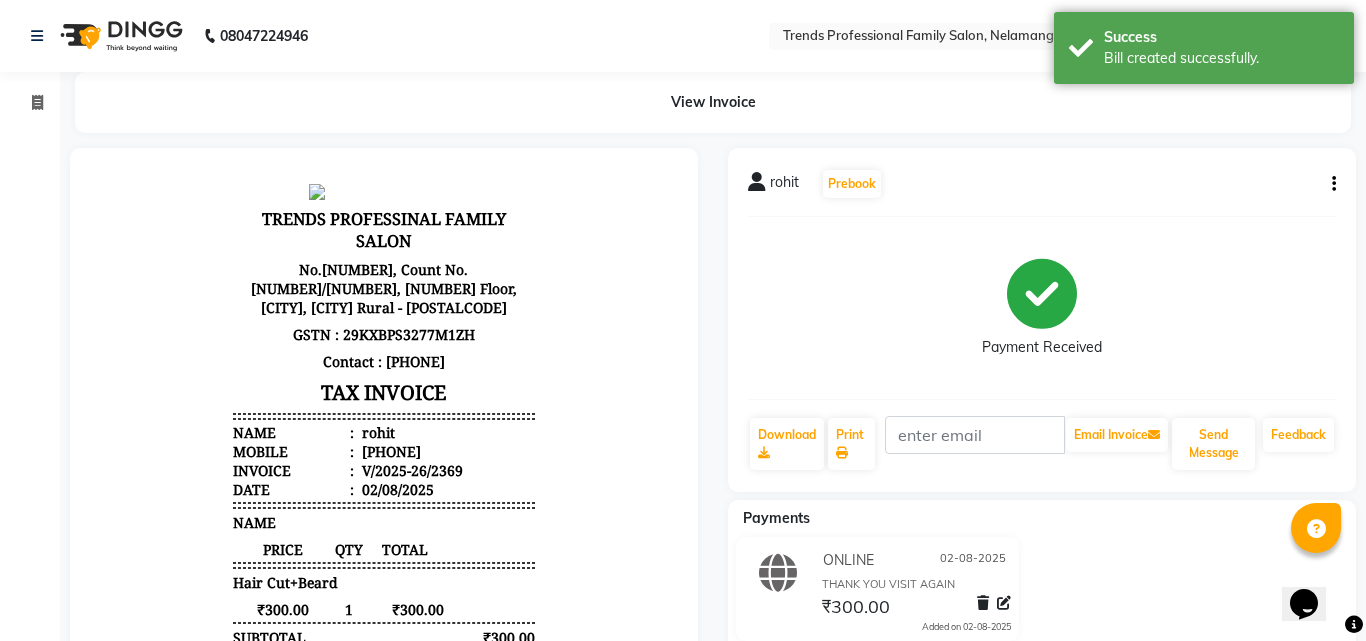 select on "7345" 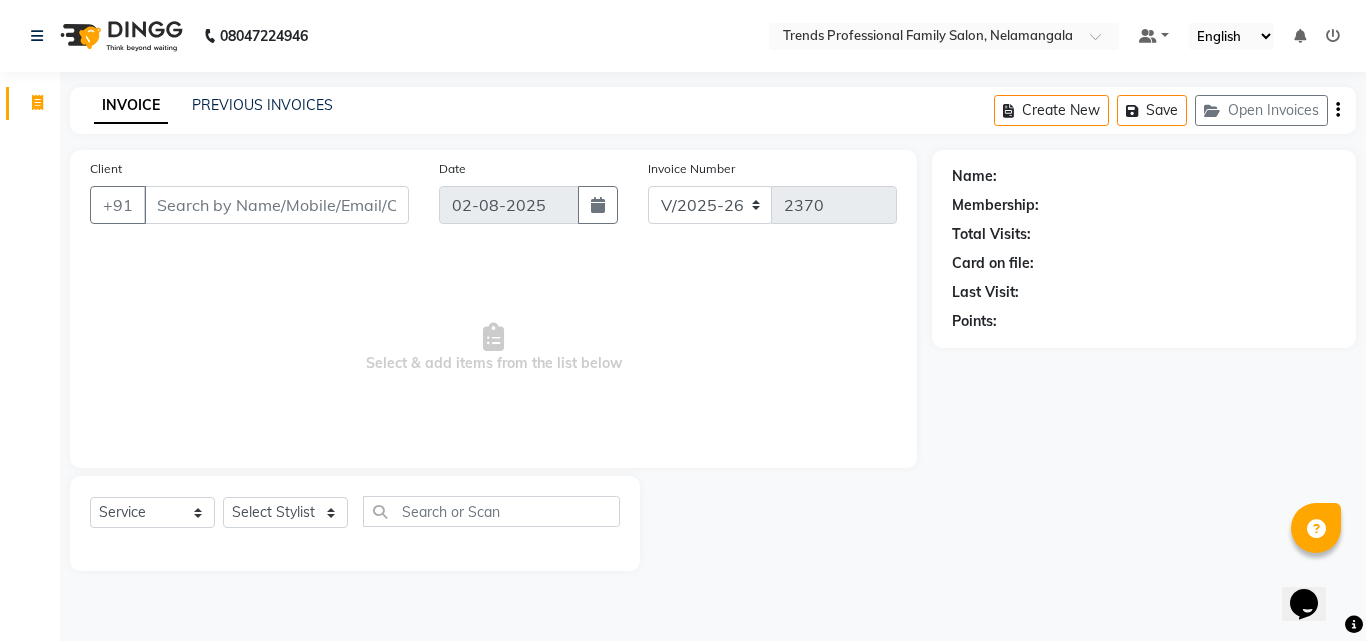 click on "Select & add items from the list below" at bounding box center (493, 348) 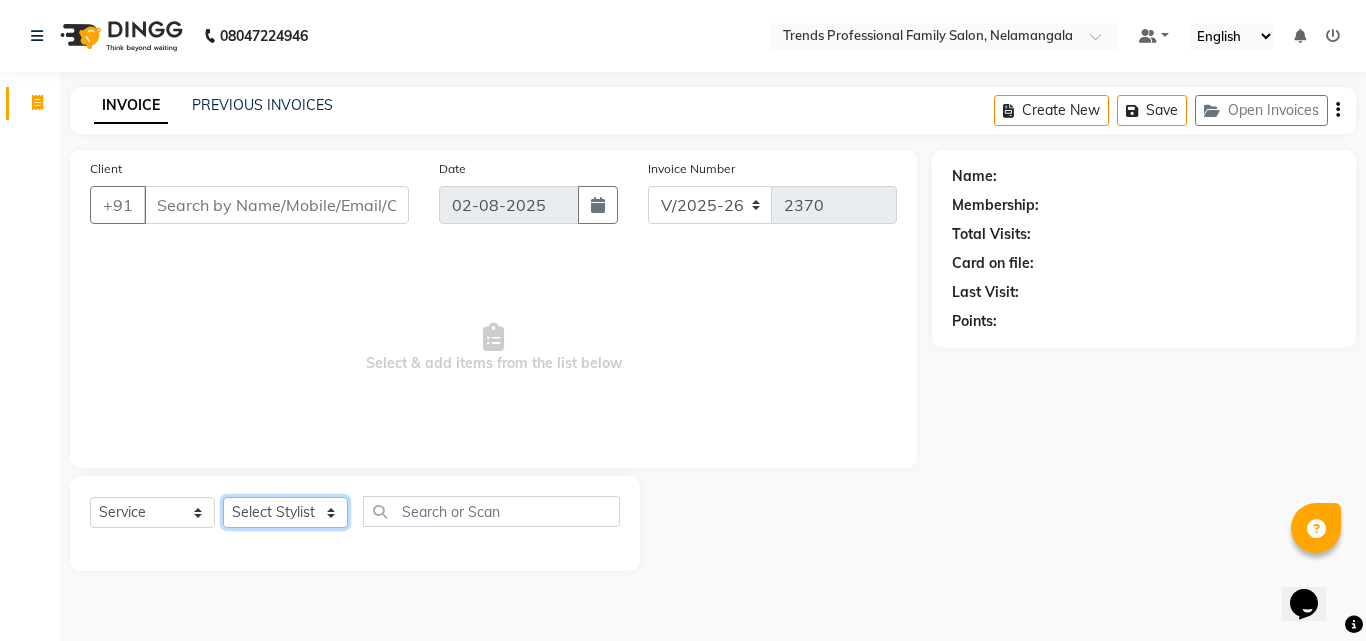 click on "Select Stylist [FIRST] [FIRST] [FIRST] [FIRST] [FIRST] [LAST] [LAST] [FIRST] [FIRST] [FIRST] [FIRST] [FIRST] [FIRST]" 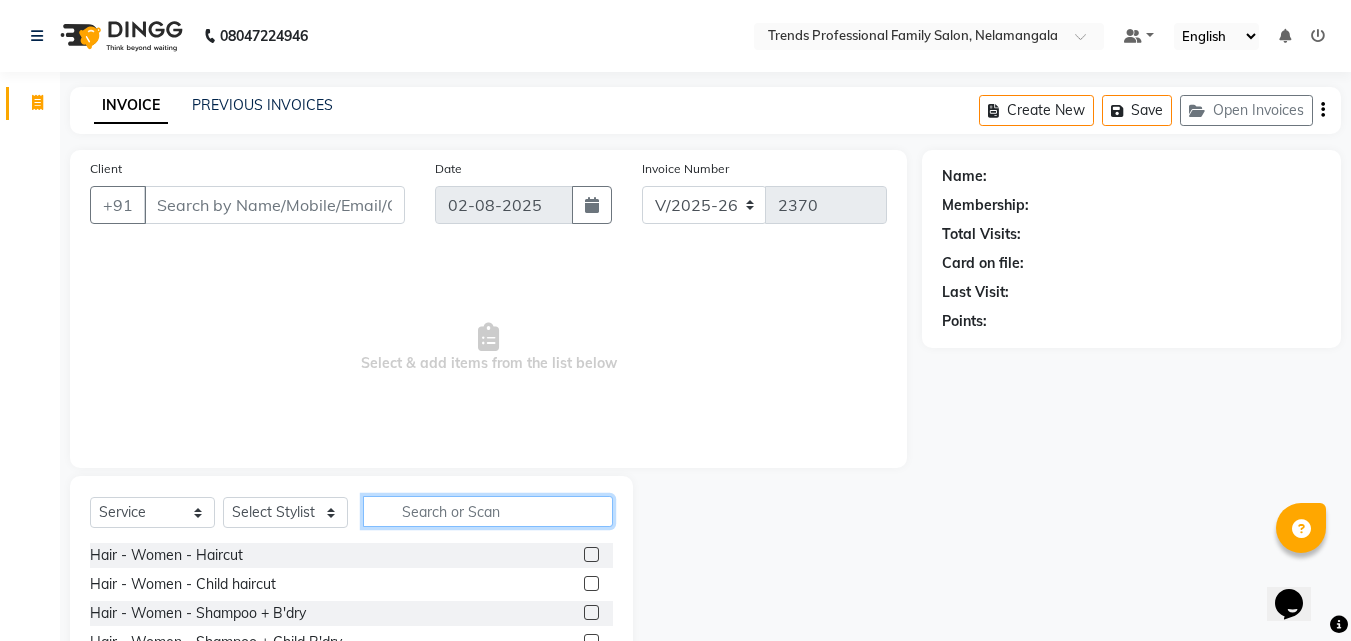 click 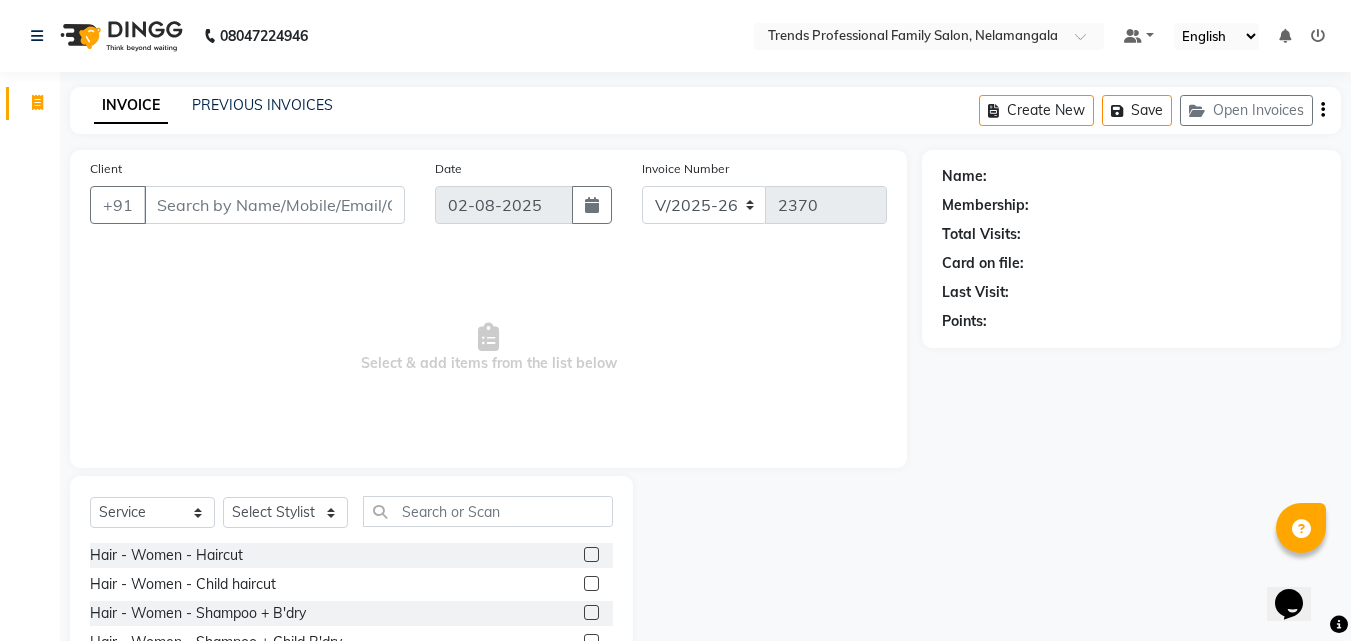 click on "Client +[COUNTRYCODE] Date [DATE] Invoice Number [ALPHANUMERIC] [ALPHANUMERIC]-[NUMBER] [NUMBER] Select & add items from the list below" 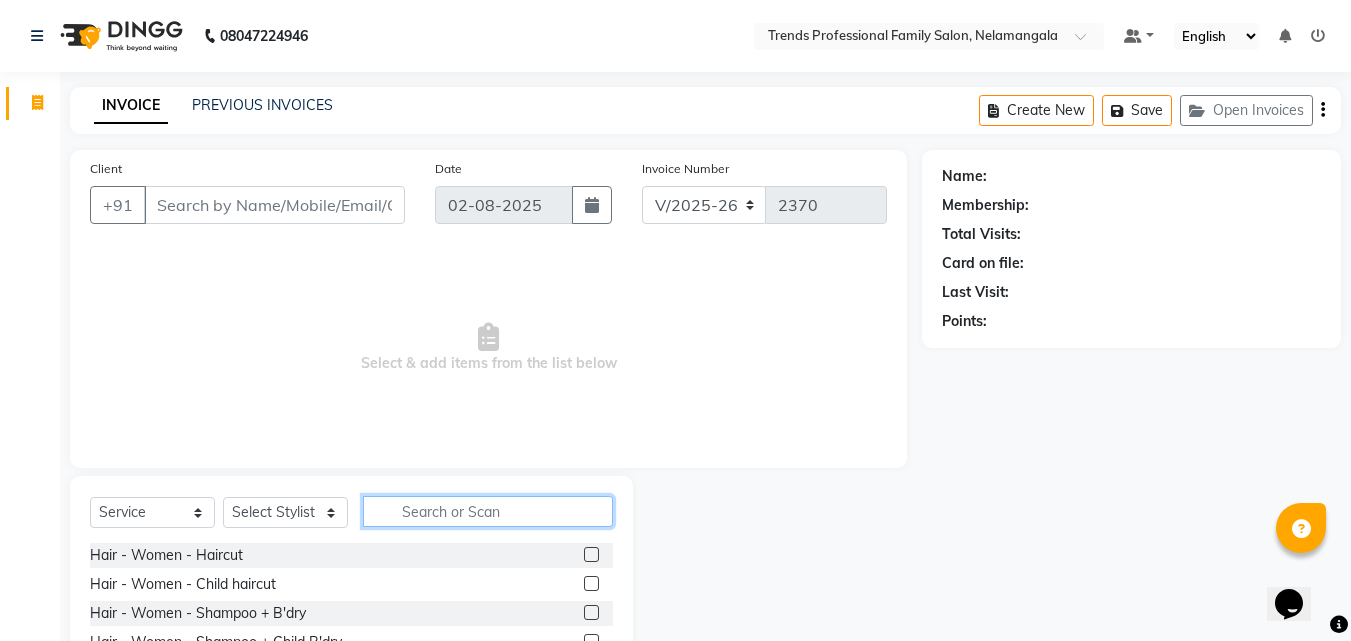 click 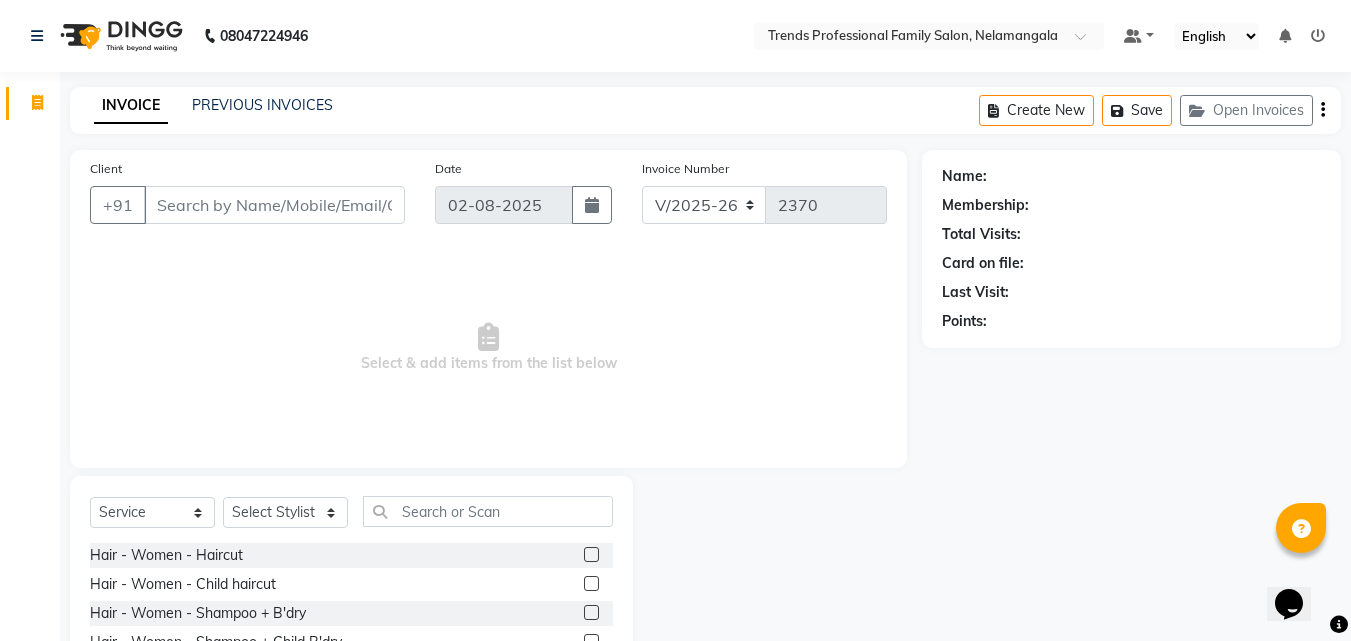 click on "Client +[COUNTRYCODE] Date [DATE] Invoice Number [ALPHANUMERIC] [ALPHANUMERIC]-[NUMBER] [NUMBER] Select & add items from the list below" 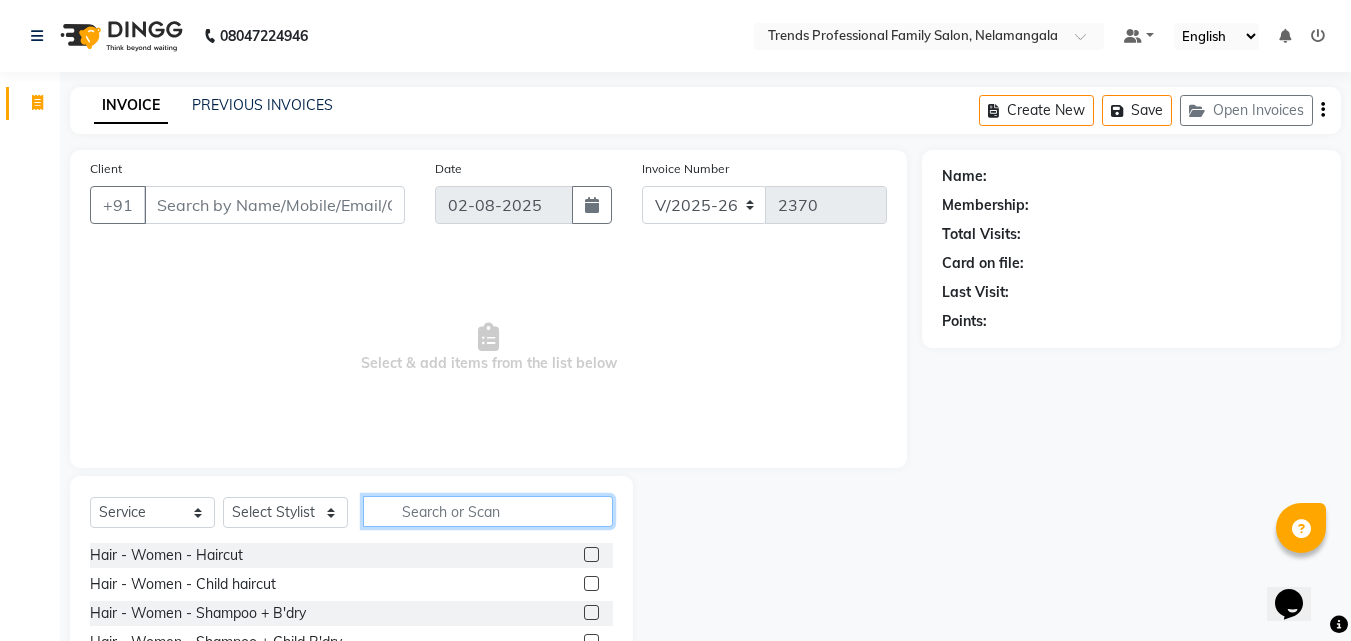 click 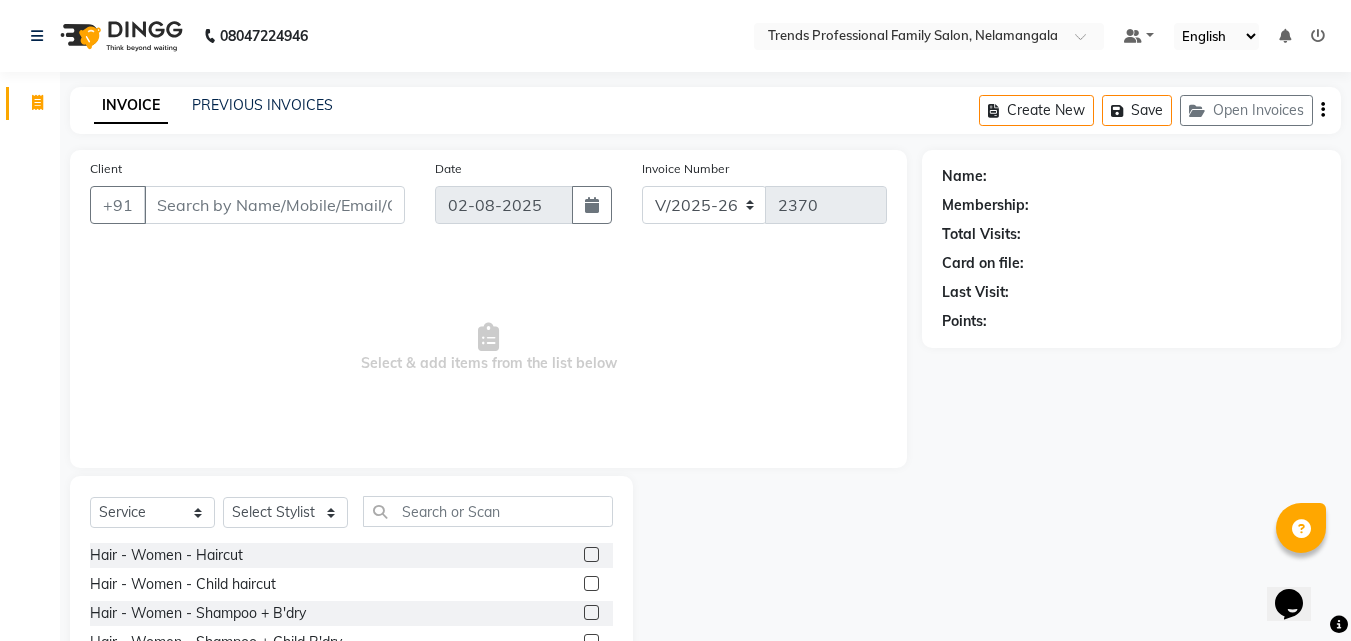 click on "Select & add items from the list below" at bounding box center [488, 348] 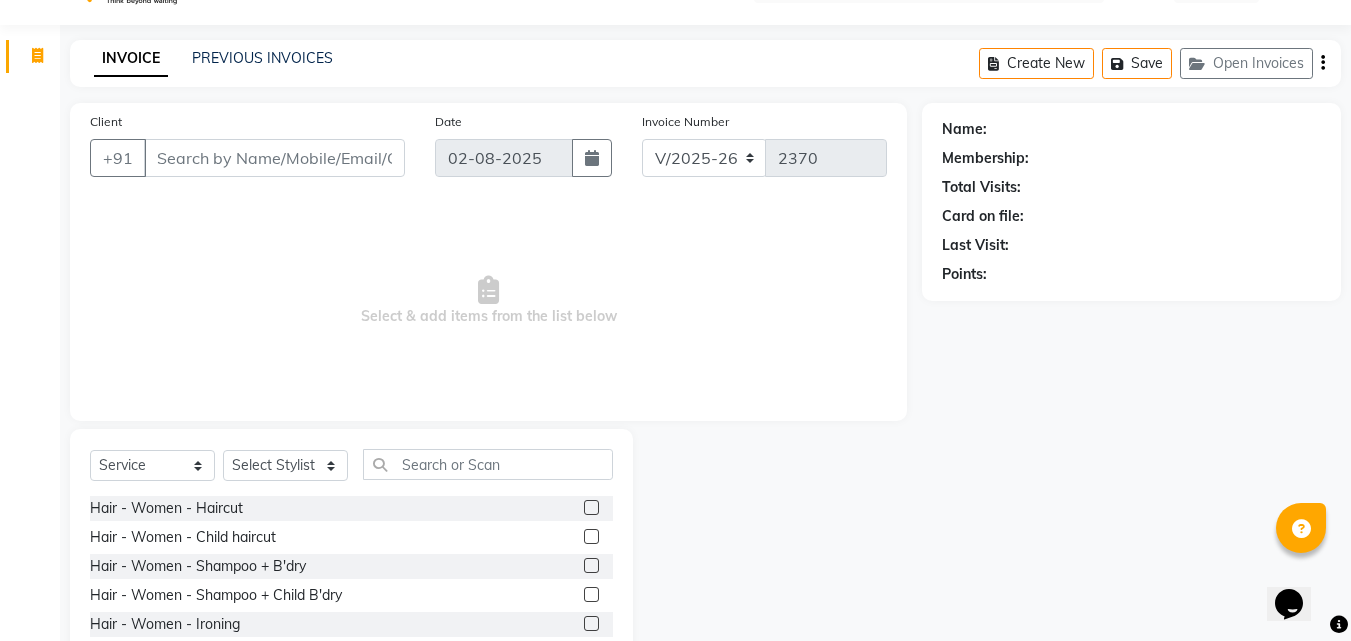 scroll, scrollTop: 0, scrollLeft: 0, axis: both 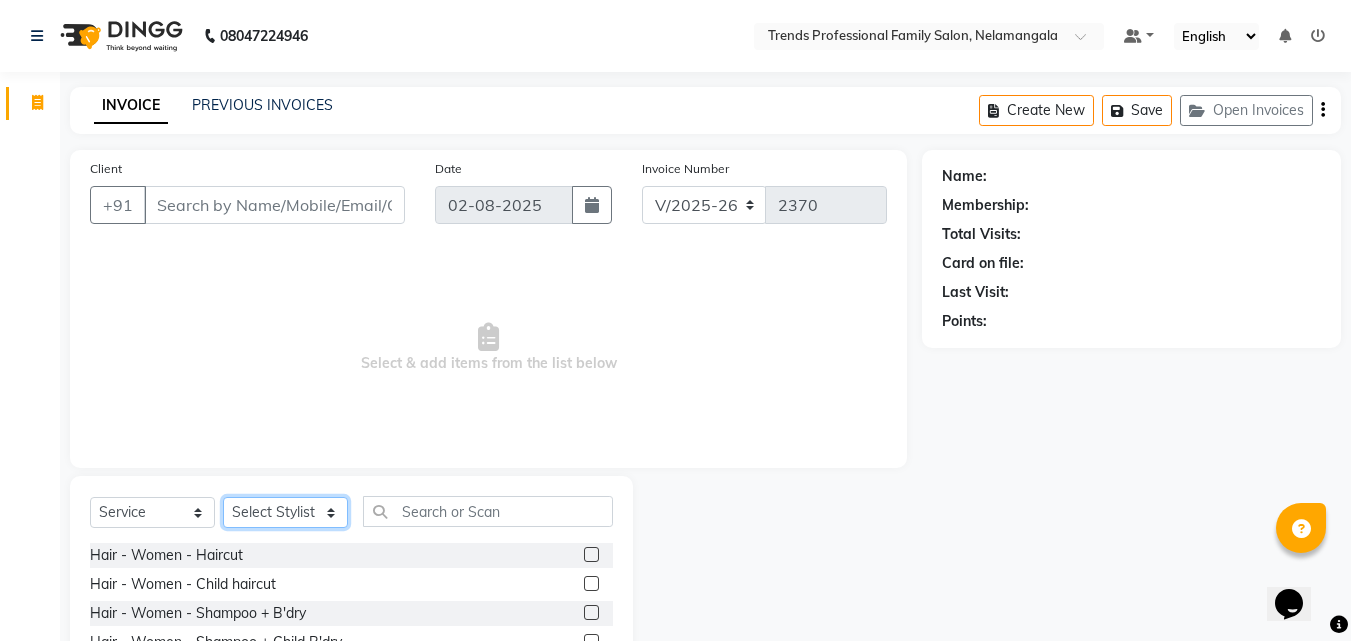 click on "Select Stylist [FIRST] [FIRST] [FIRST] [FIRST] [FIRST] [LAST] [LAST] [FIRST] [FIRST] [FIRST] [FIRST] [FIRST] [FIRST]" 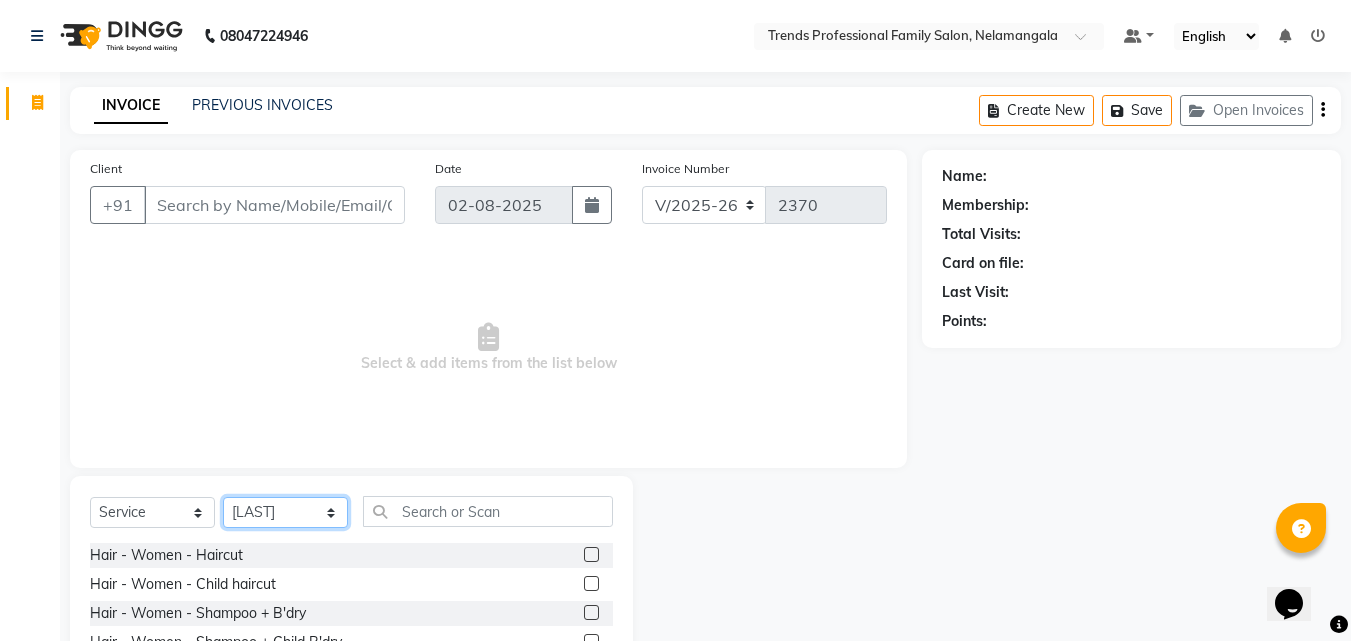 click on "Select Stylist [FIRST] [FIRST] [FIRST] [FIRST] [FIRST] [LAST] [LAST] [FIRST] [FIRST] [FIRST] [FIRST] [FIRST] [FIRST]" 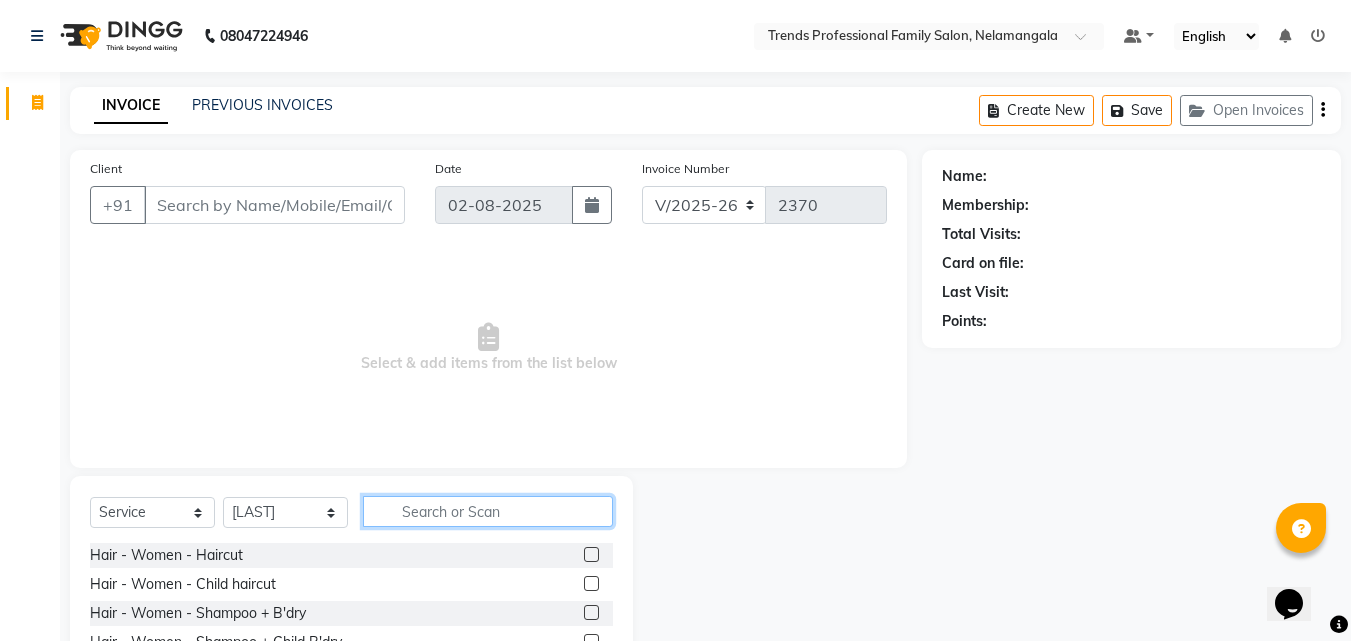 click 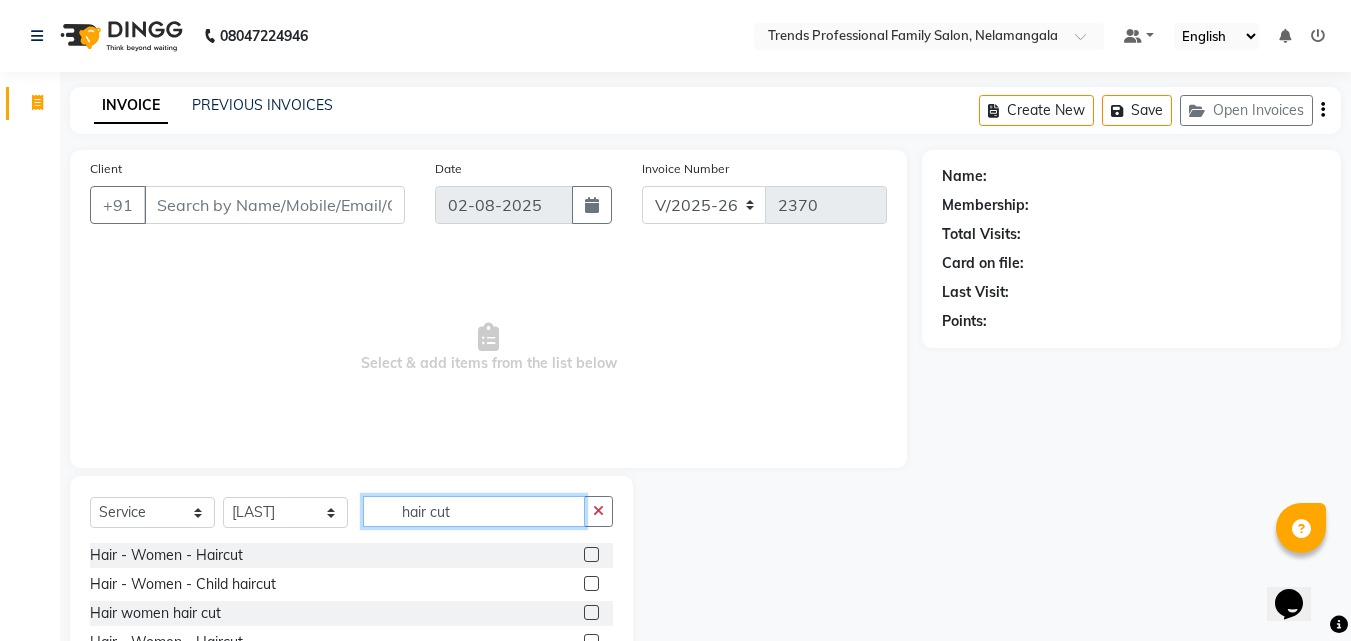scroll, scrollTop: 160, scrollLeft: 0, axis: vertical 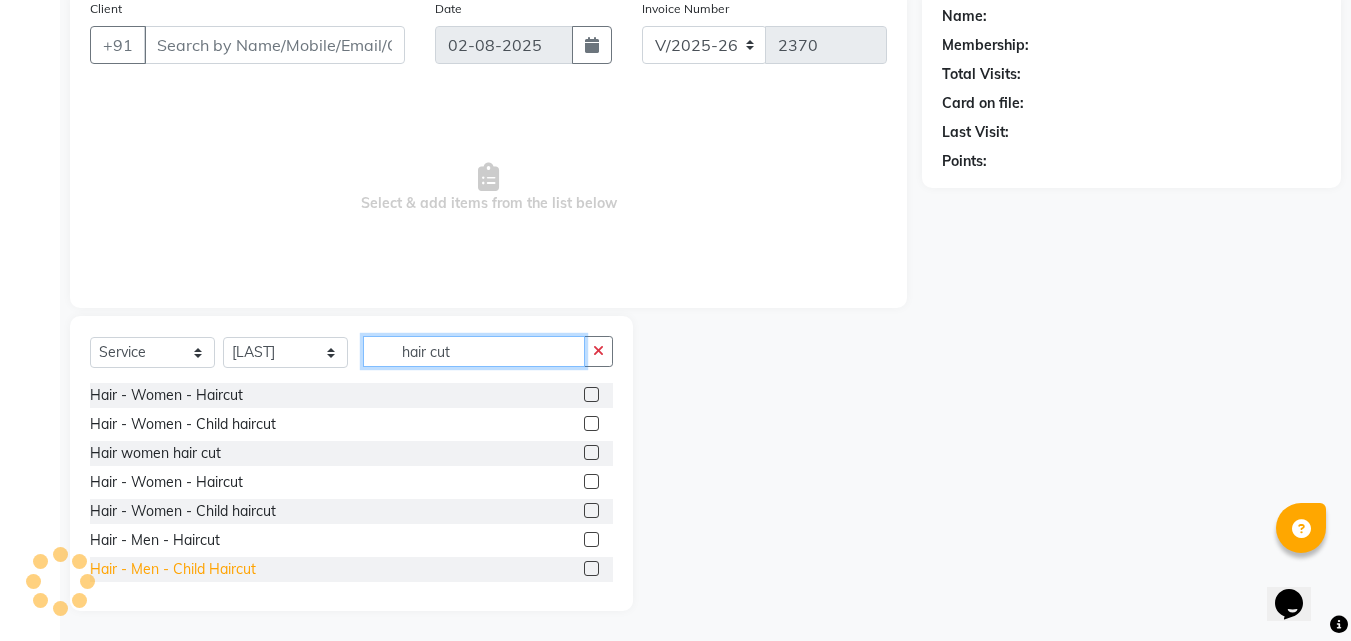 type on "hair cut" 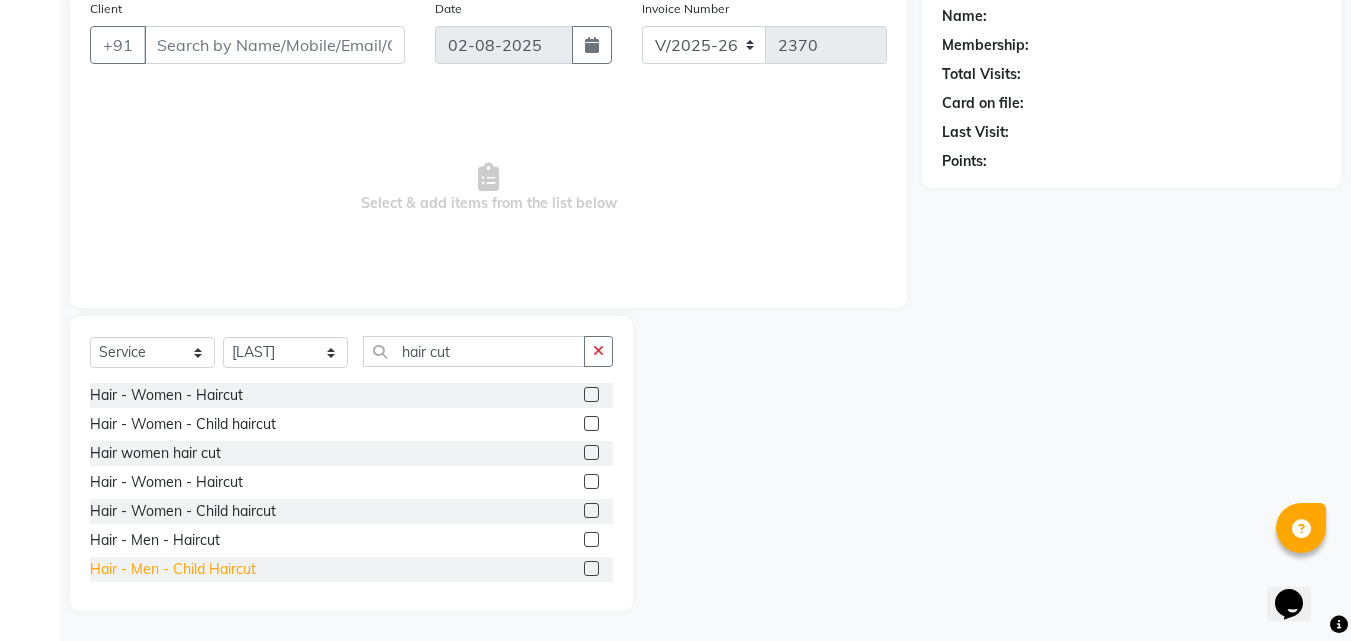 click on "Hair - Men - Child Haircut" 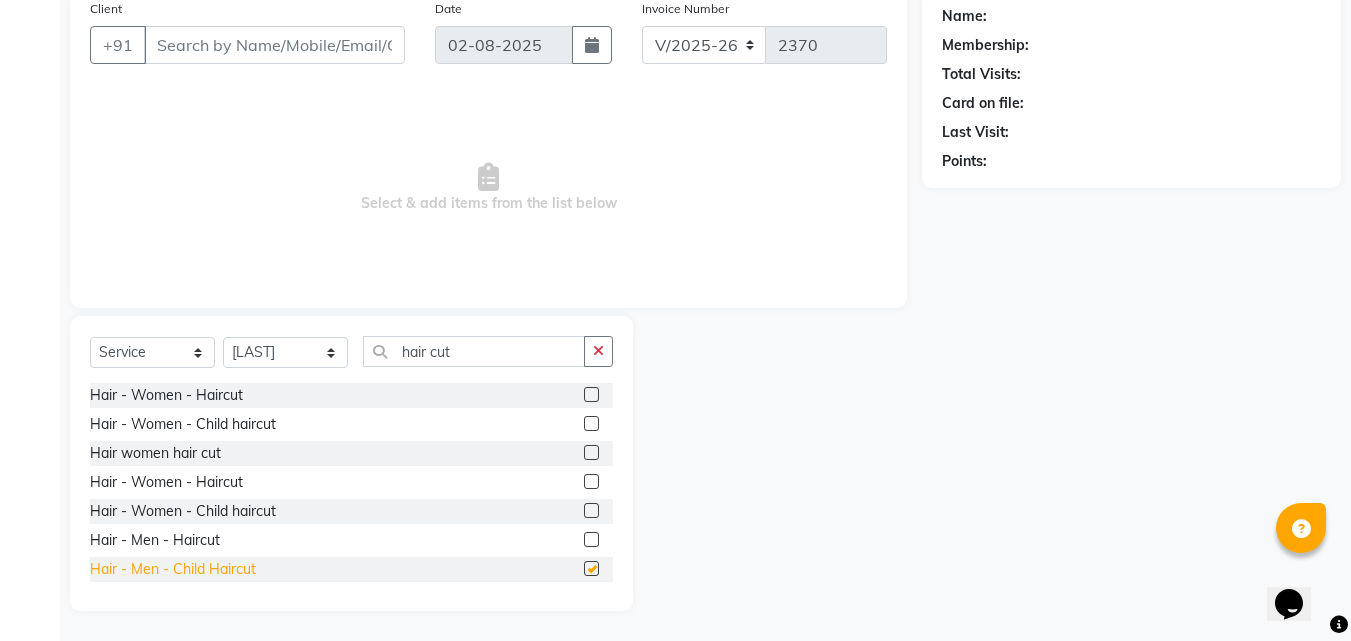 checkbox on "false" 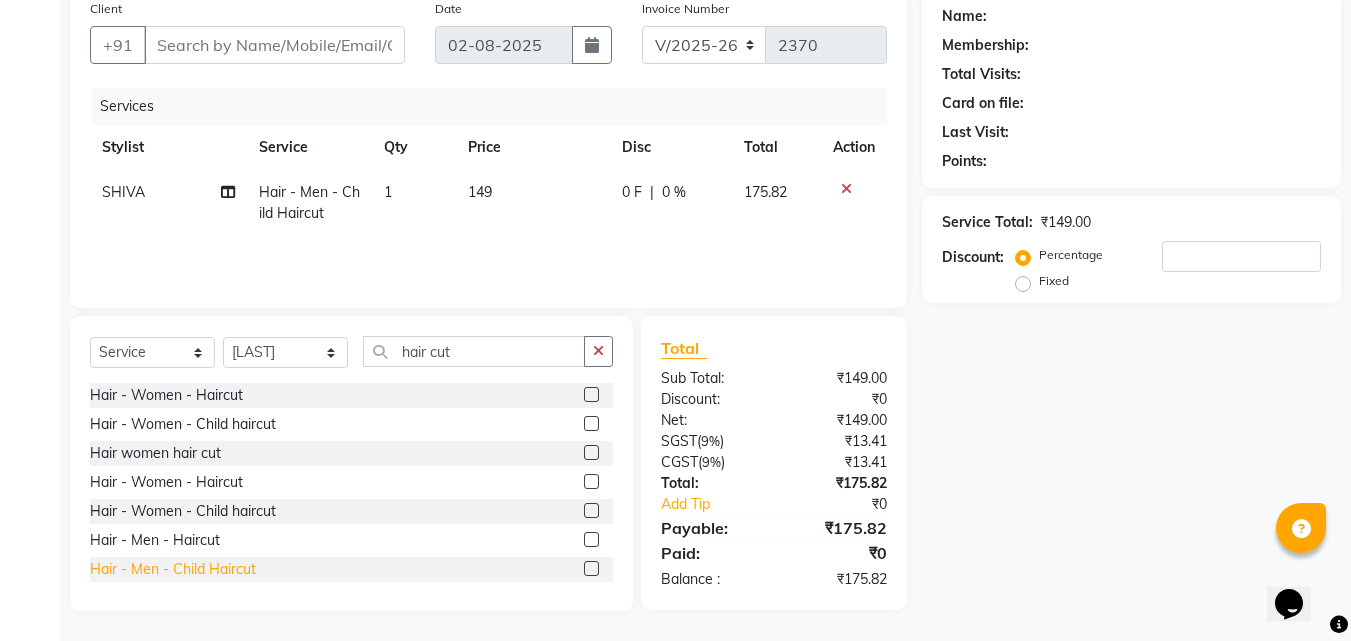 scroll, scrollTop: 61, scrollLeft: 0, axis: vertical 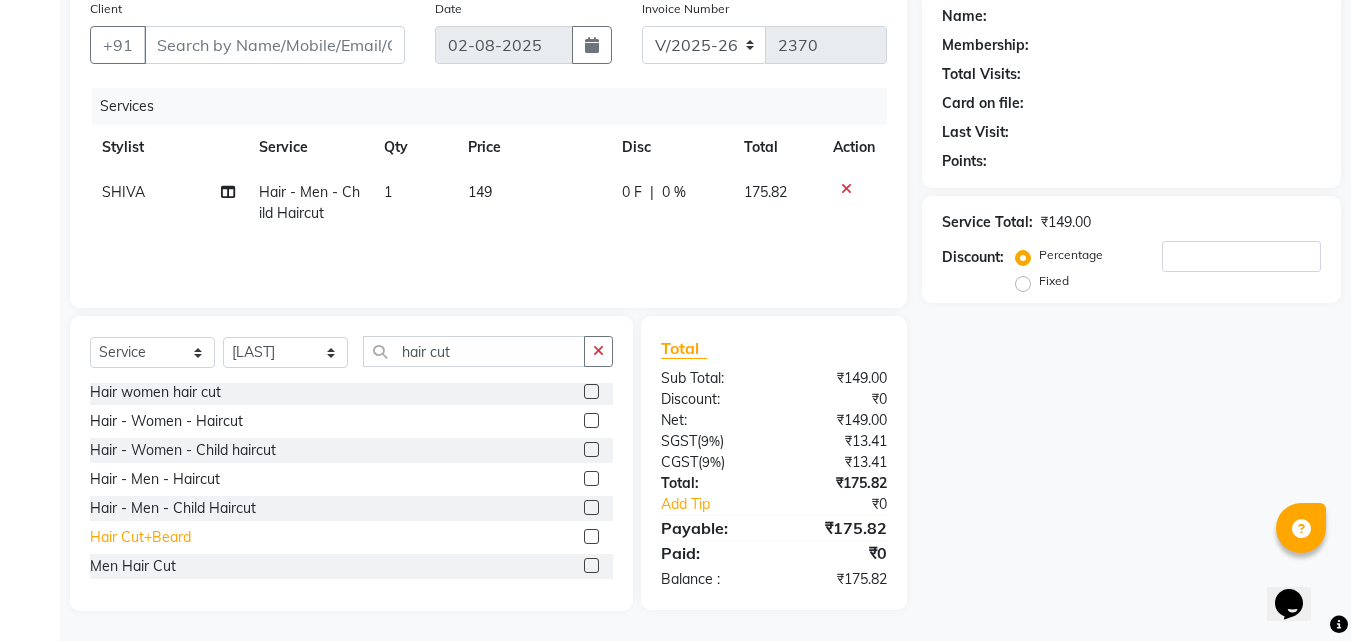 click on "Hair Cut+Beard" 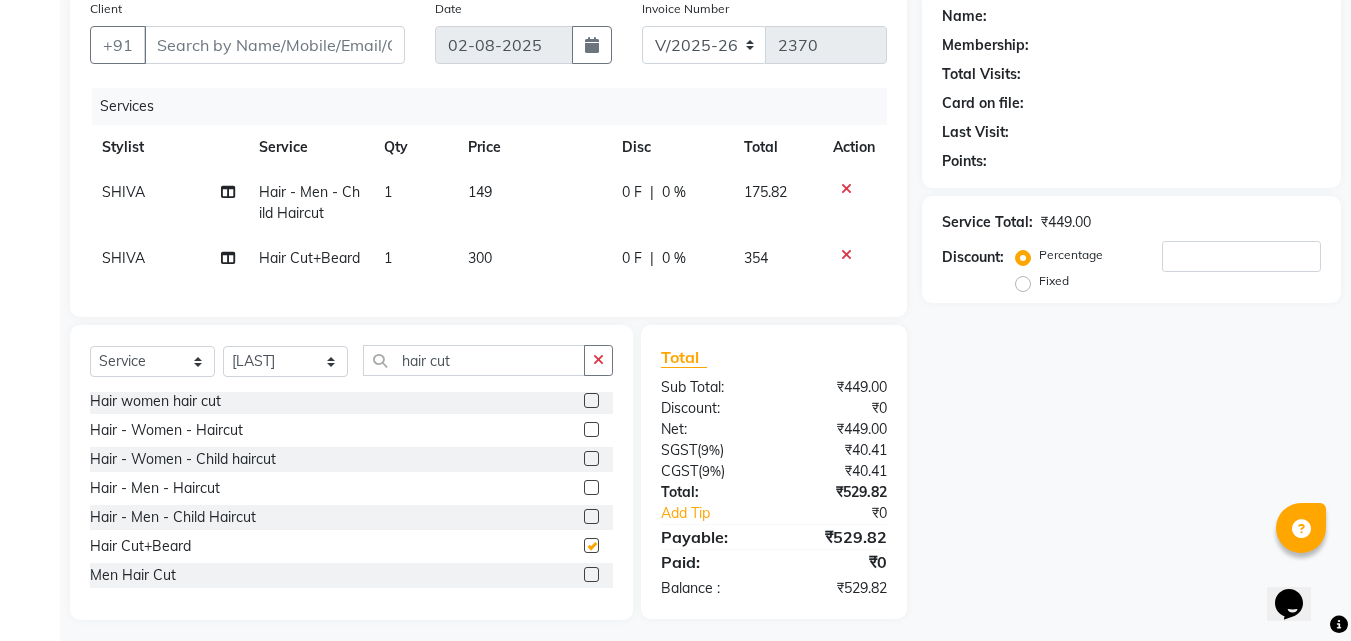 checkbox on "false" 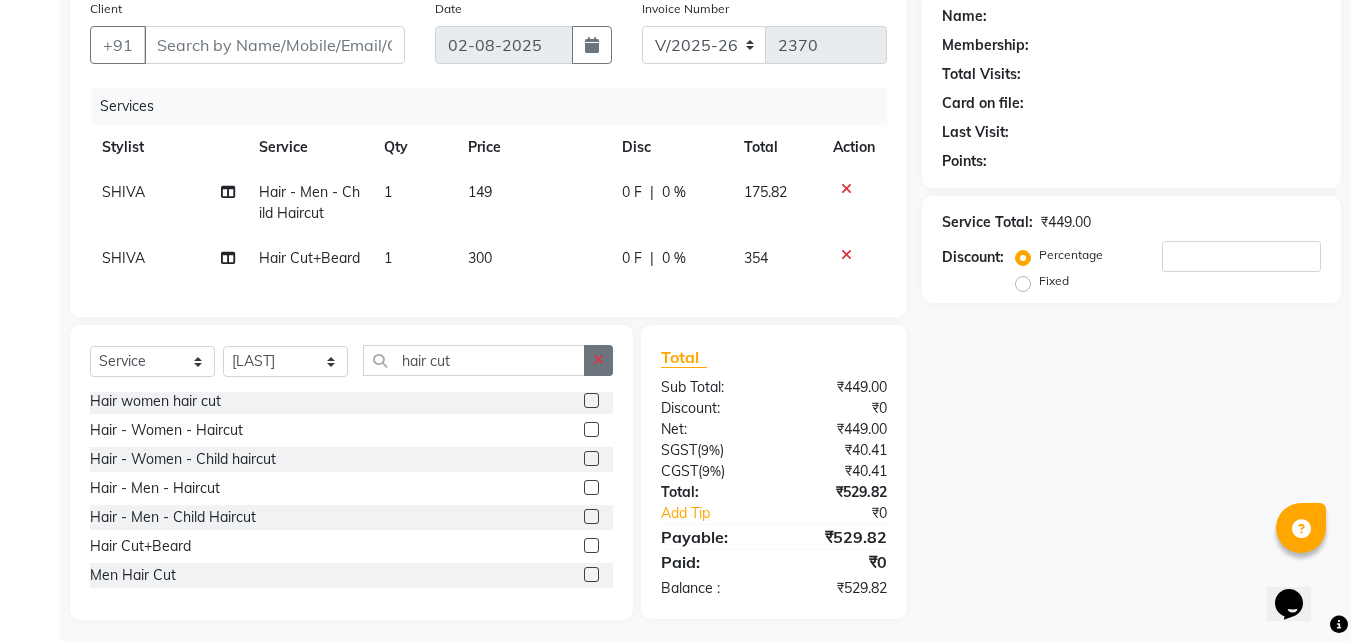 click 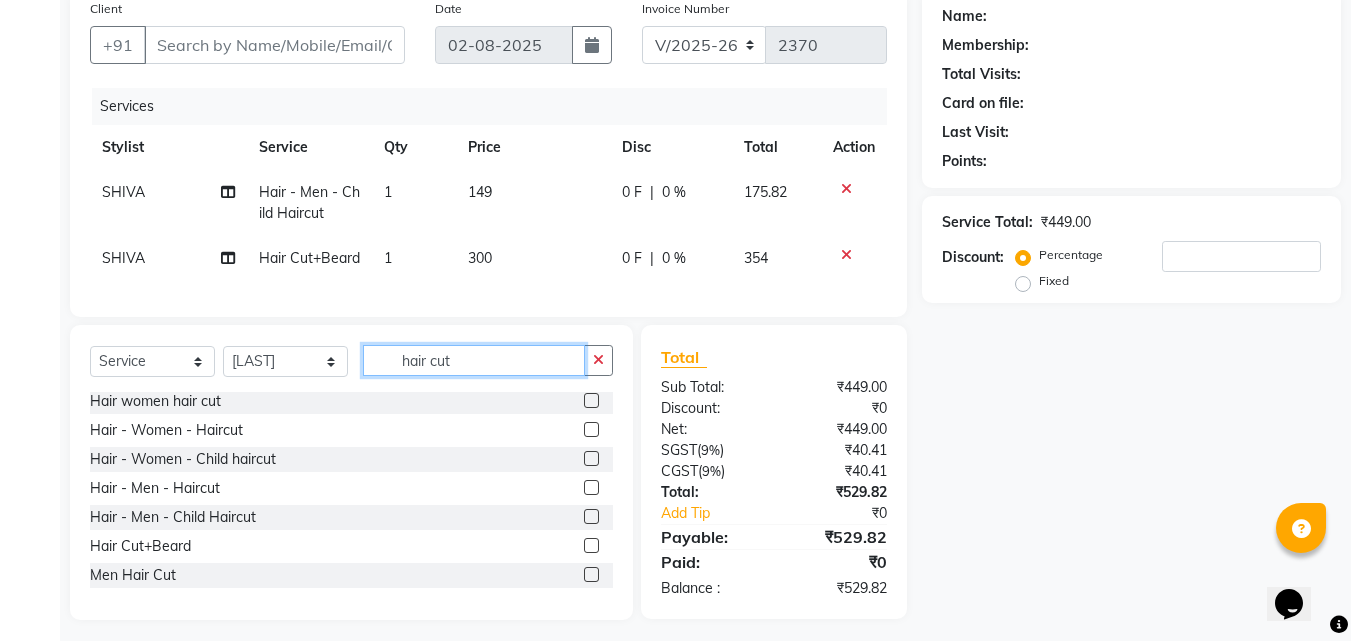 type 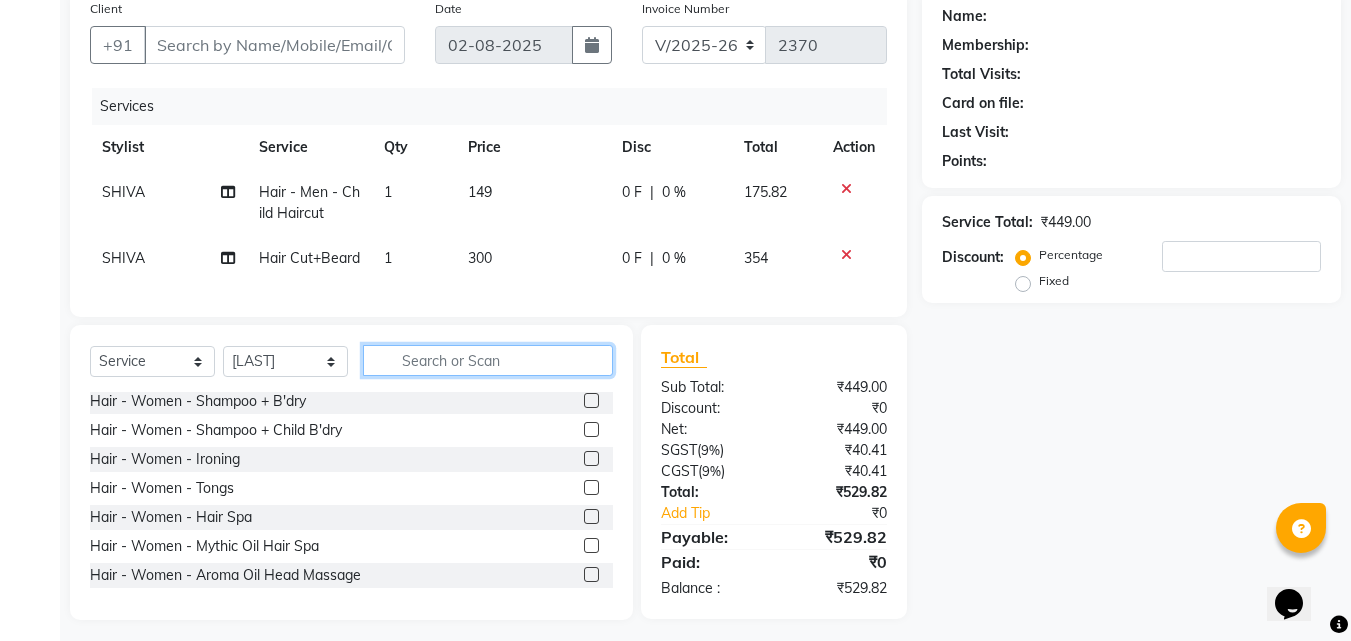 scroll, scrollTop: 0, scrollLeft: 0, axis: both 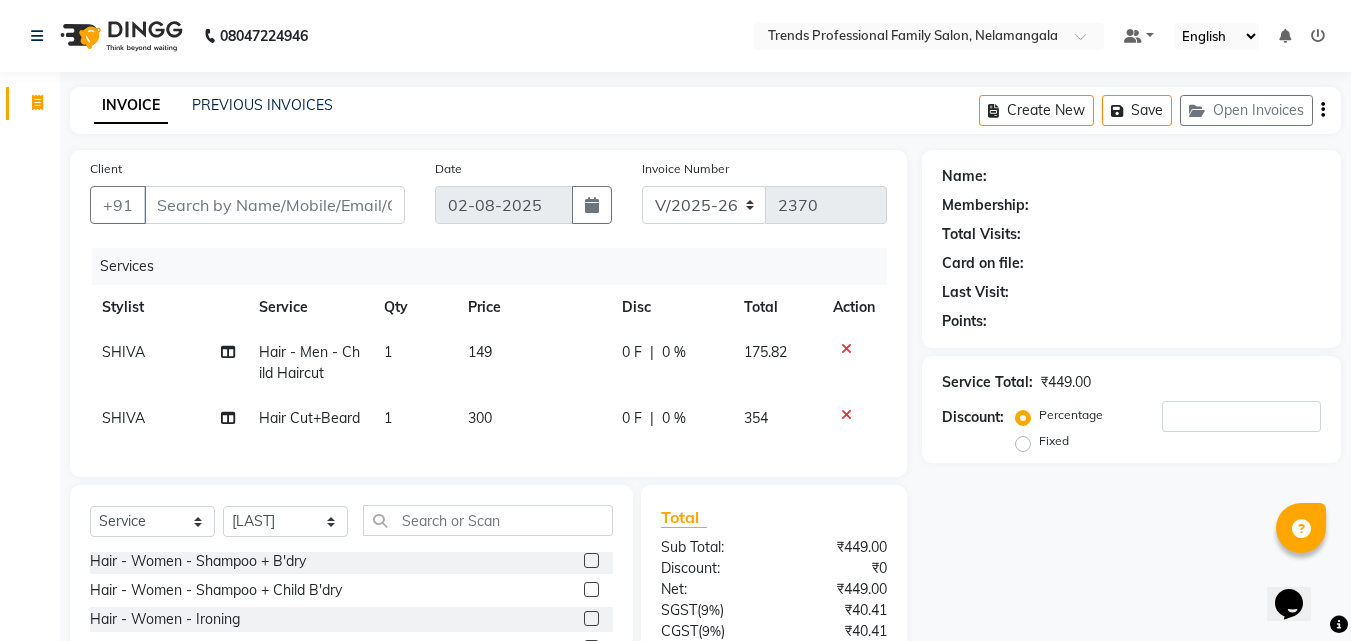 click on "Create New   Save   Open Invoices" 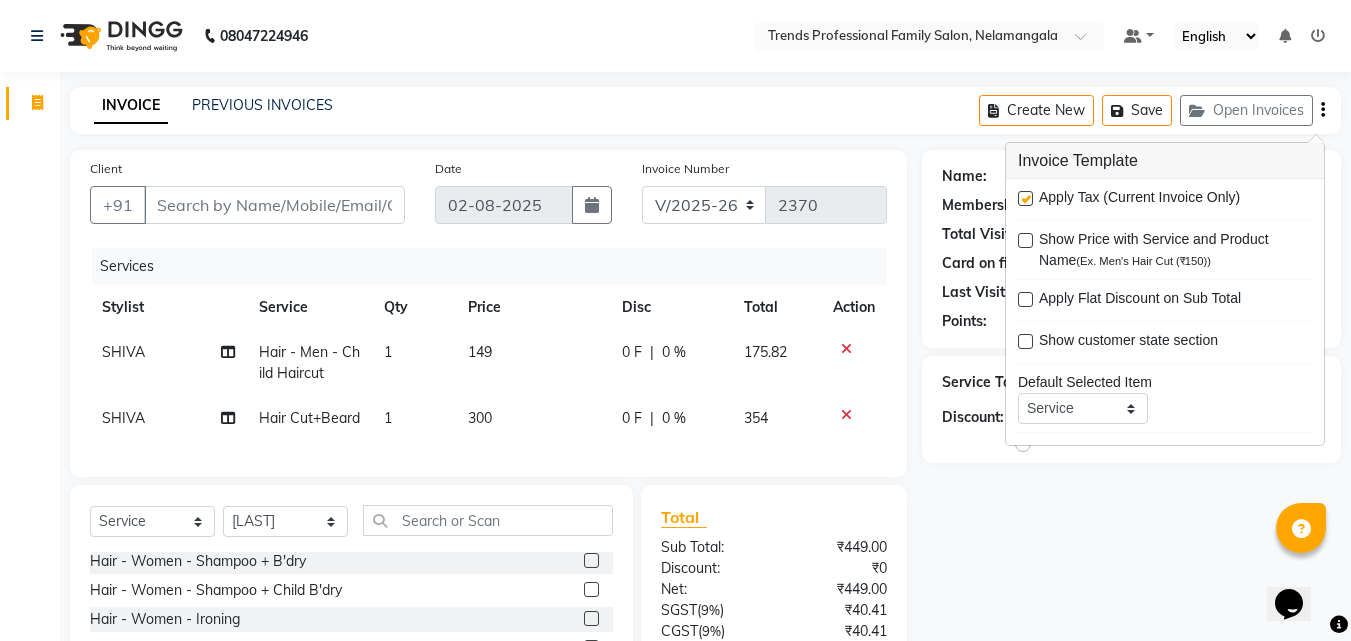 click at bounding box center (1025, 198) 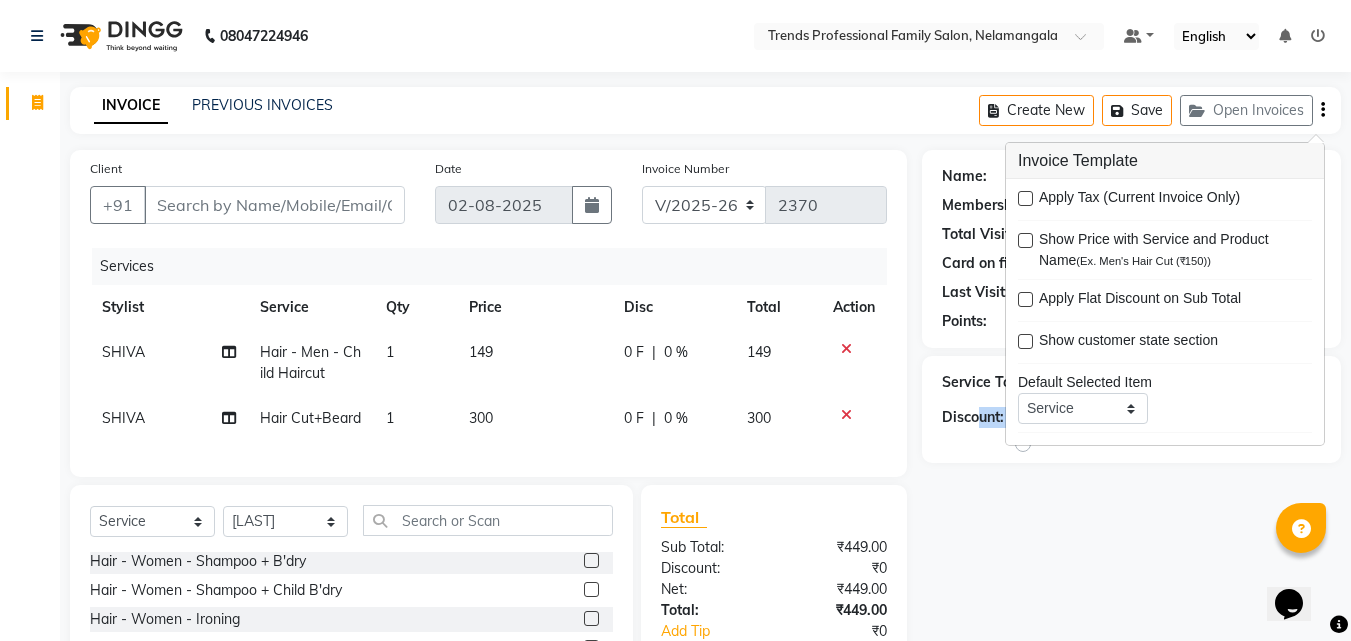 click on "Name: Membership: Total Visits: Card on file: Last Visit: Points: Service Total: ₹449.00 Discount: Percentage Fixed" 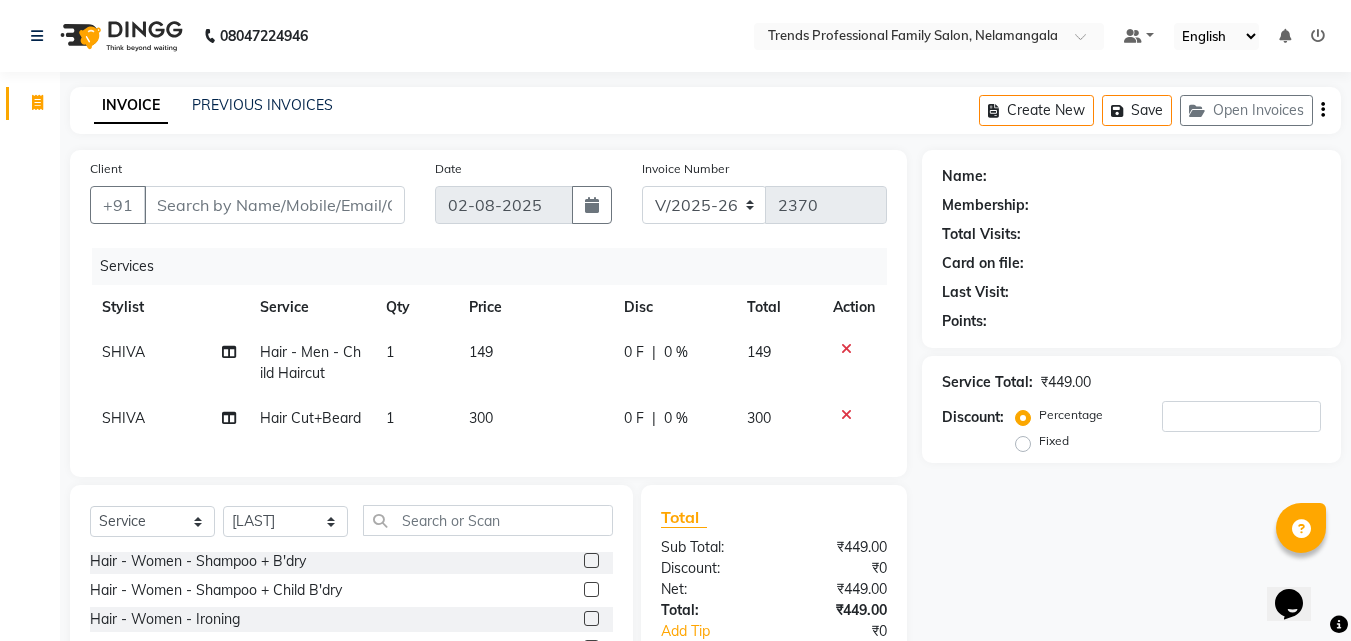 click on "Name: Membership: Total Visits: Card on file: Last Visit: Points: Service Total: ₹449.00 Discount: Percentage Fixed" 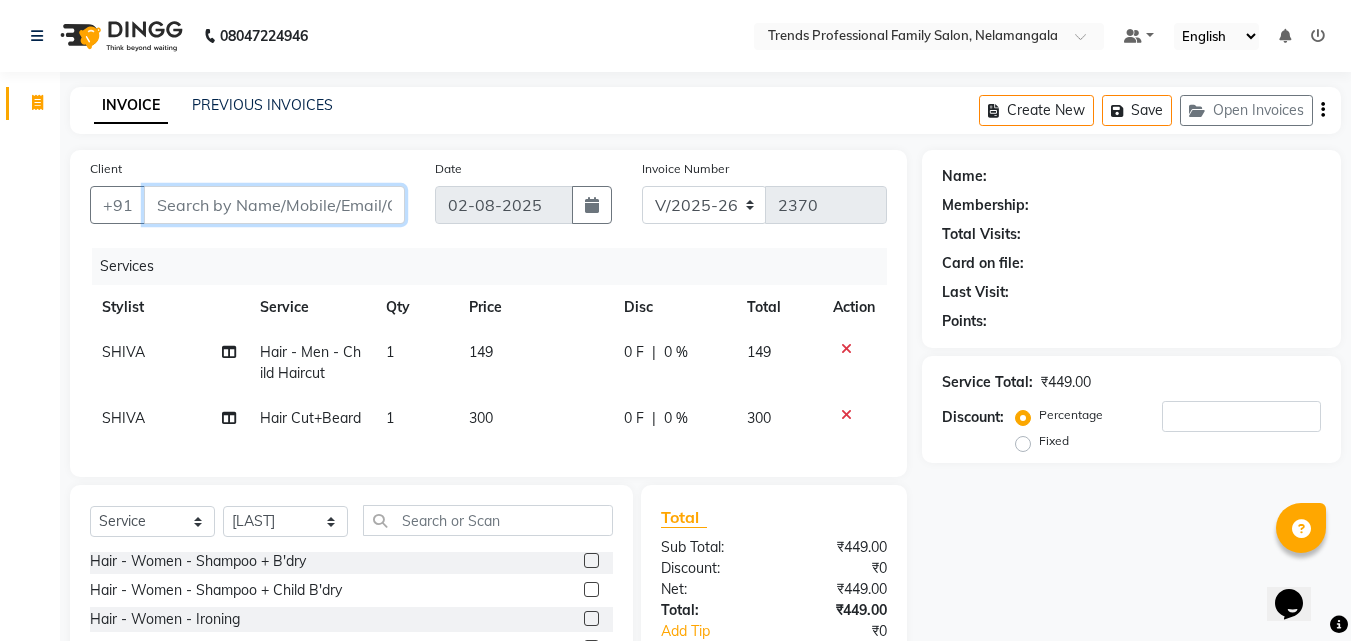 click on "Client" at bounding box center (274, 205) 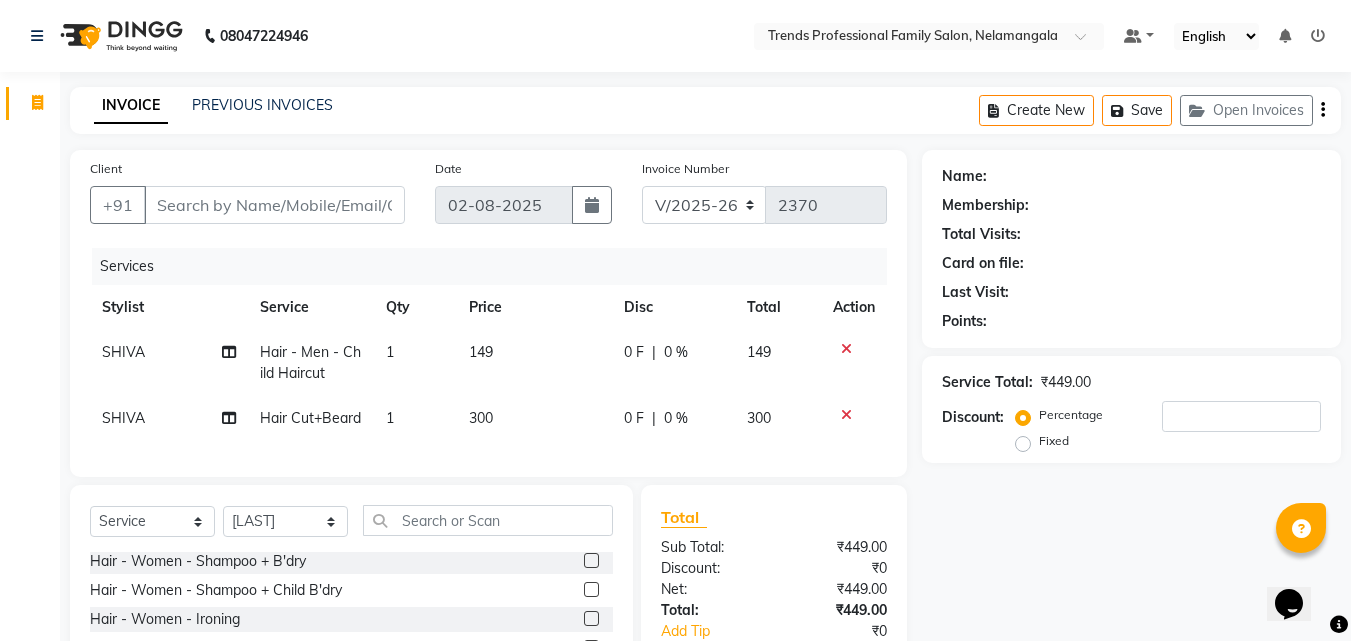 click on "SHIVA" 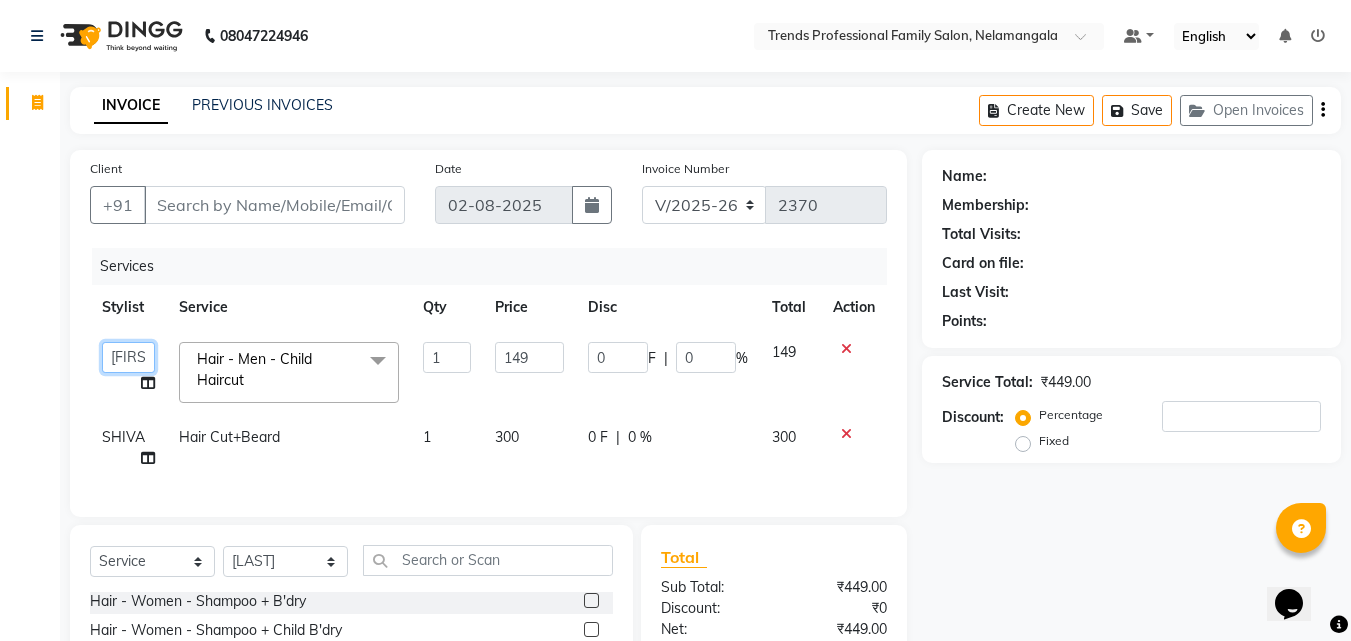 click on "[FIRST] [FIRST] [FIRST] [FIRST] [FIRST] [LAST] [LAST] [FIRST] [FIRST] [FIRST] [FIRST] [FIRST] [FIRST]" 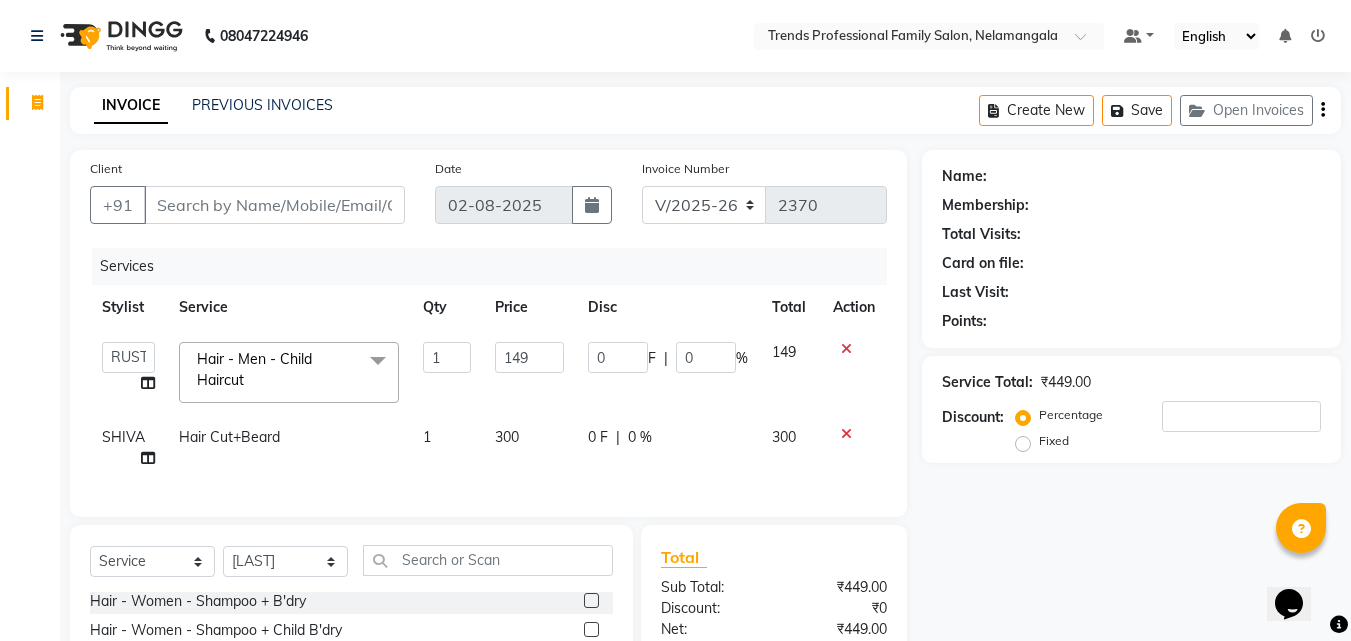 select on "63519" 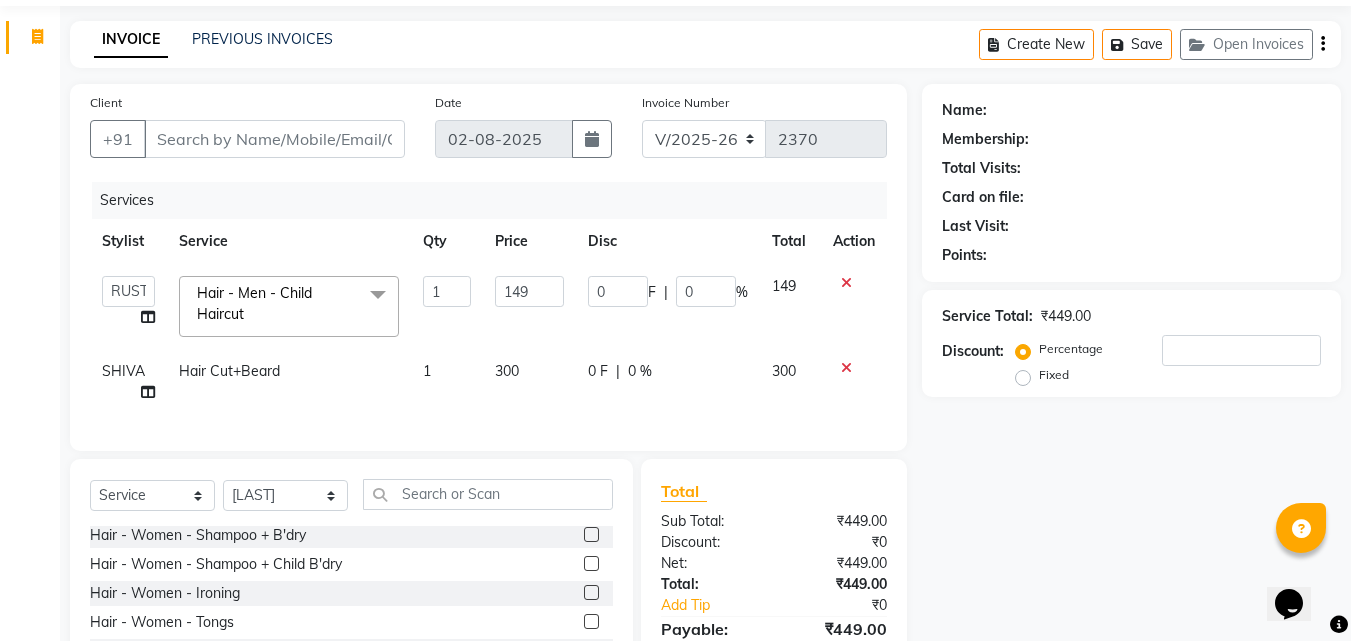 scroll, scrollTop: 0, scrollLeft: 0, axis: both 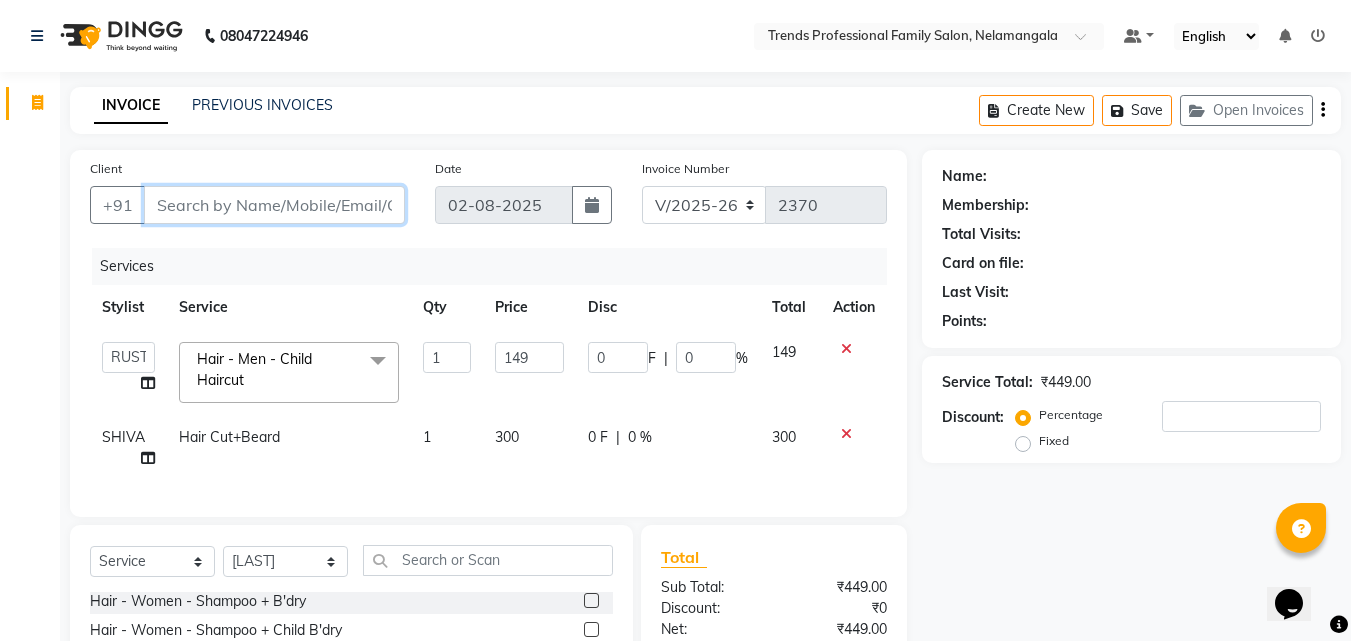 click on "Client" at bounding box center [274, 205] 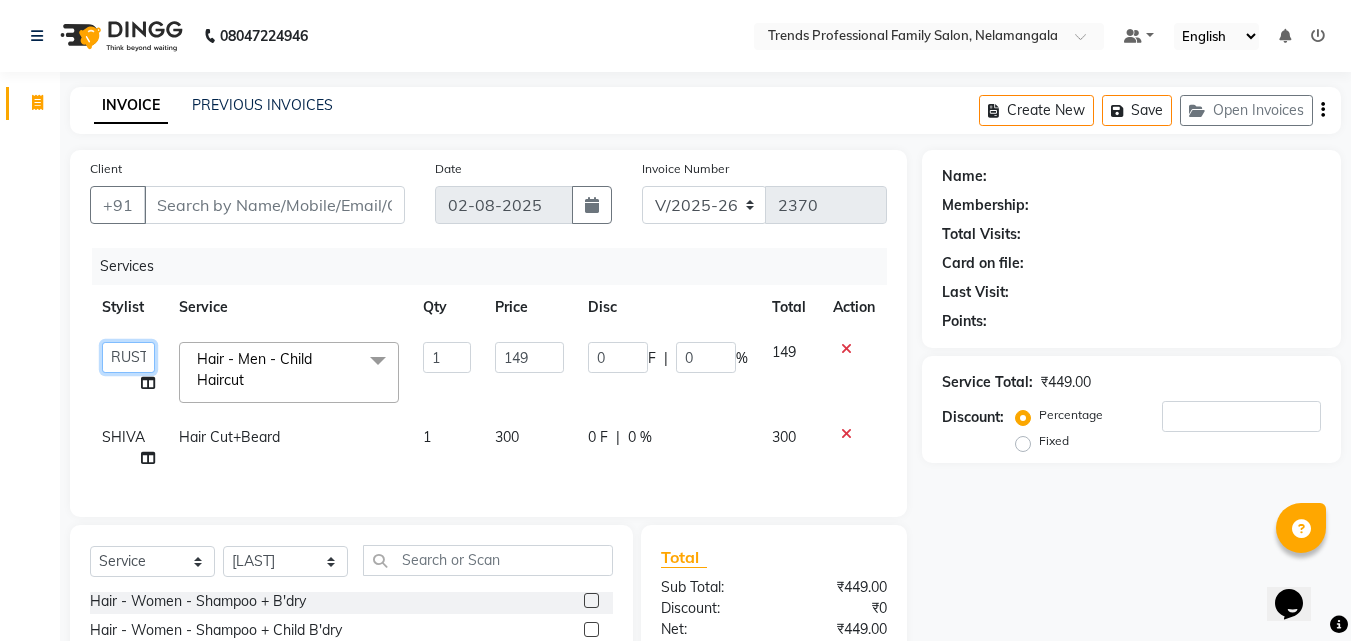 click on "[FIRST] [FIRST] [FIRST] [FIRST] [FIRST] [LAST] [LAST] [FIRST] [FIRST] [FIRST] [FIRST] [FIRST] [FIRST]" 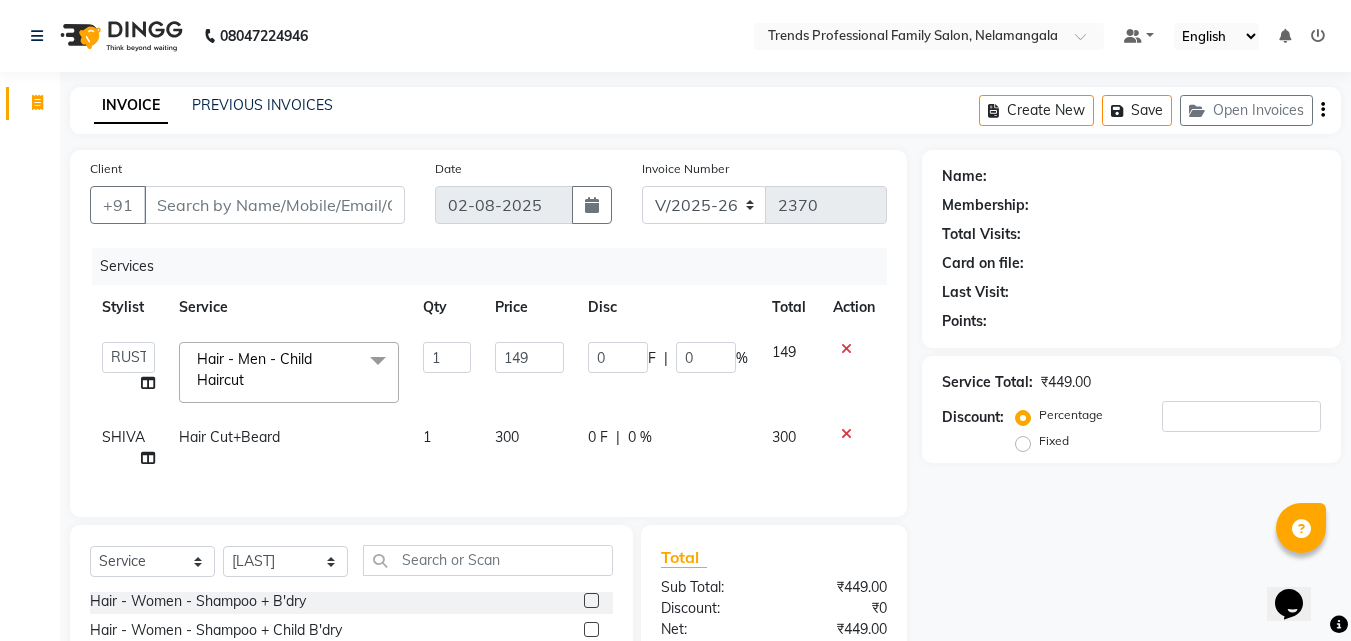 select on "[PHONE]" 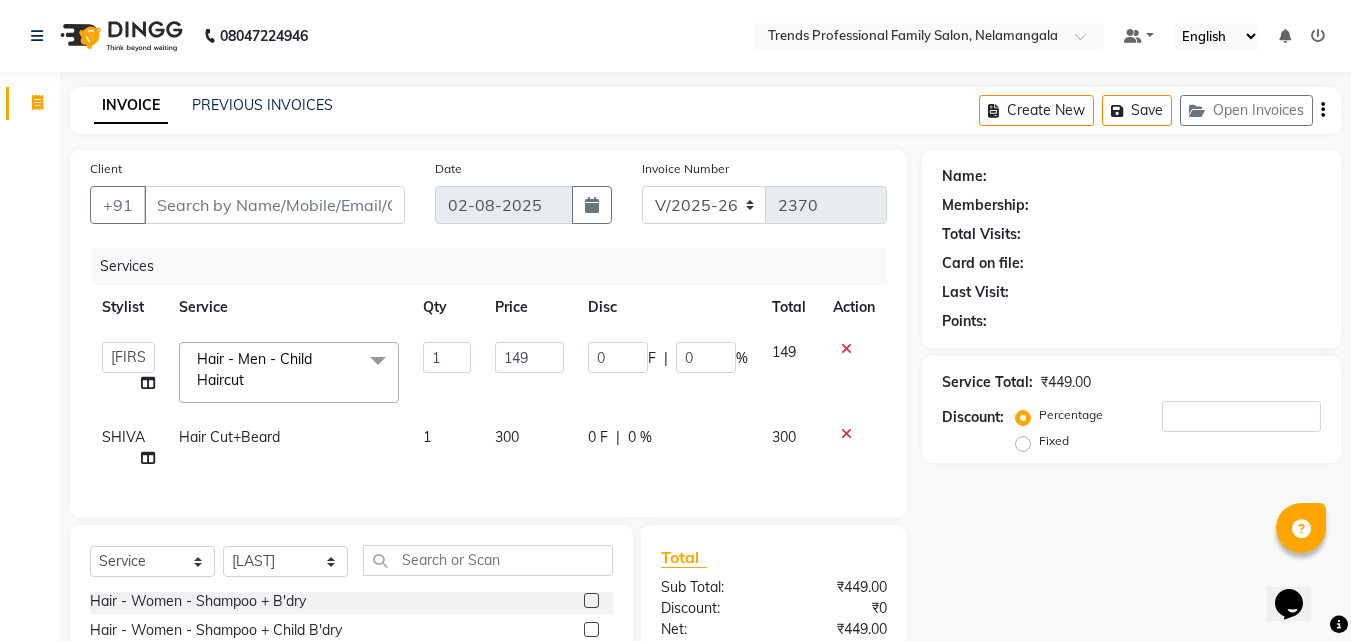 click on "SHIVA" 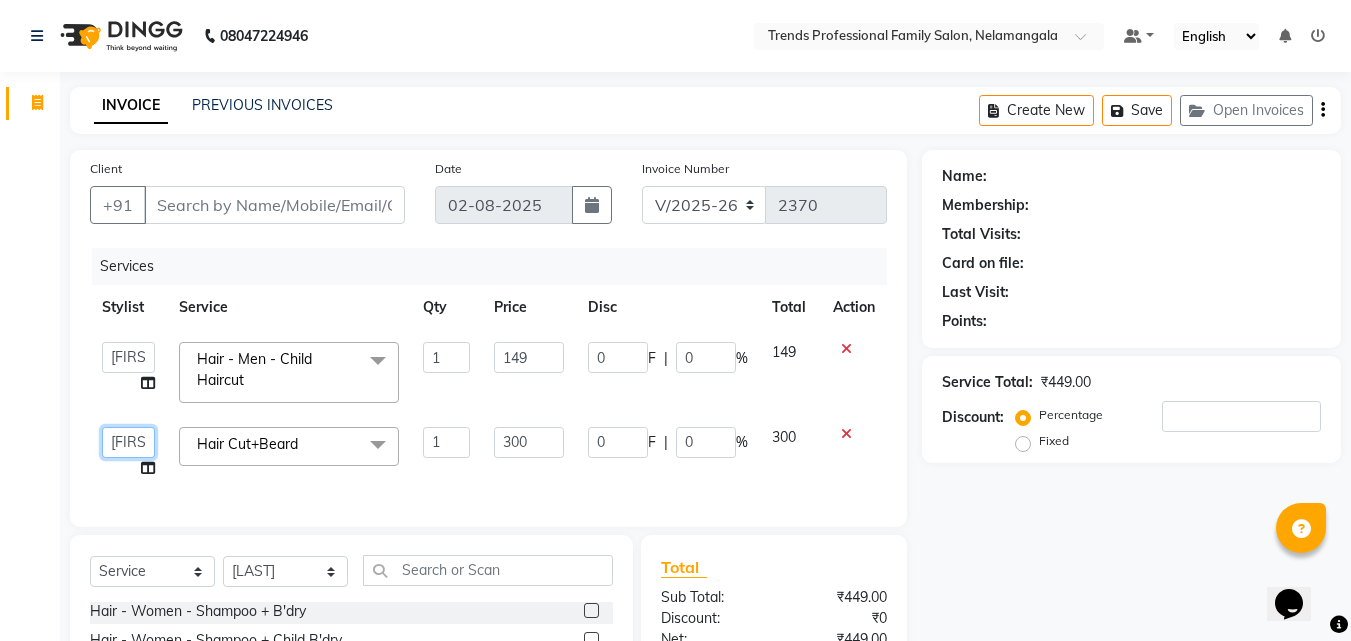 click on "[FIRST] [FIRST] [FIRST] [FIRST] [FIRST] [LAST] [LAST] [FIRST] [FIRST] [FIRST] [FIRST] [FIRST] [FIRST]" 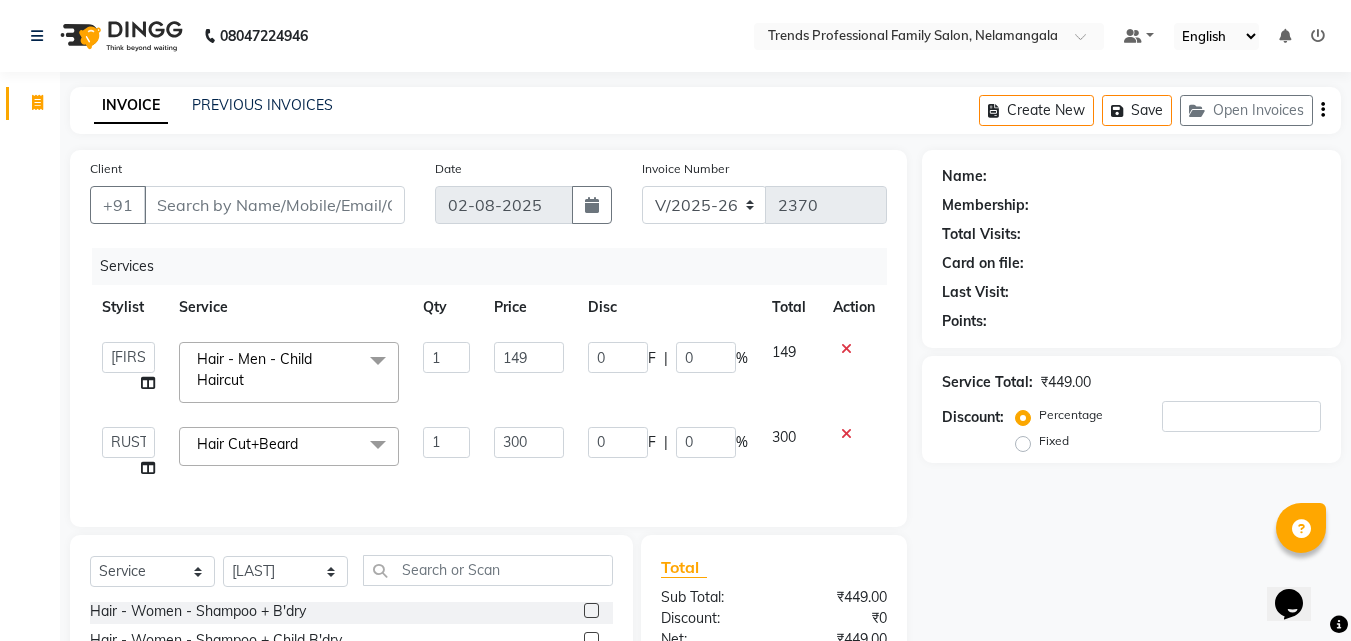 select on "63519" 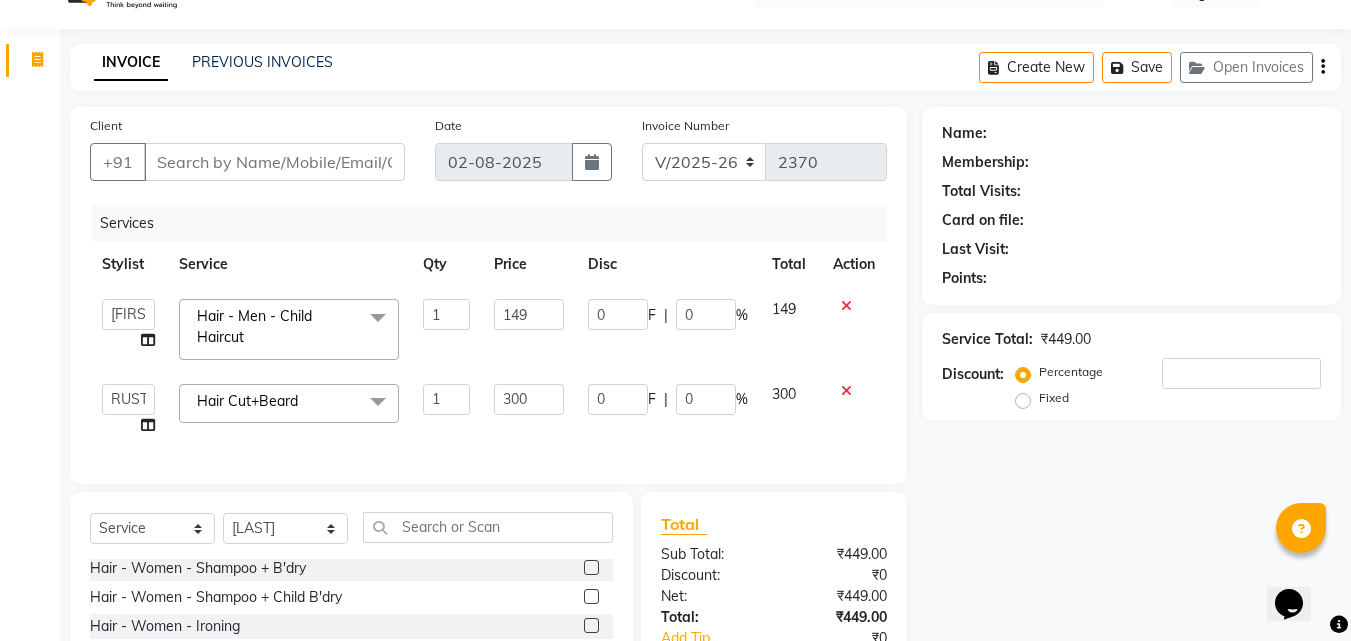 scroll, scrollTop: 0, scrollLeft: 0, axis: both 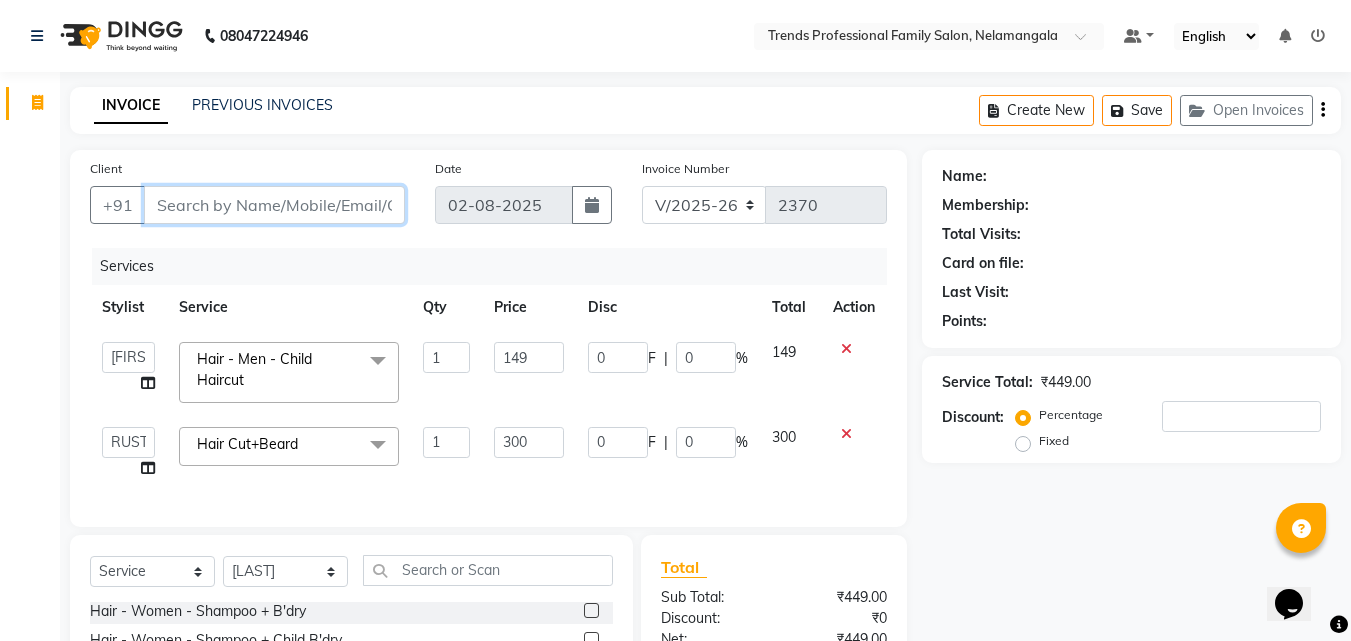 click on "Client" at bounding box center [274, 205] 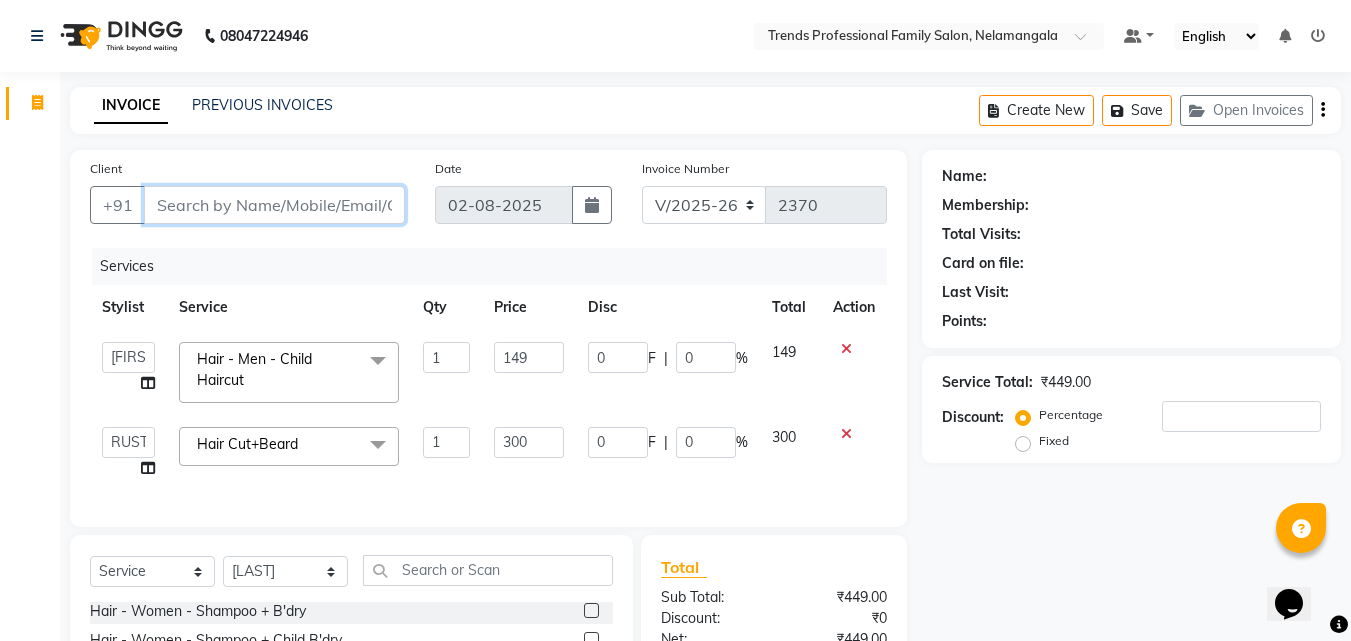 type on "8" 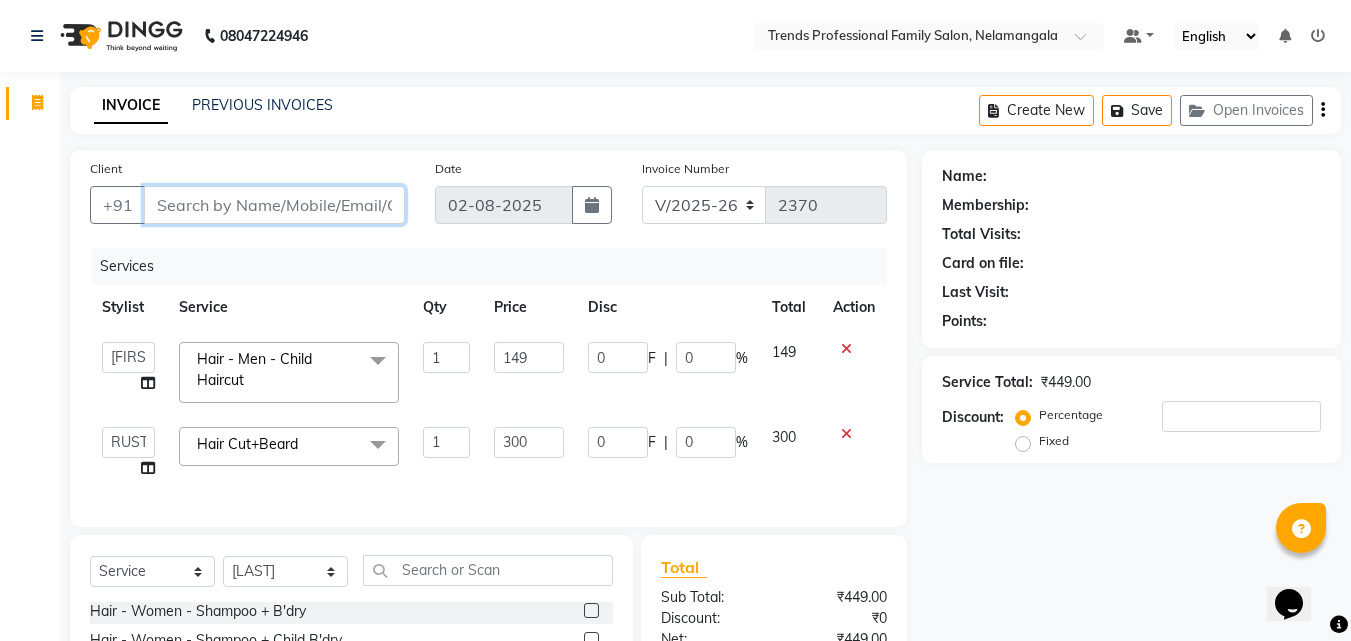 type on "0" 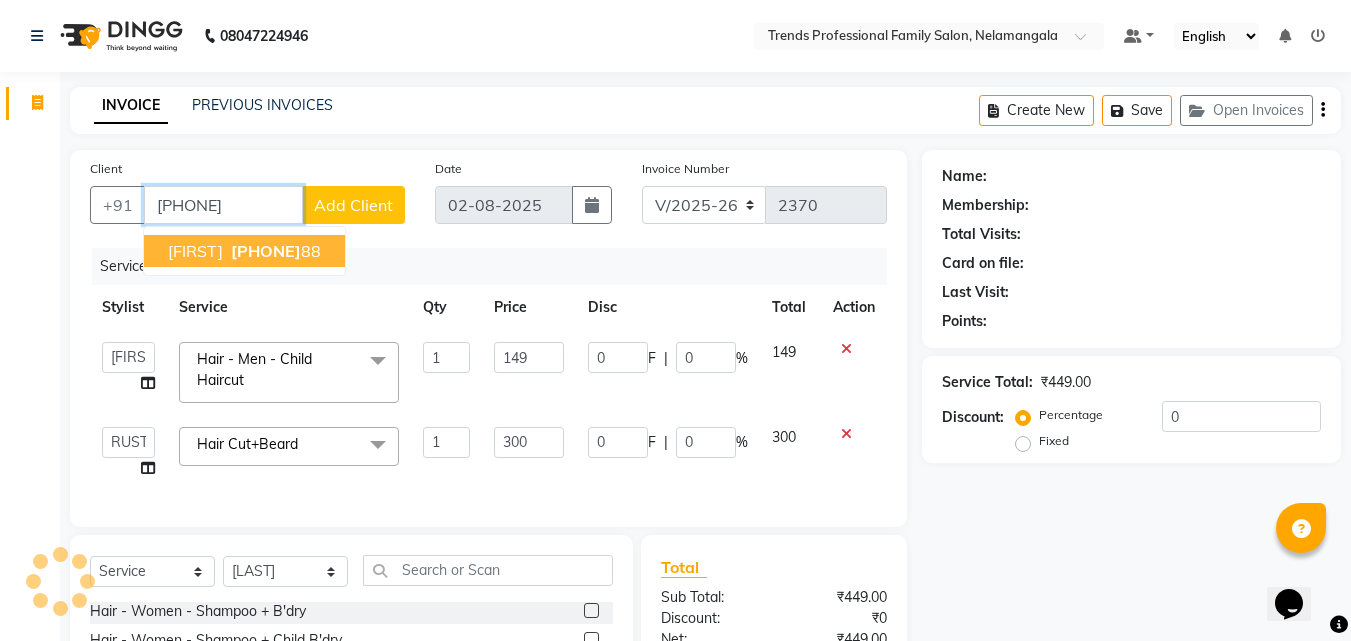 type on "[PHONE]" 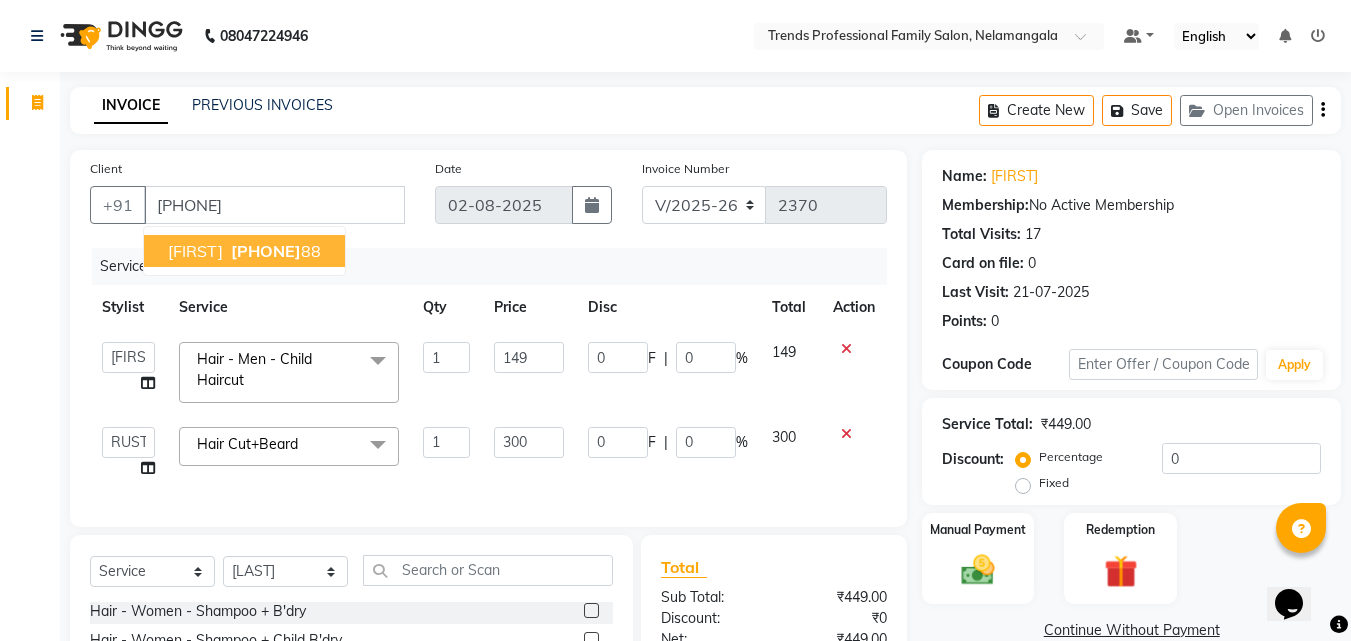 click on "[PHONE]" at bounding box center (266, 251) 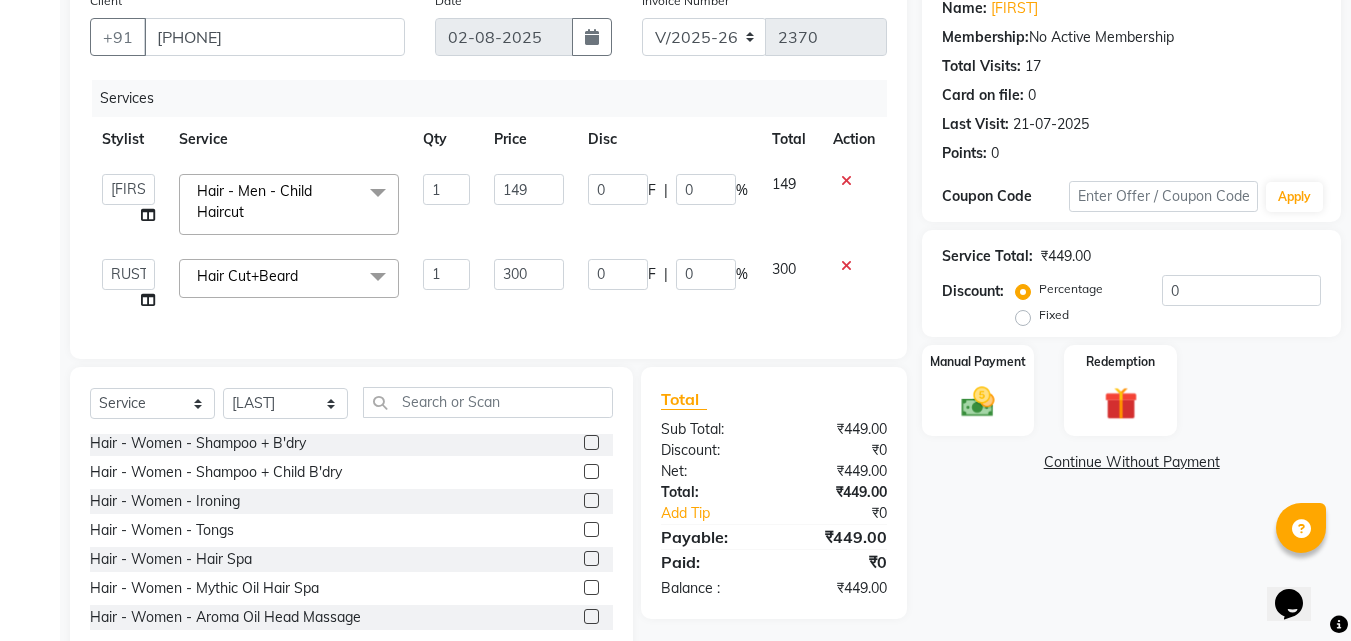 scroll, scrollTop: 234, scrollLeft: 0, axis: vertical 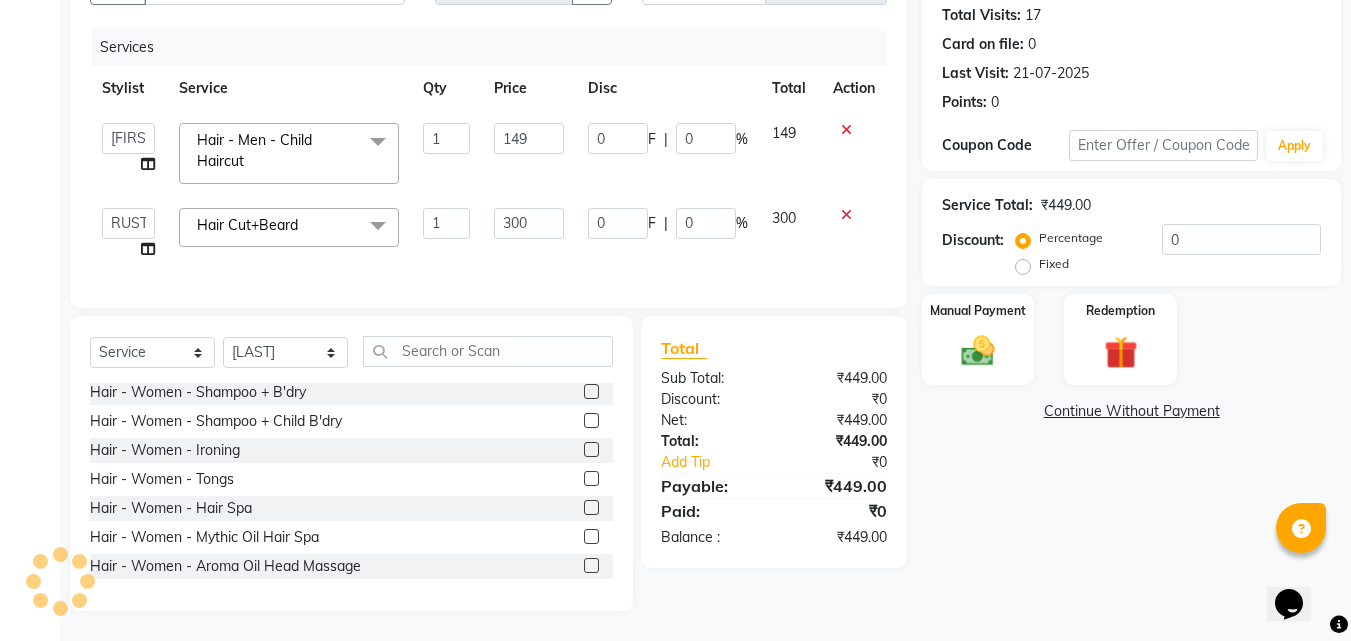 click on "0 F | 0 %" 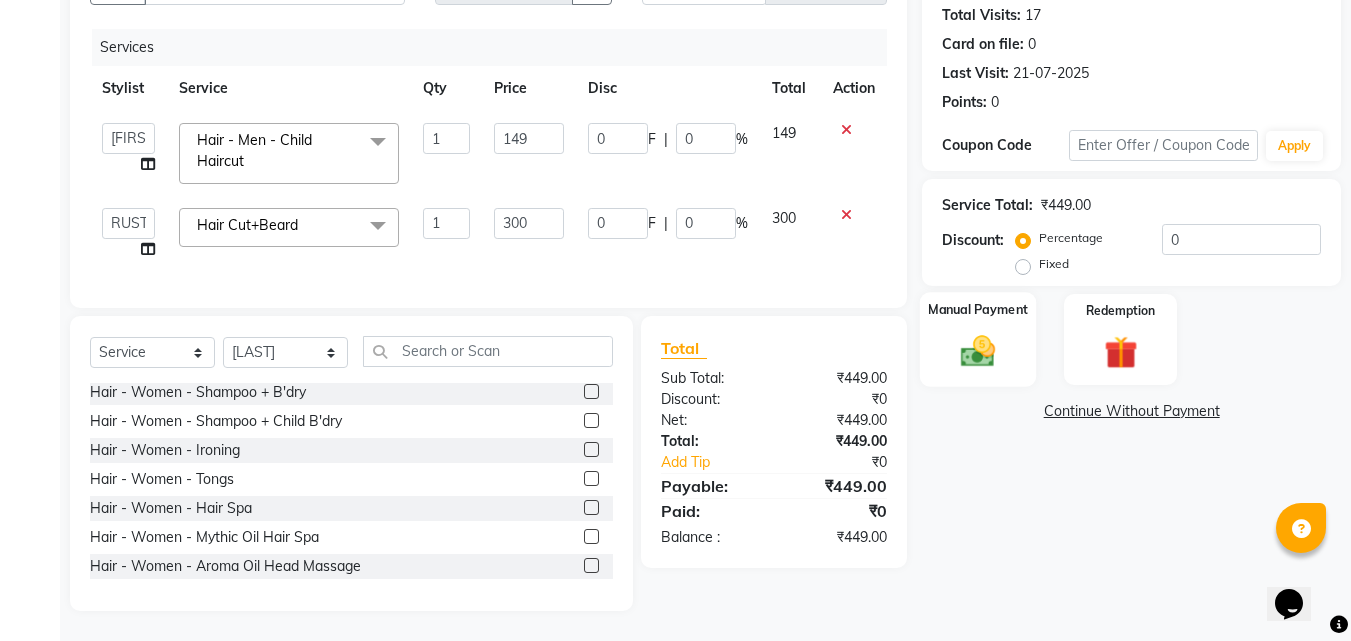 click 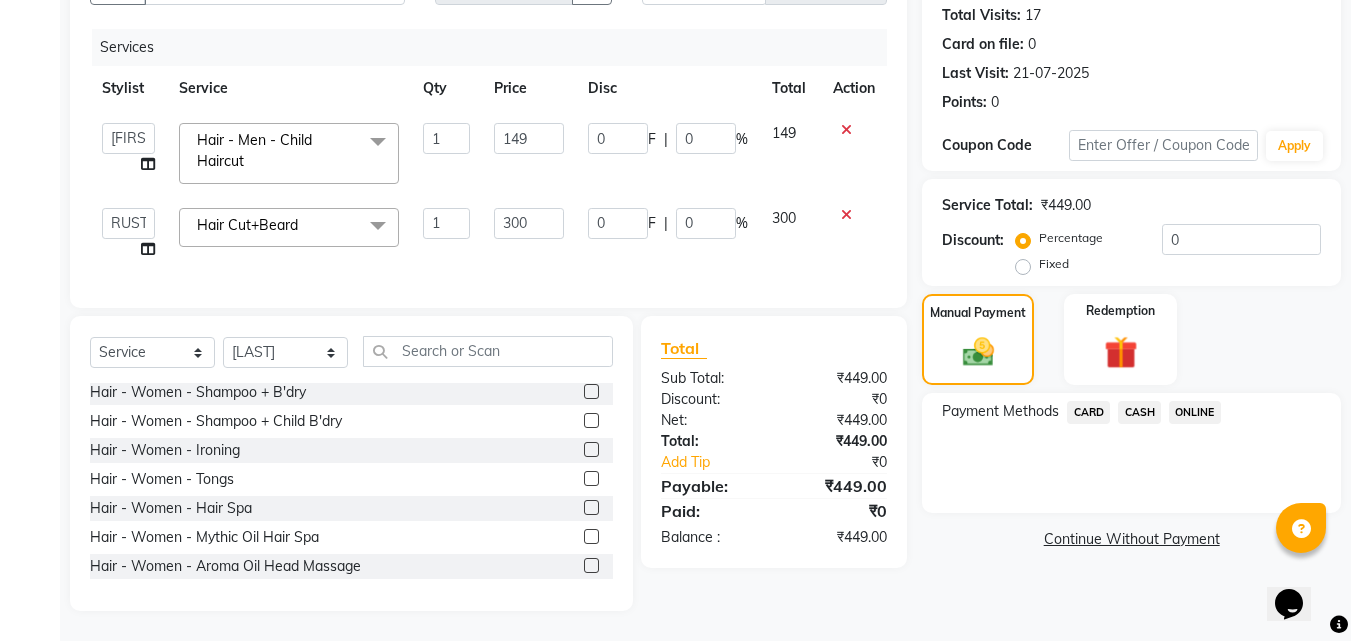 click on "ONLINE" 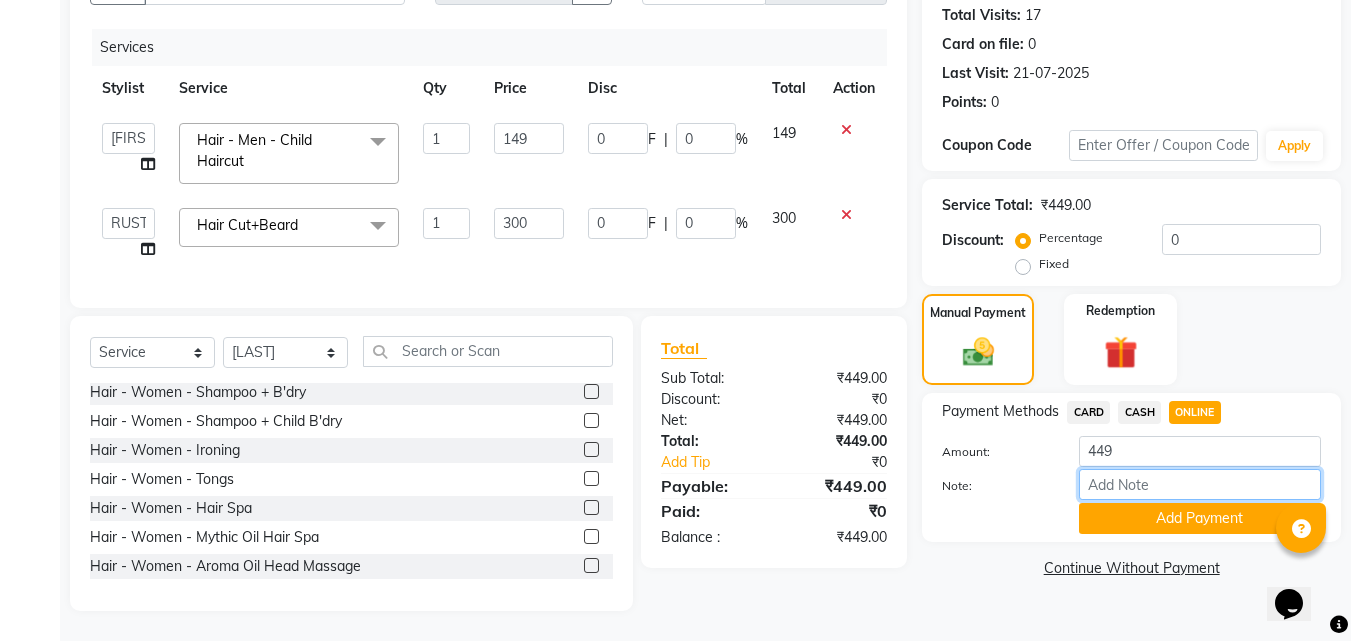 click on "Note:" at bounding box center [1200, 484] 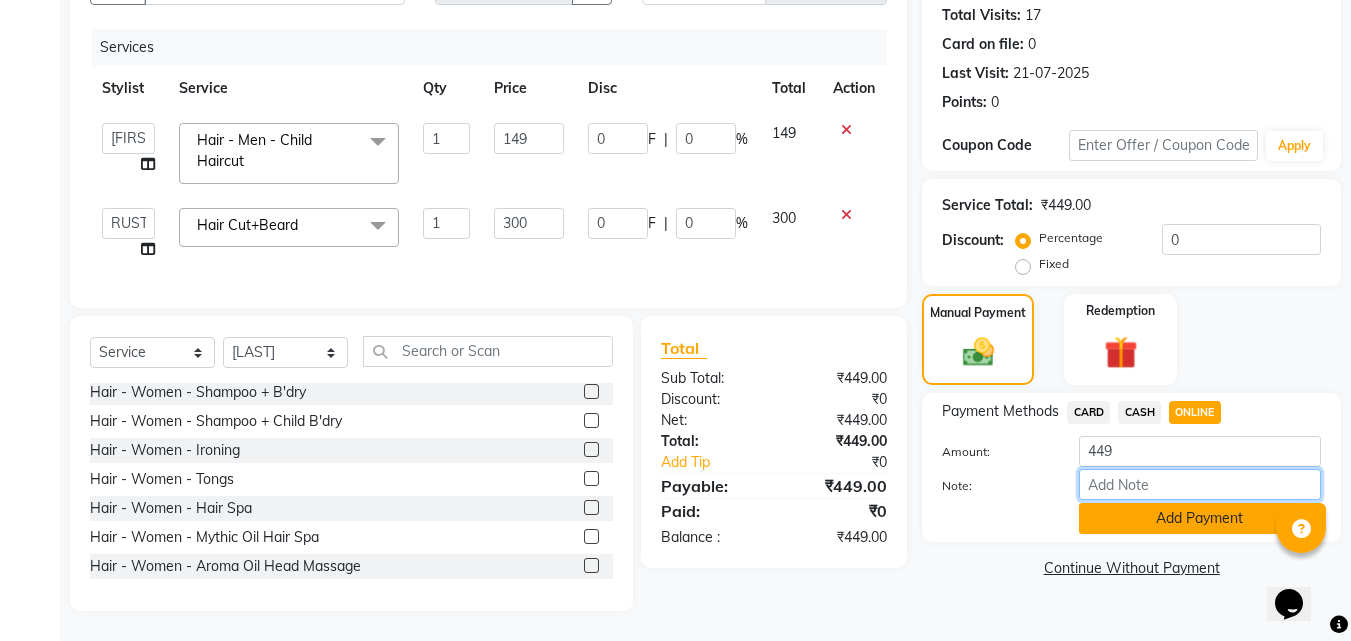 type on "THANK YOU VISIT AGAIN" 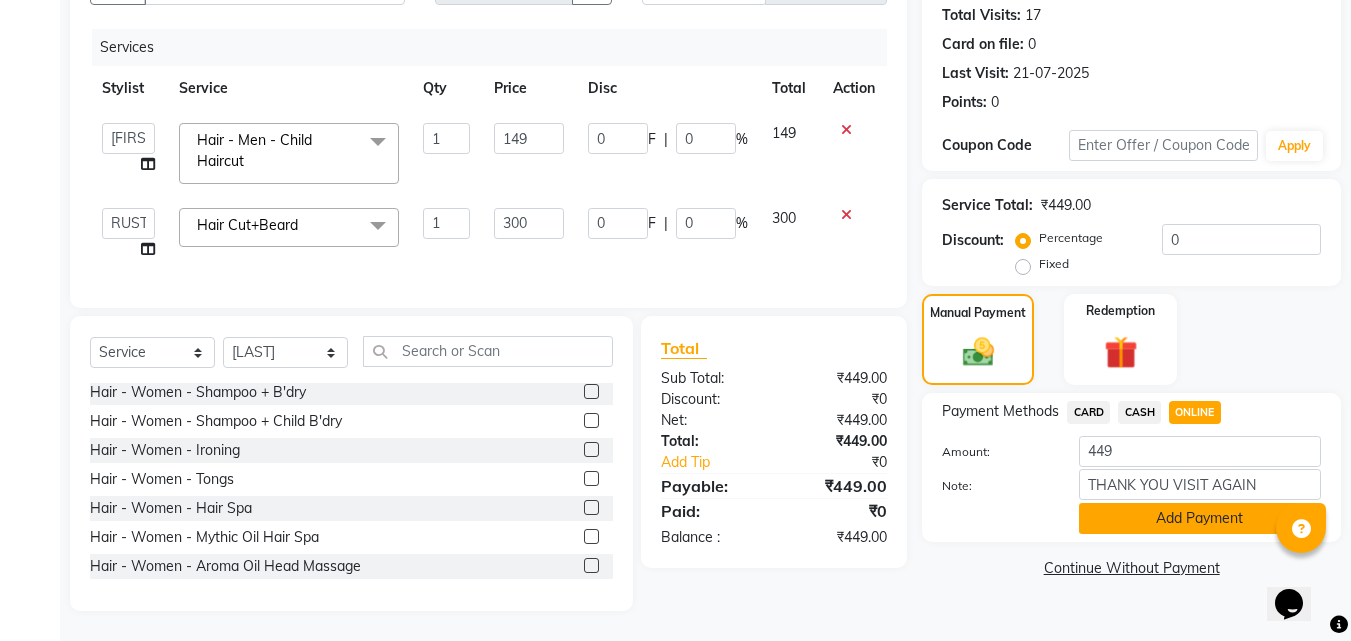 click on "Add Payment" 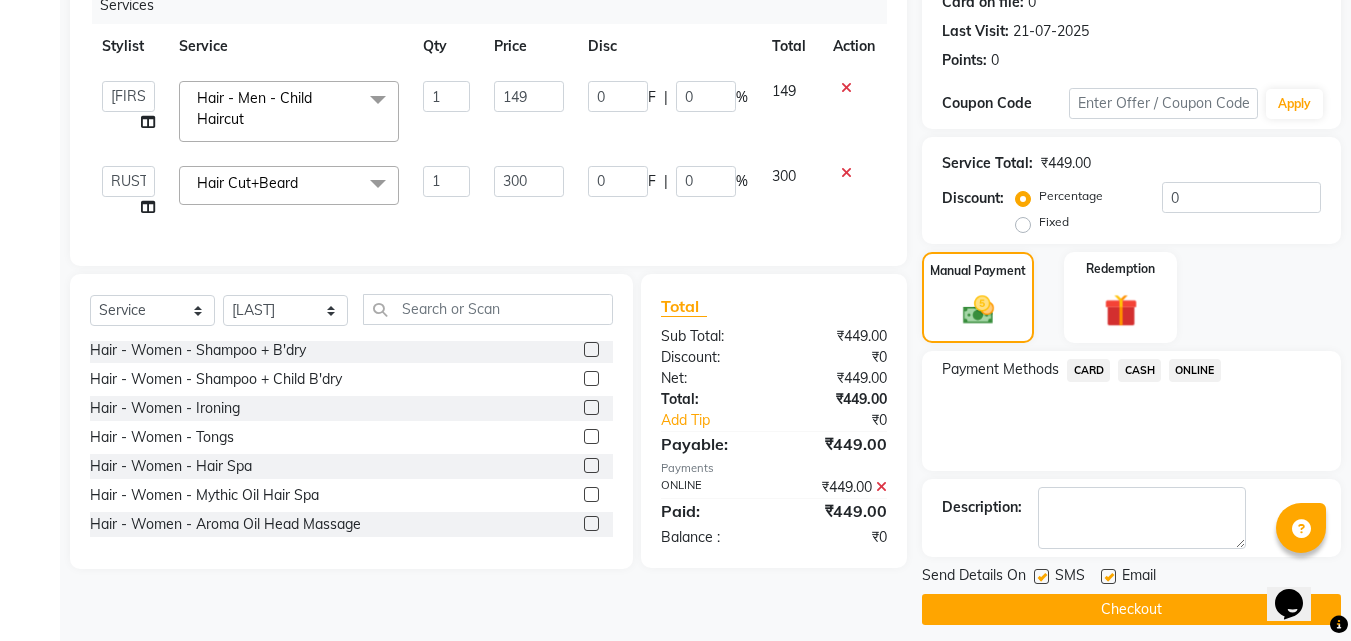 scroll, scrollTop: 275, scrollLeft: 0, axis: vertical 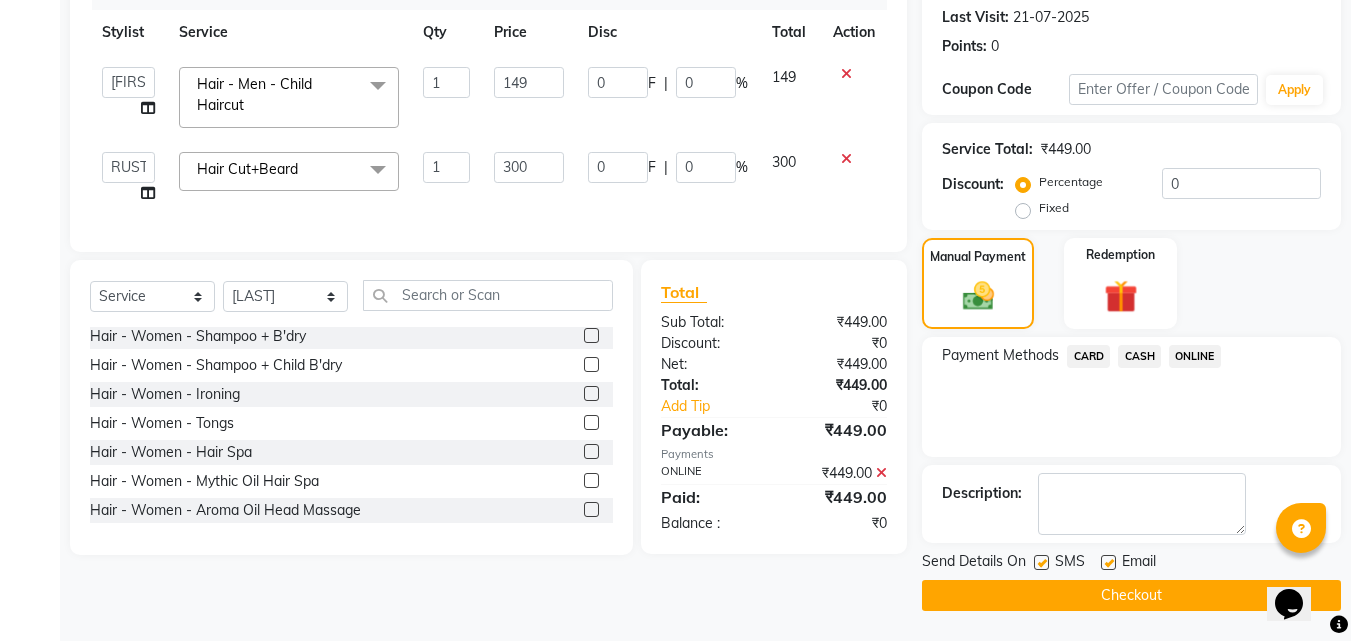 drag, startPoint x: 1040, startPoint y: 565, endPoint x: 1079, endPoint y: 566, distance: 39.012817 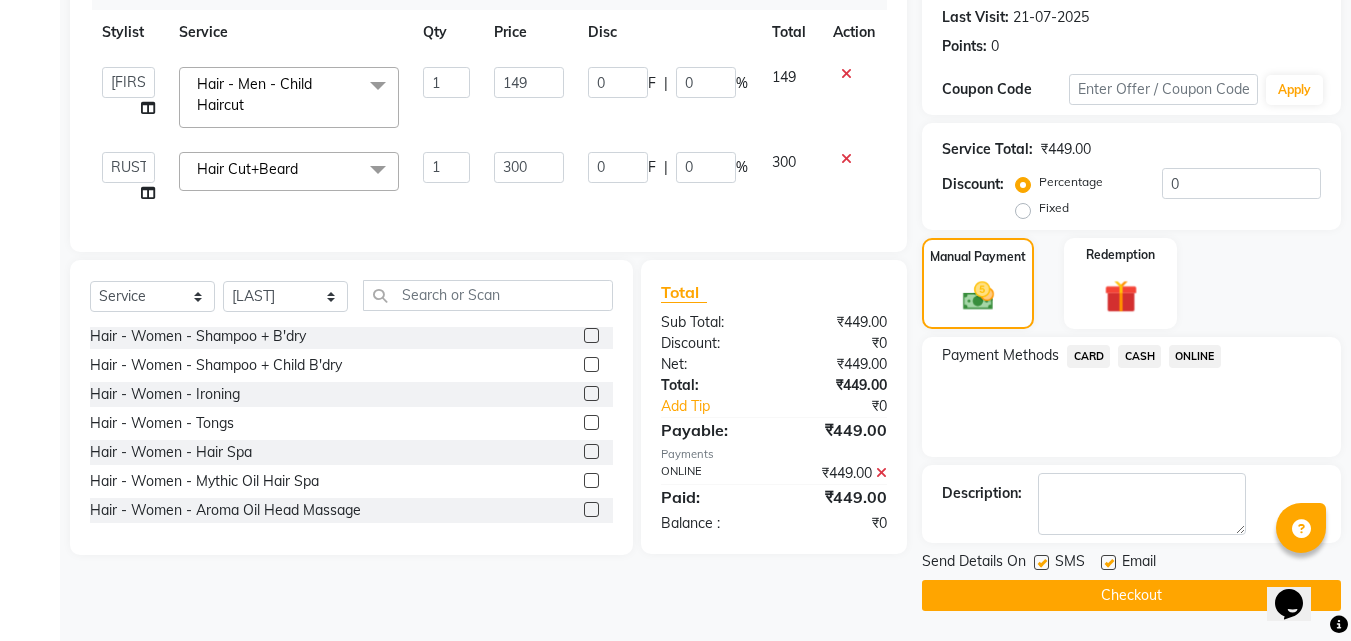 click 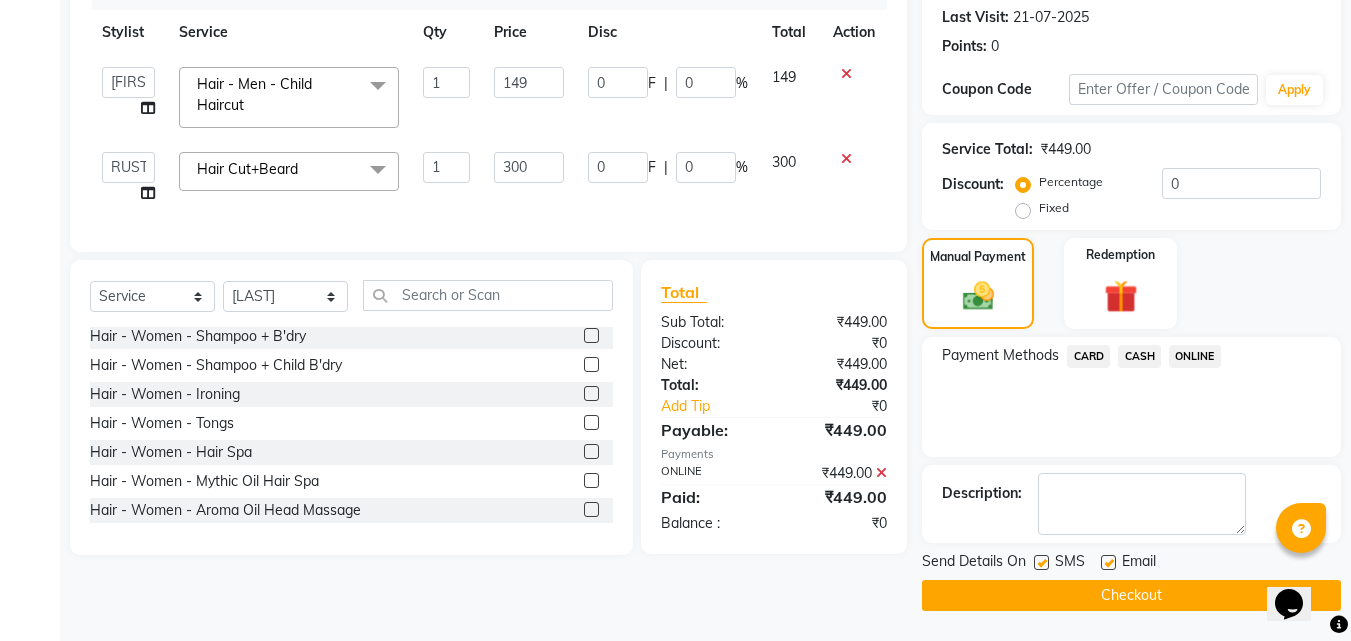 click at bounding box center (1040, 563) 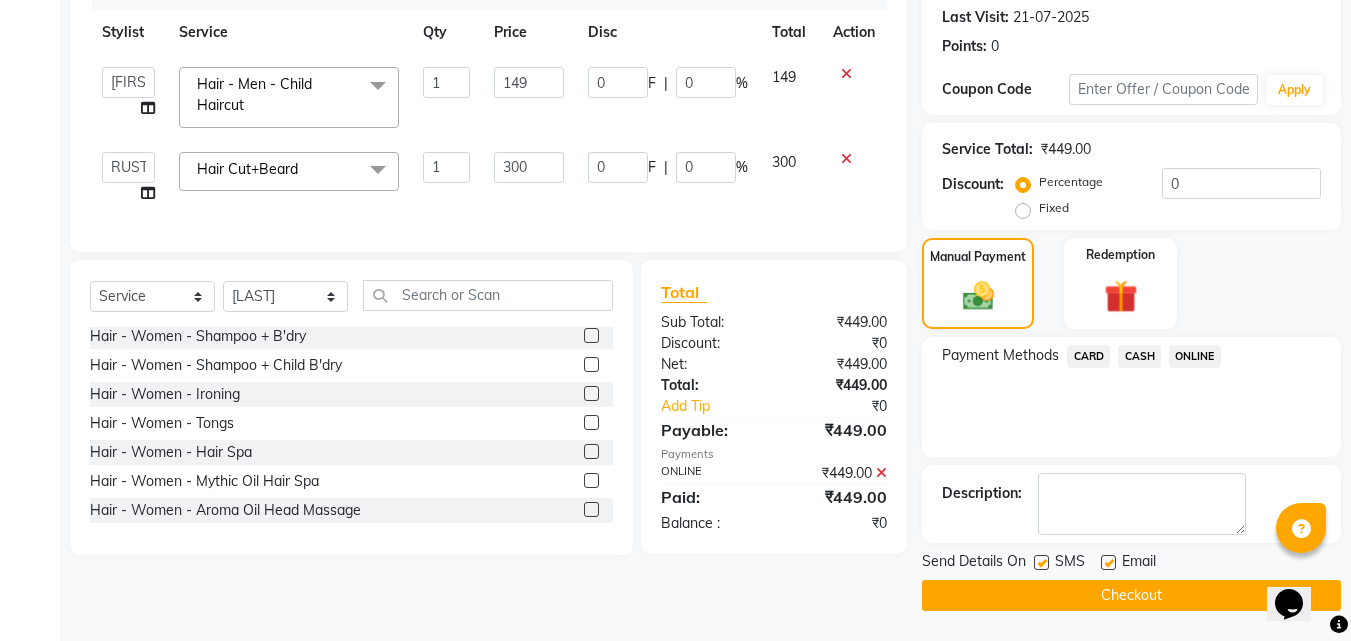 checkbox on "false" 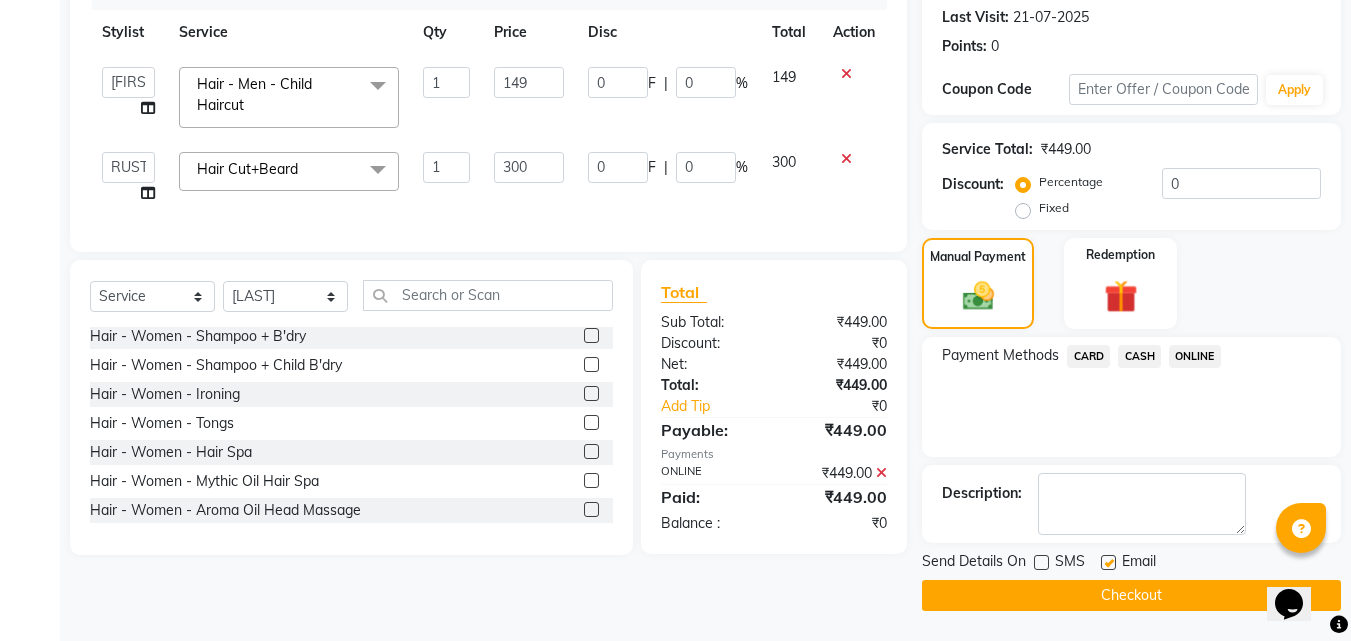 drag, startPoint x: 1107, startPoint y: 563, endPoint x: 1103, endPoint y: 576, distance: 13.601471 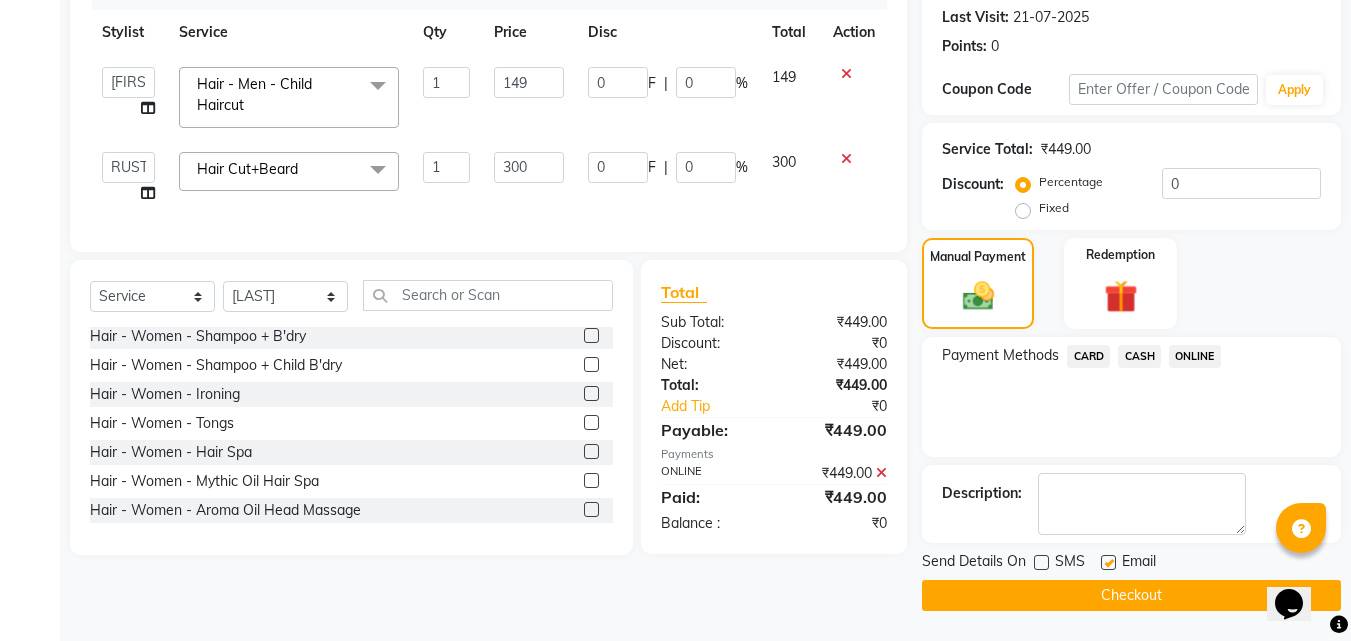 click 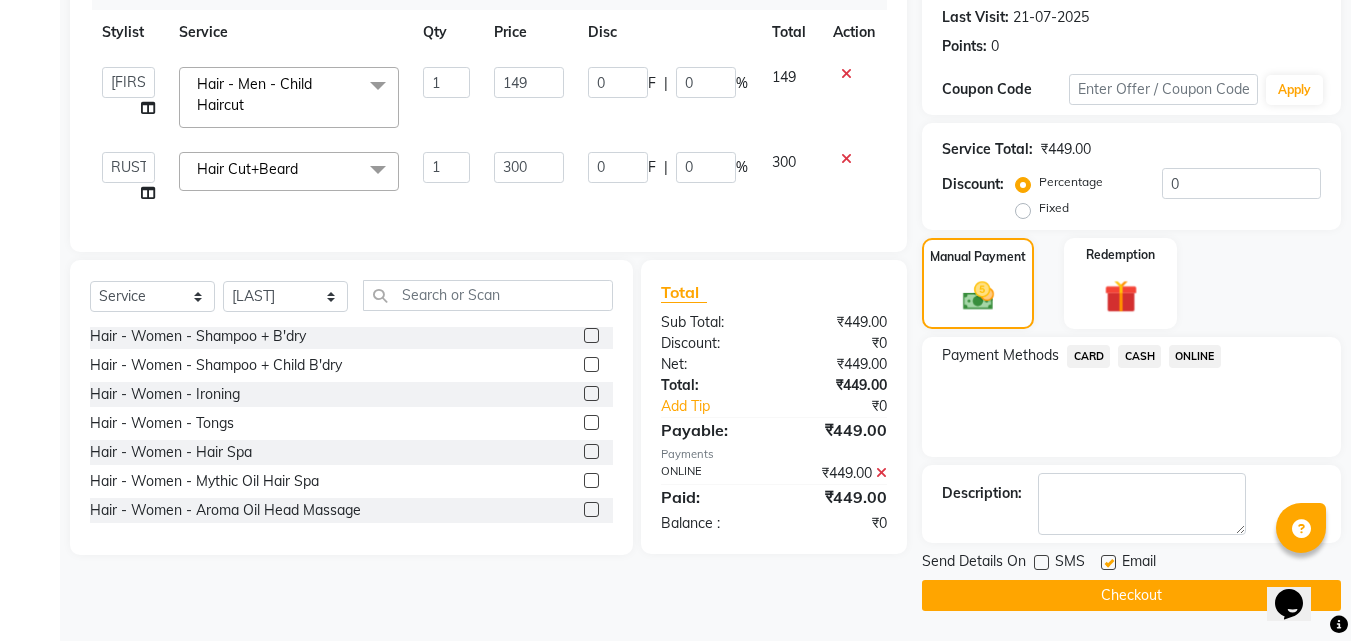 checkbox on "false" 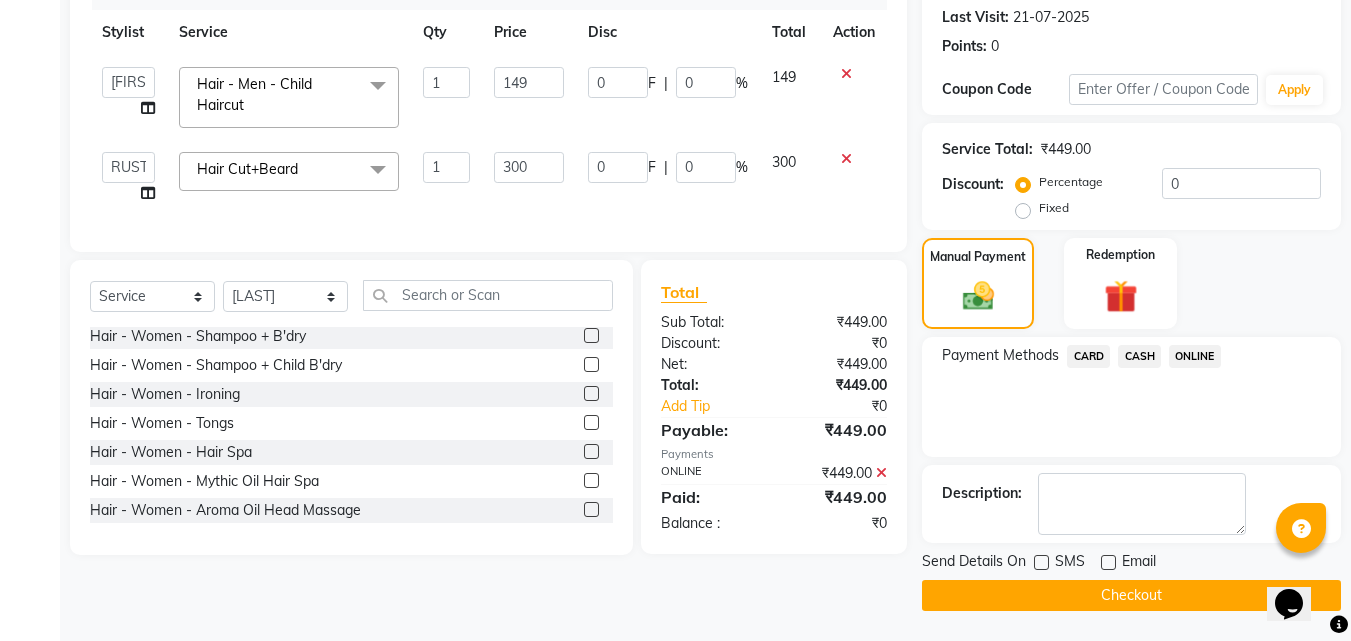 click on "Checkout" 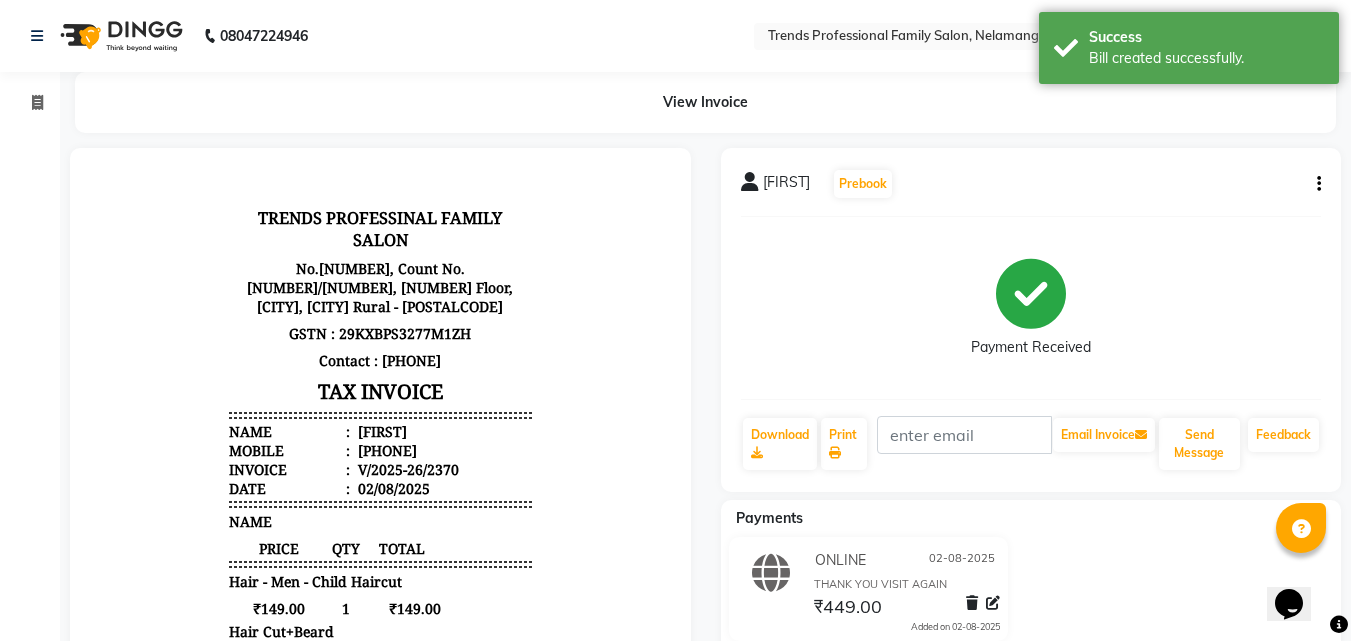 scroll, scrollTop: 0, scrollLeft: 0, axis: both 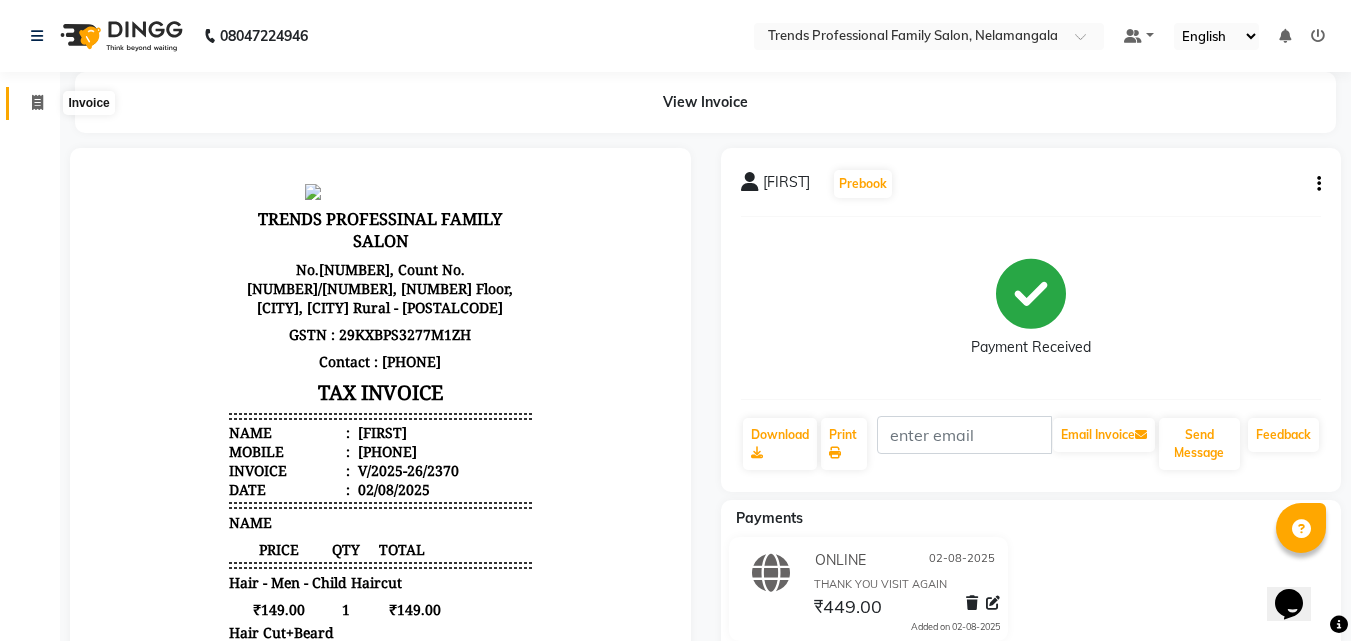 click 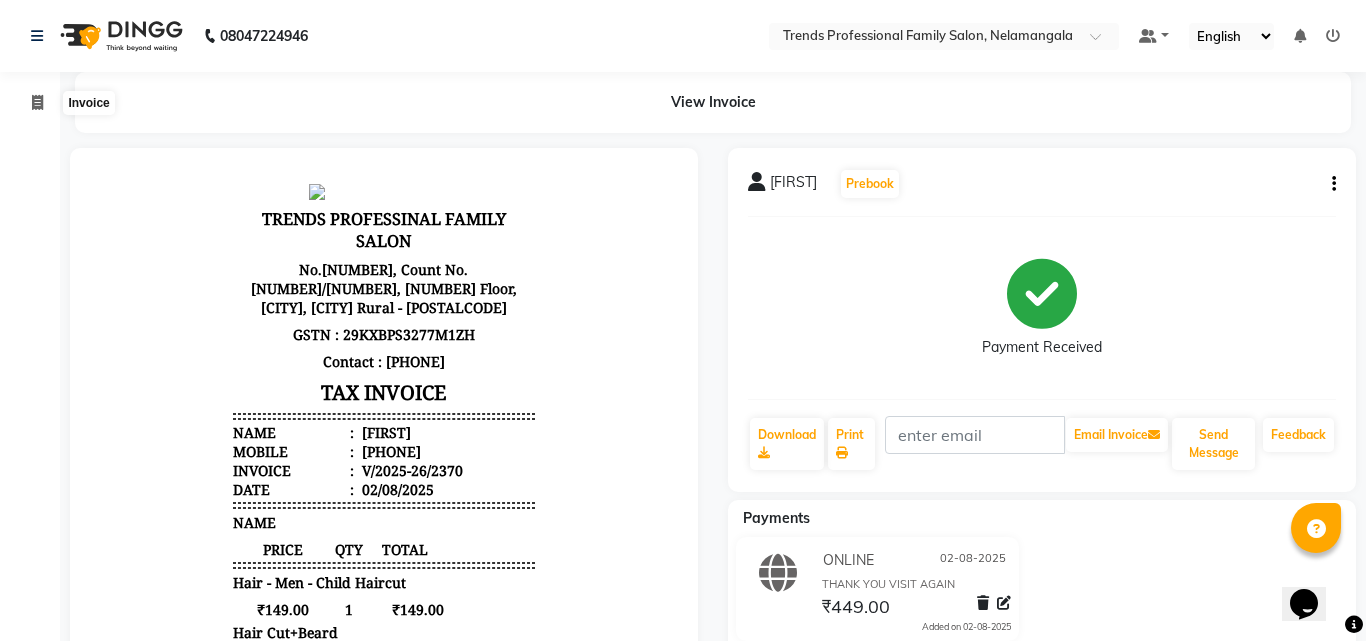 select on "service" 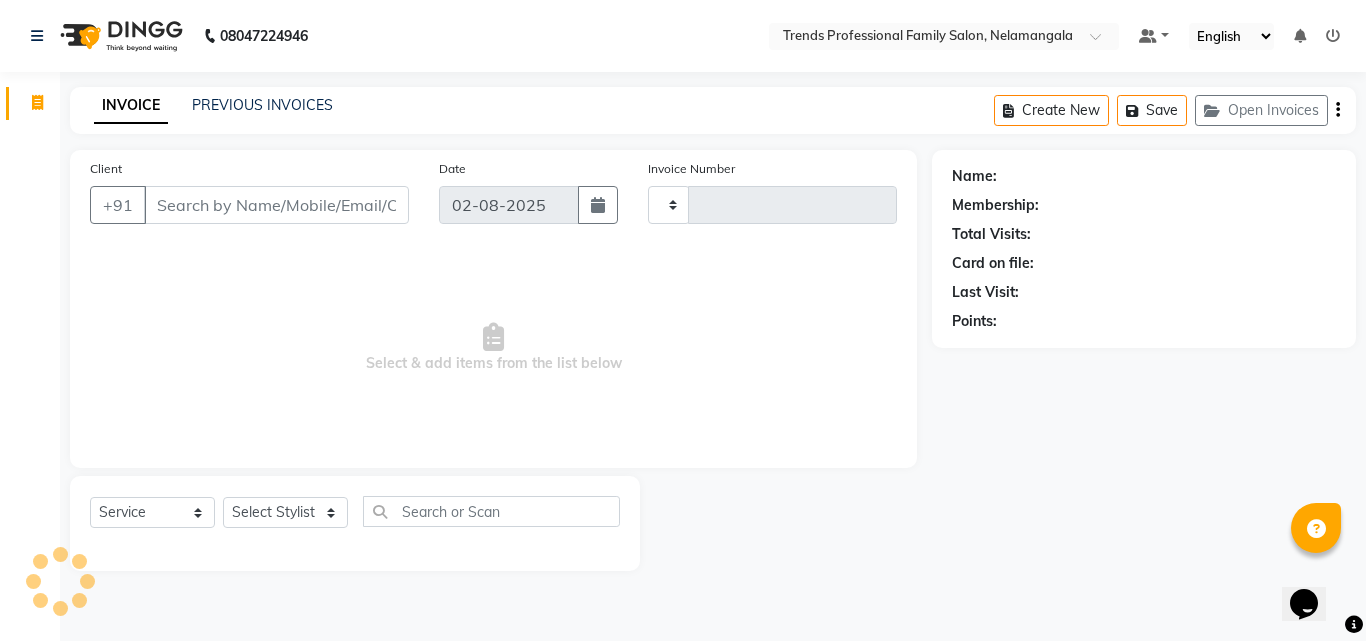 type on "2371" 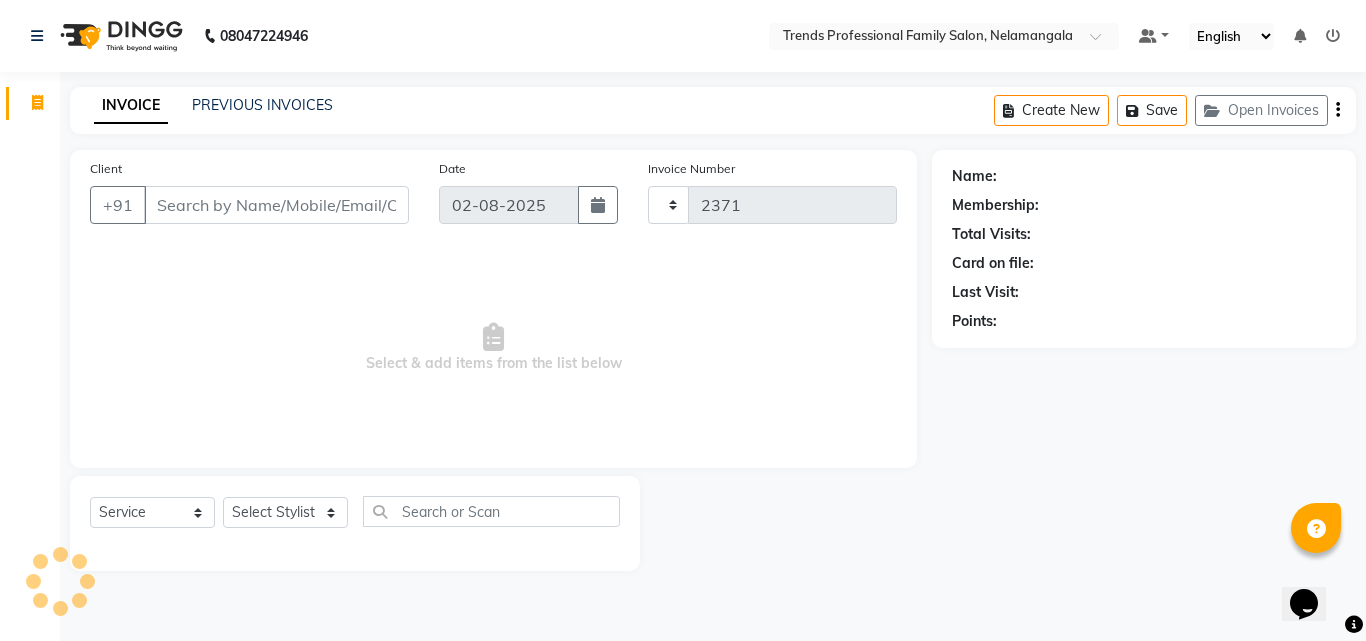 click on "Client" at bounding box center (276, 205) 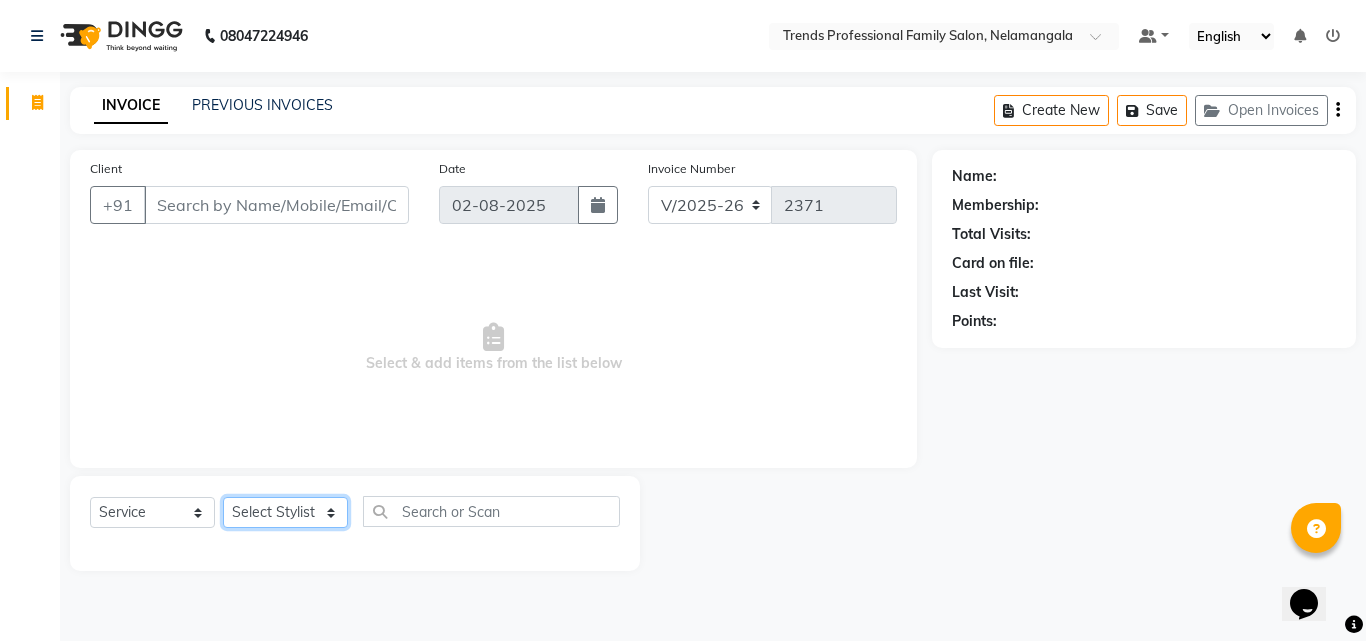 click on "Select Stylist" 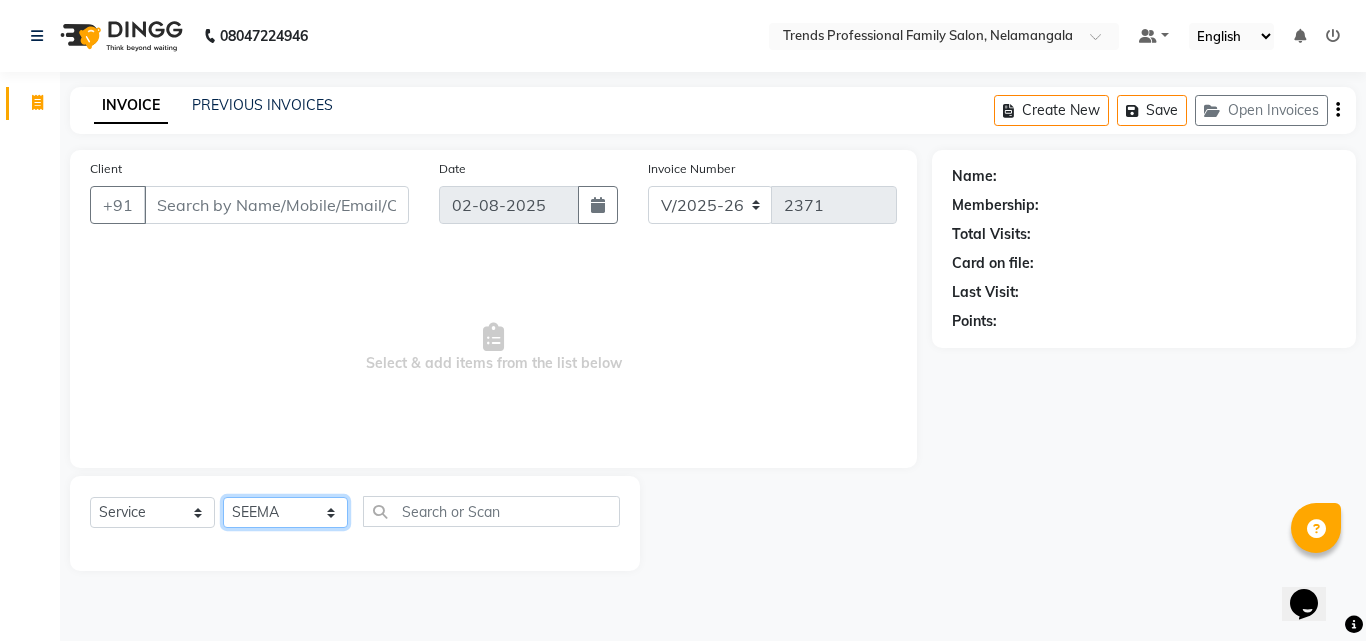 click on "Select Stylist [FIRST] [FIRST] [FIRST] [FIRST] [FIRST] [LAST] [LAST] [FIRST] [FIRST] [FIRST] [FIRST] [FIRST] [FIRST]" 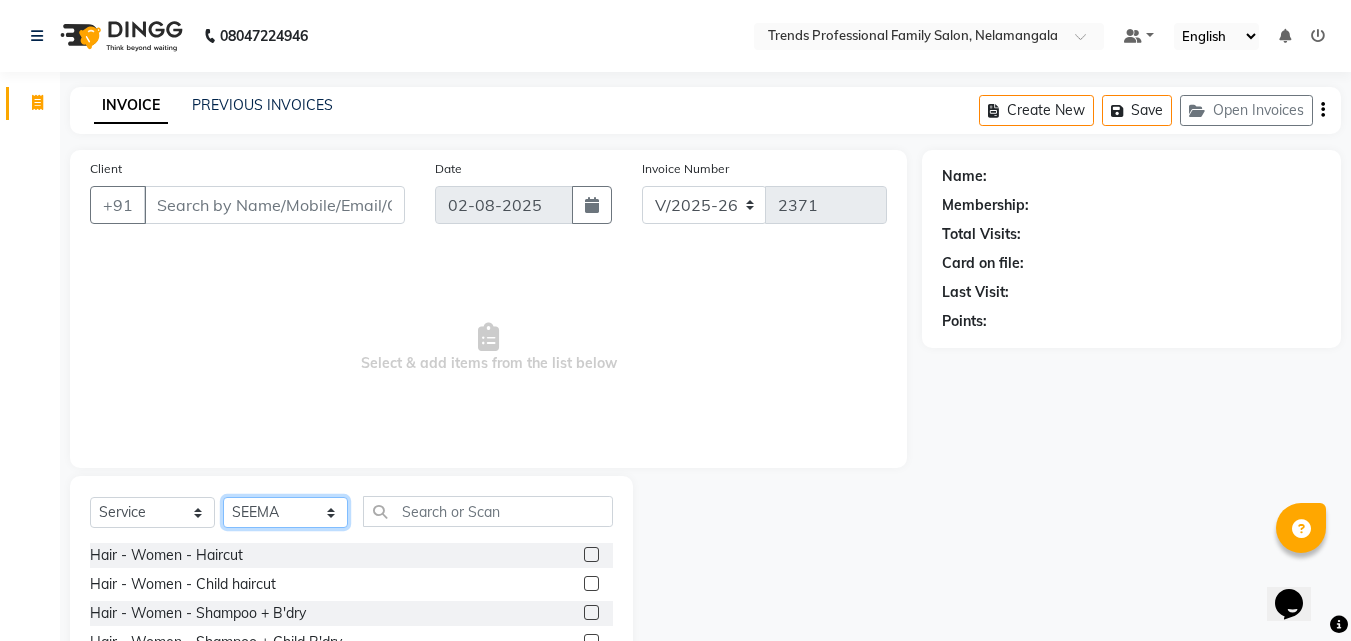 click on "Select Stylist [FIRST] [FIRST] [FIRST] [FIRST] [FIRST] [LAST] [LAST] [FIRST] [FIRST] [FIRST] [FIRST] [FIRST] [FIRST]" 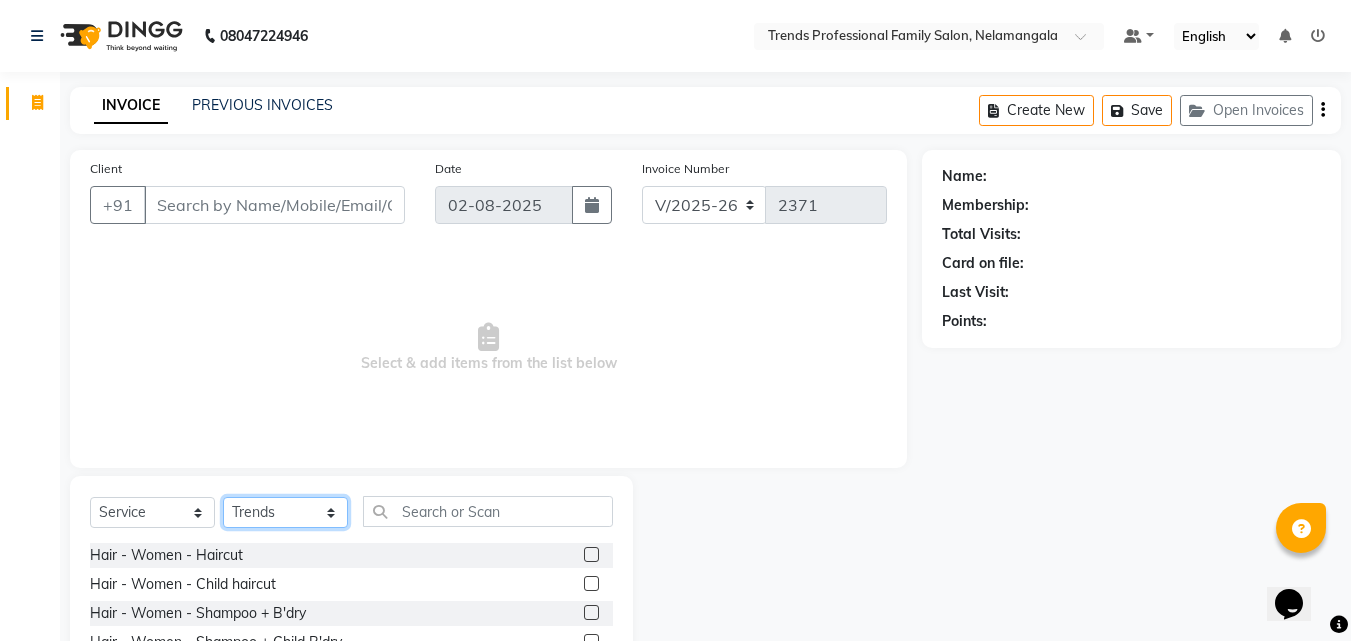 click on "Select Stylist [FIRST] [FIRST] [FIRST] [FIRST] [FIRST] [LAST] [LAST] [FIRST] [FIRST] [FIRST] [FIRST] [FIRST] [FIRST]" 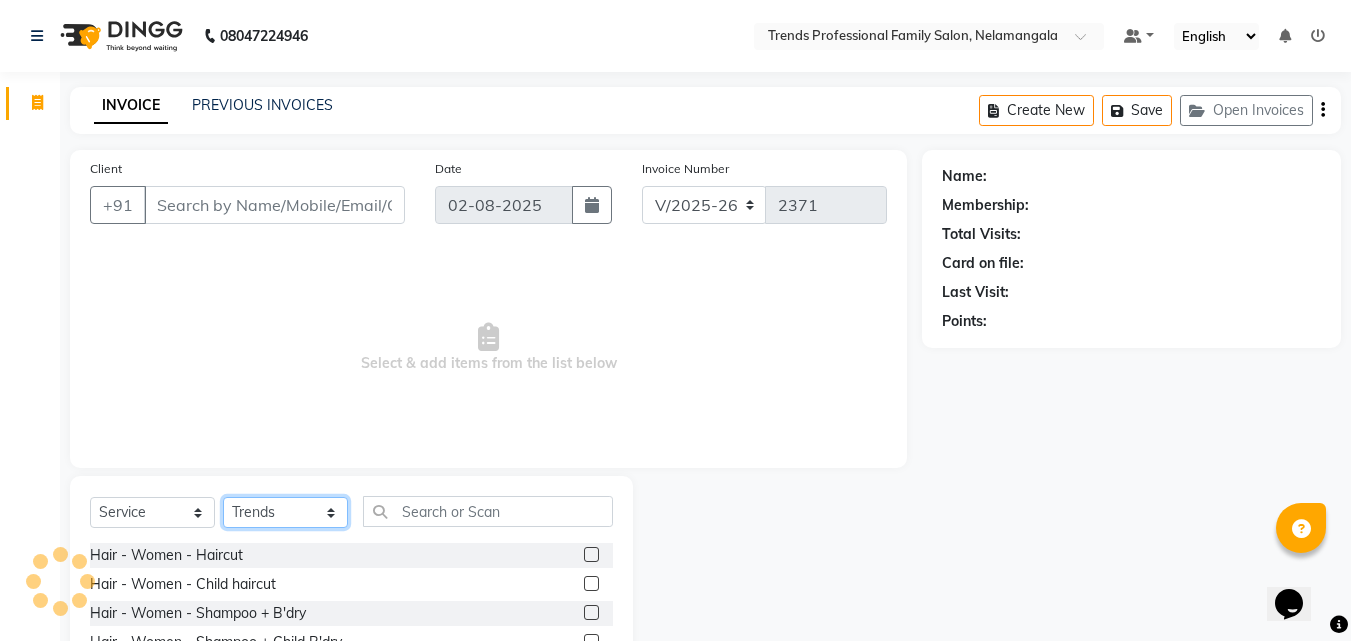 click on "Select Stylist [FIRST] [FIRST] [FIRST] [FIRST] [FIRST] [LAST] [LAST] [FIRST] [FIRST] [FIRST] [FIRST] [FIRST] [FIRST]" 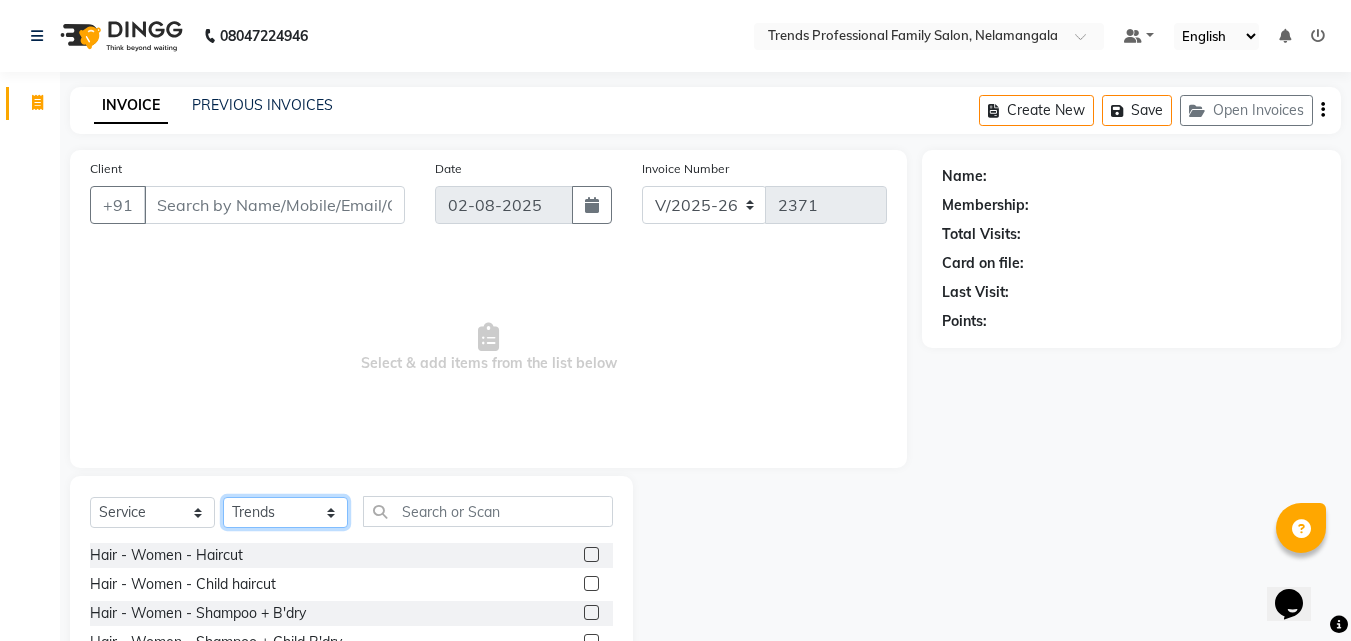 select on "63519" 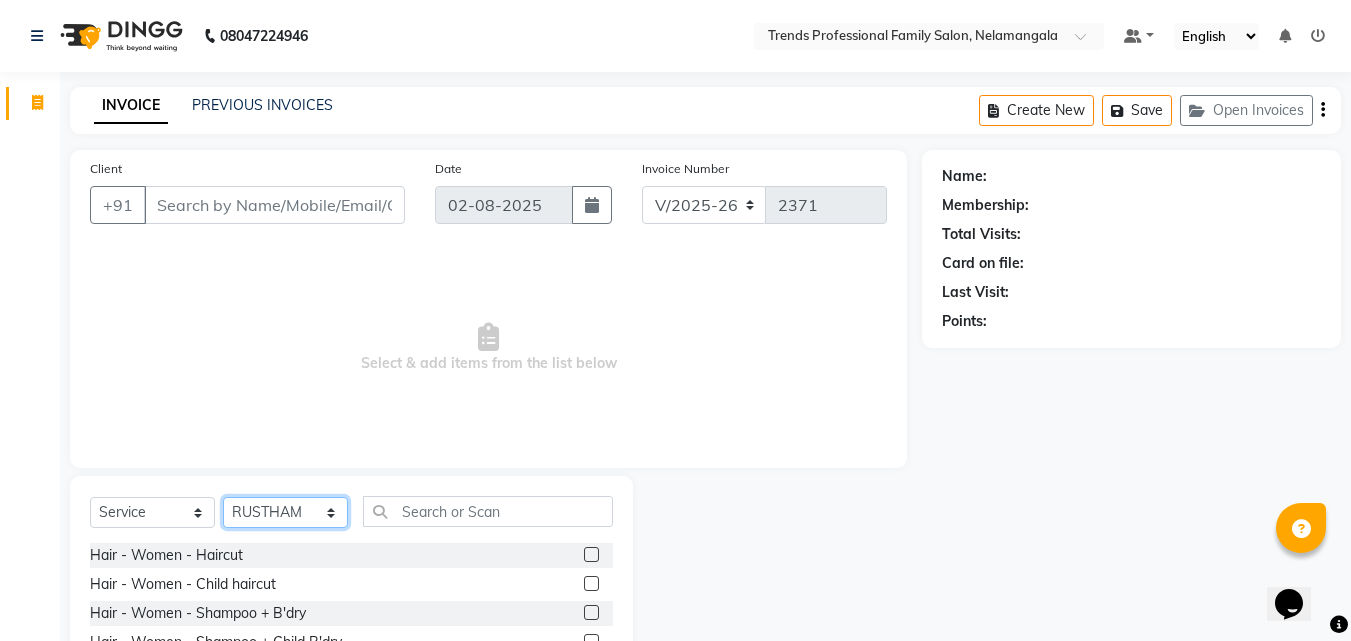 click on "Select Stylist [FIRST] [FIRST] [FIRST] [FIRST] [FIRST] [LAST] [LAST] [FIRST] [FIRST] [FIRST] [FIRST] [FIRST] [FIRST]" 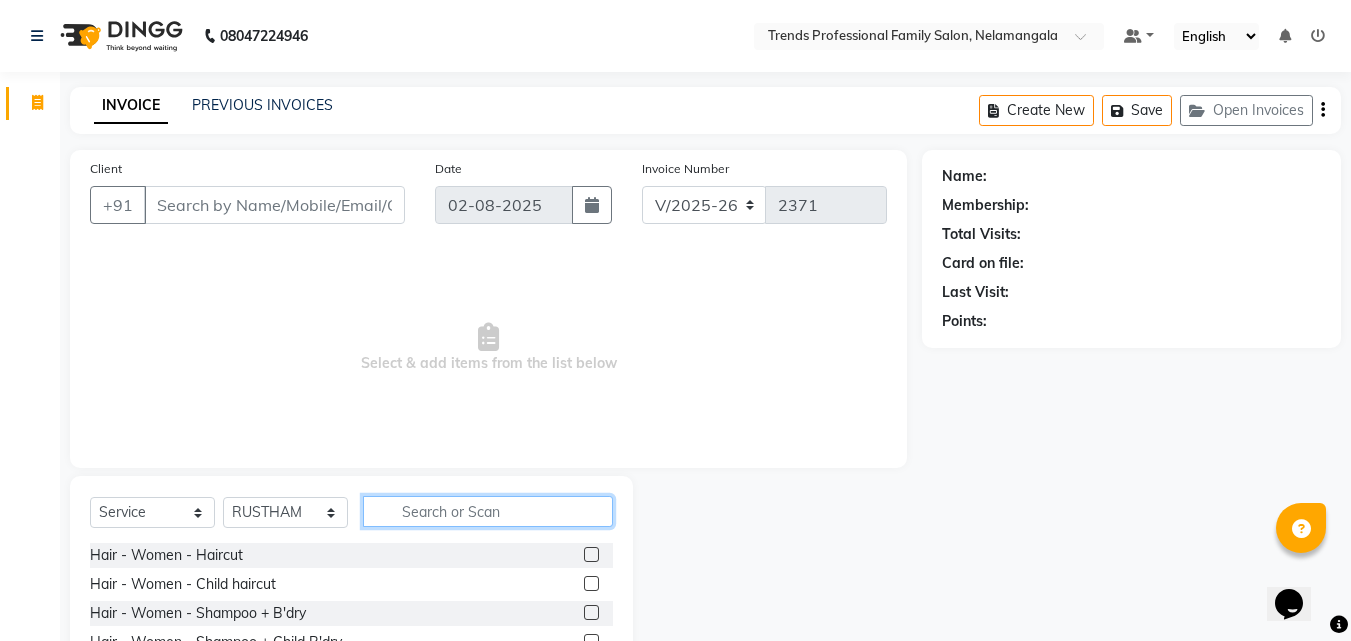 click 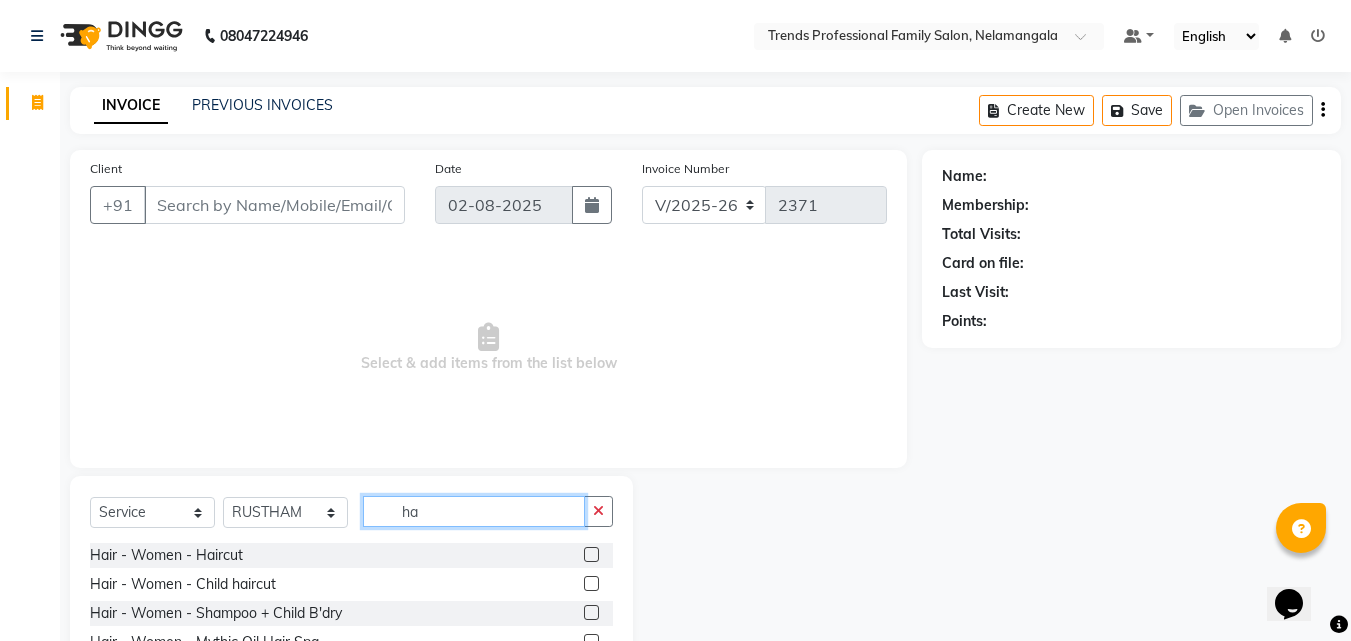 type on "h" 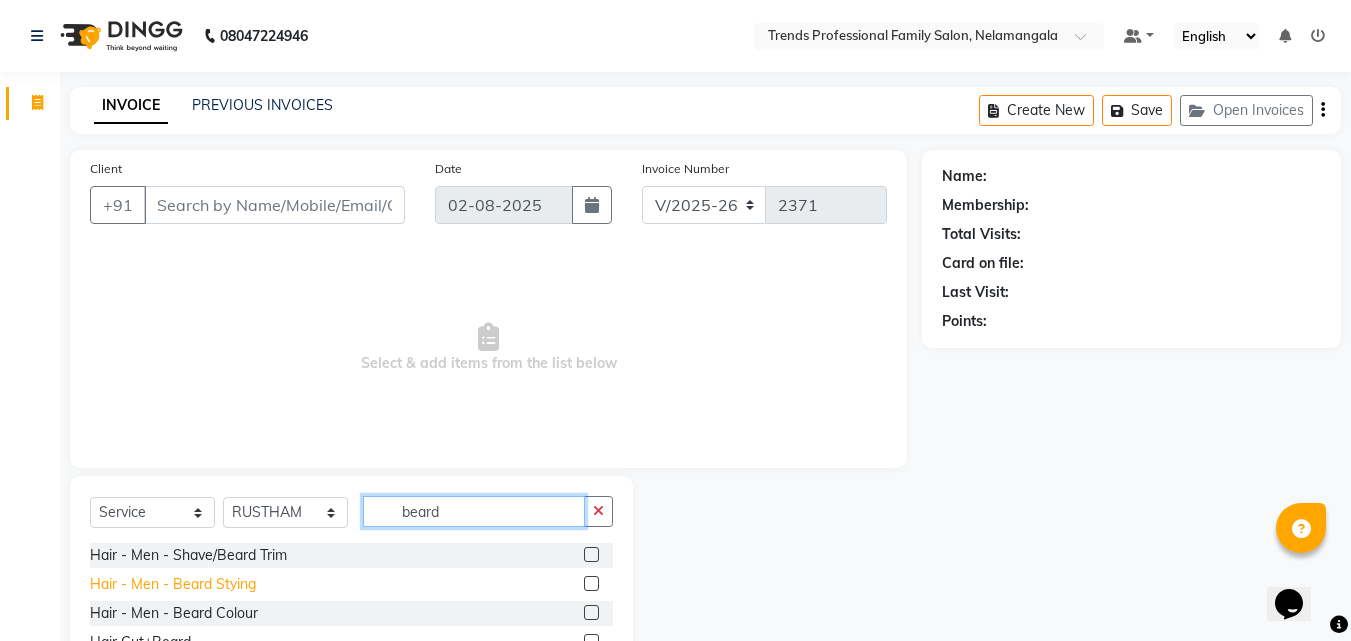 type on "beard" 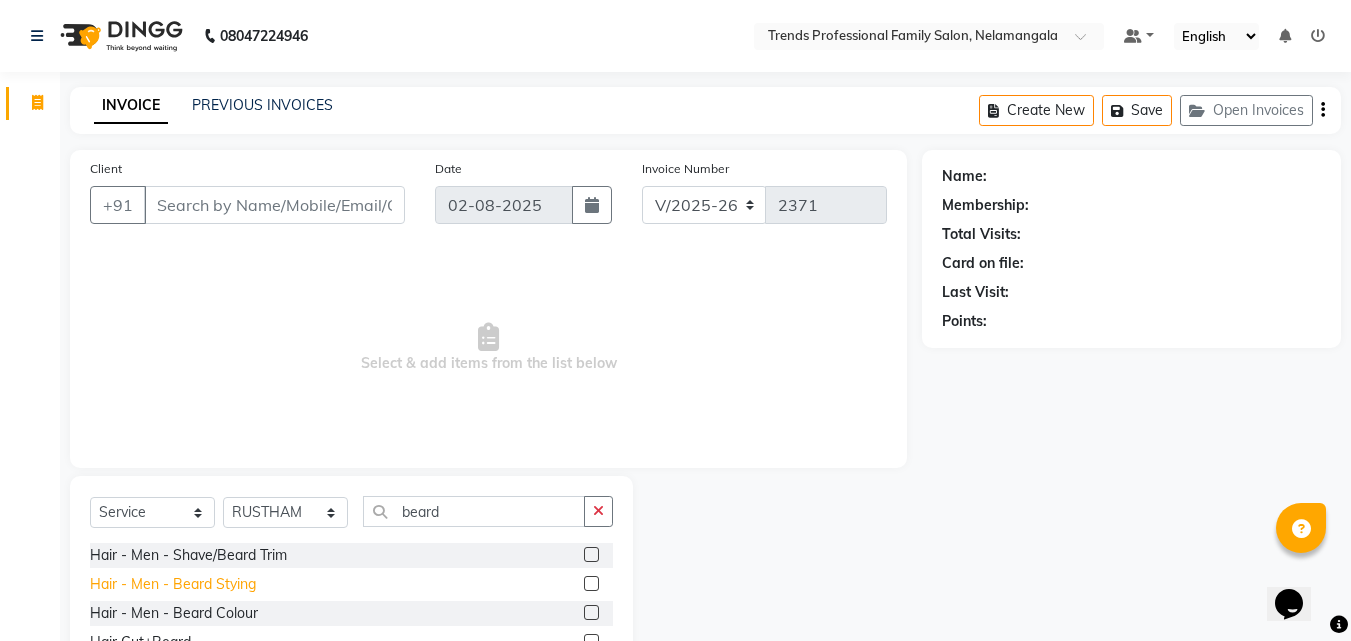 click on "Hair - Men - Beard Stying" 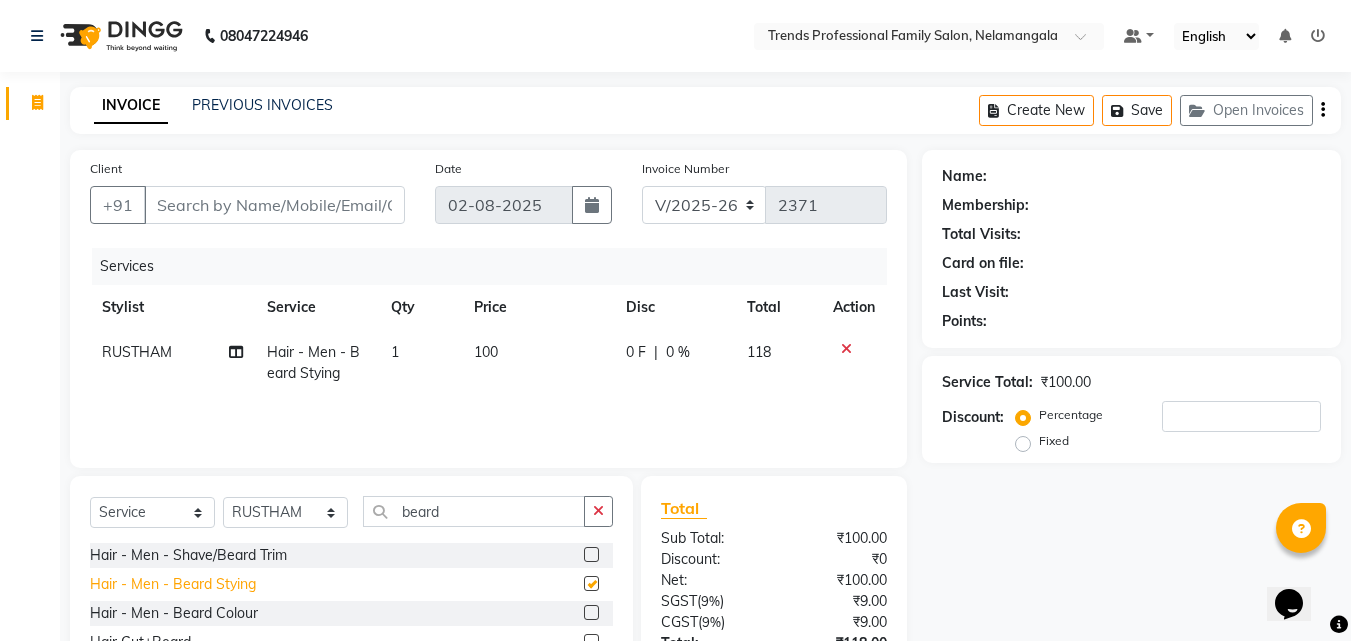 checkbox on "false" 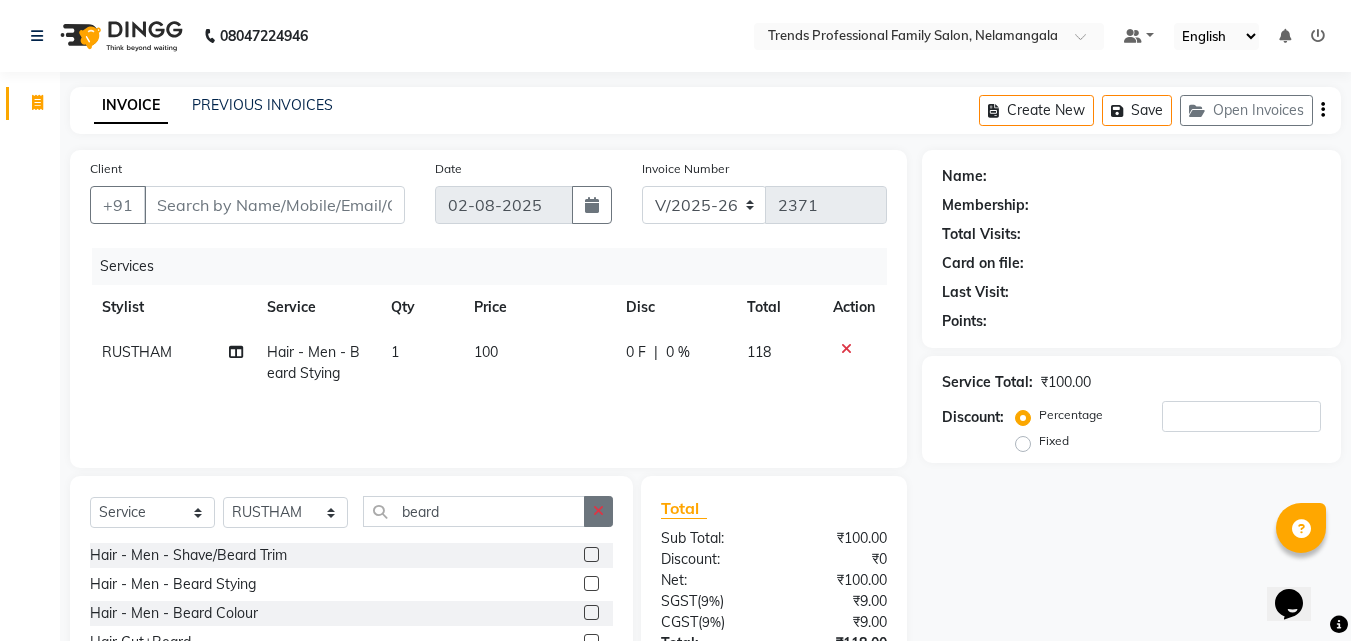 click 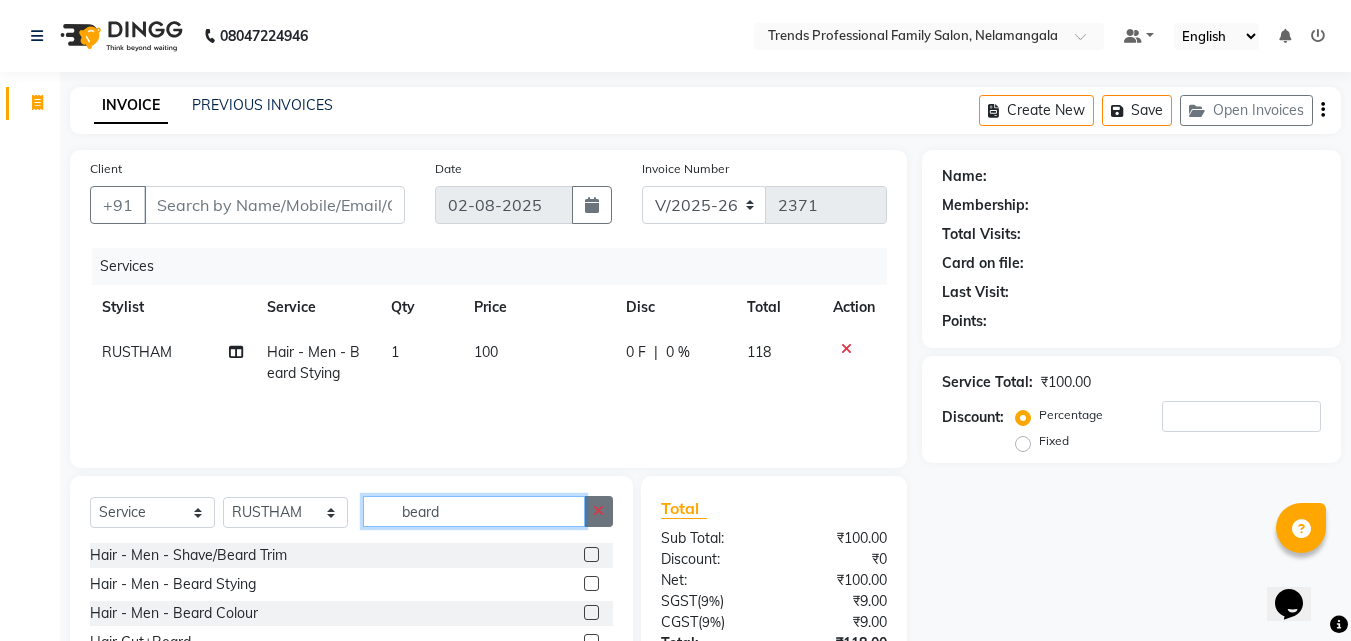 type 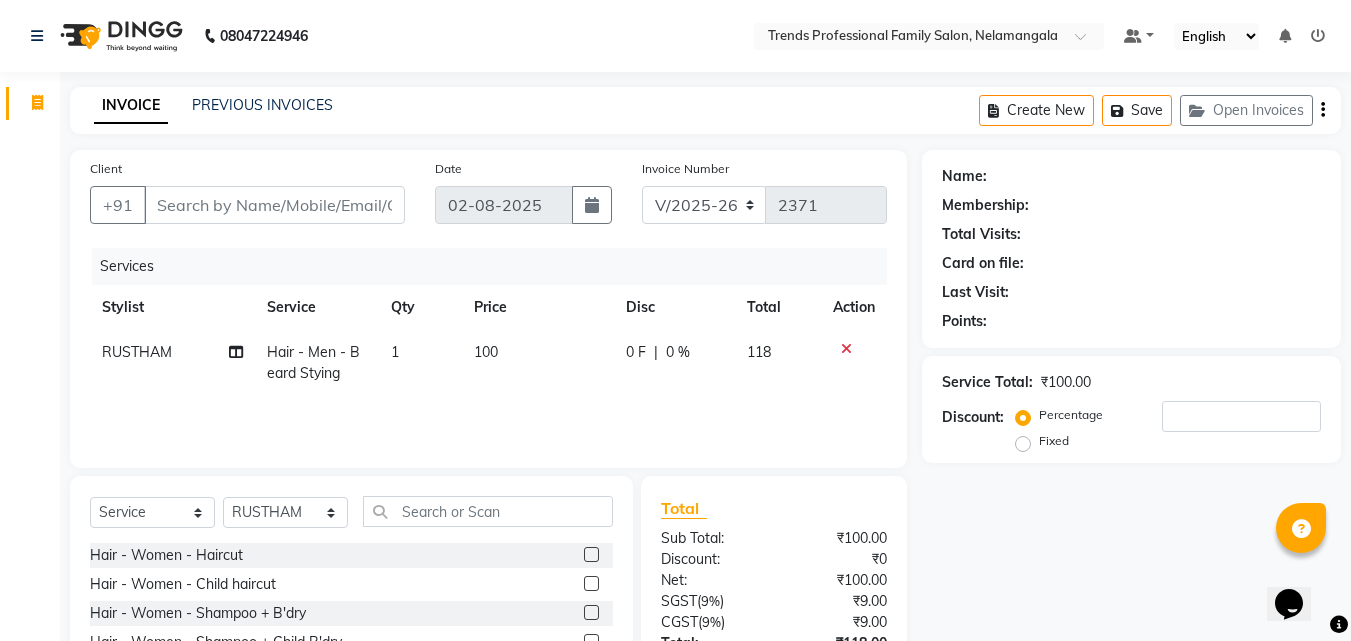 click 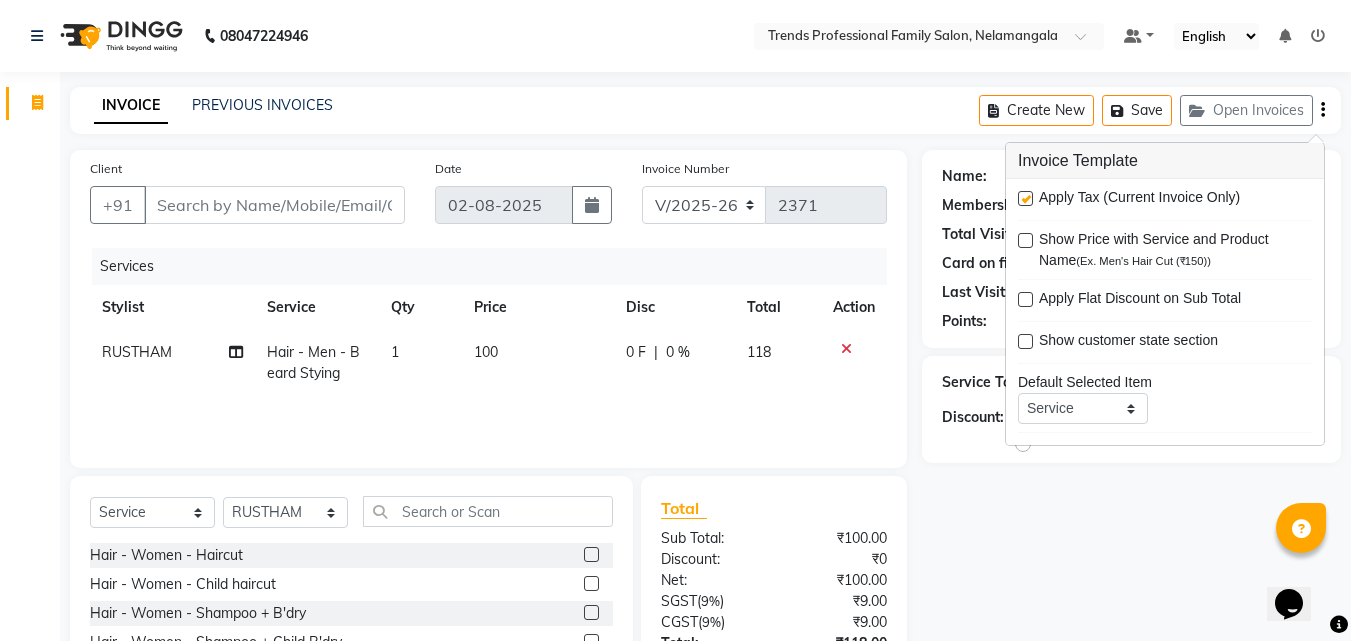 click at bounding box center [1025, 198] 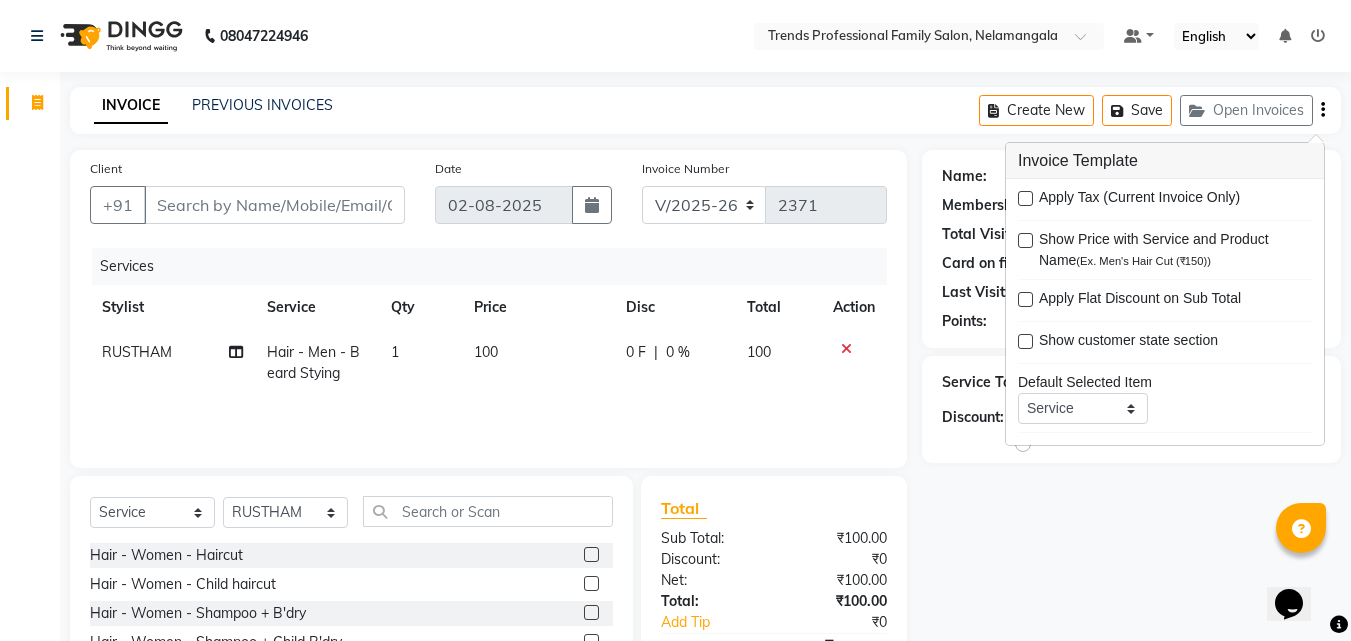 drag, startPoint x: 939, startPoint y: 542, endPoint x: 854, endPoint y: 461, distance: 117.413795 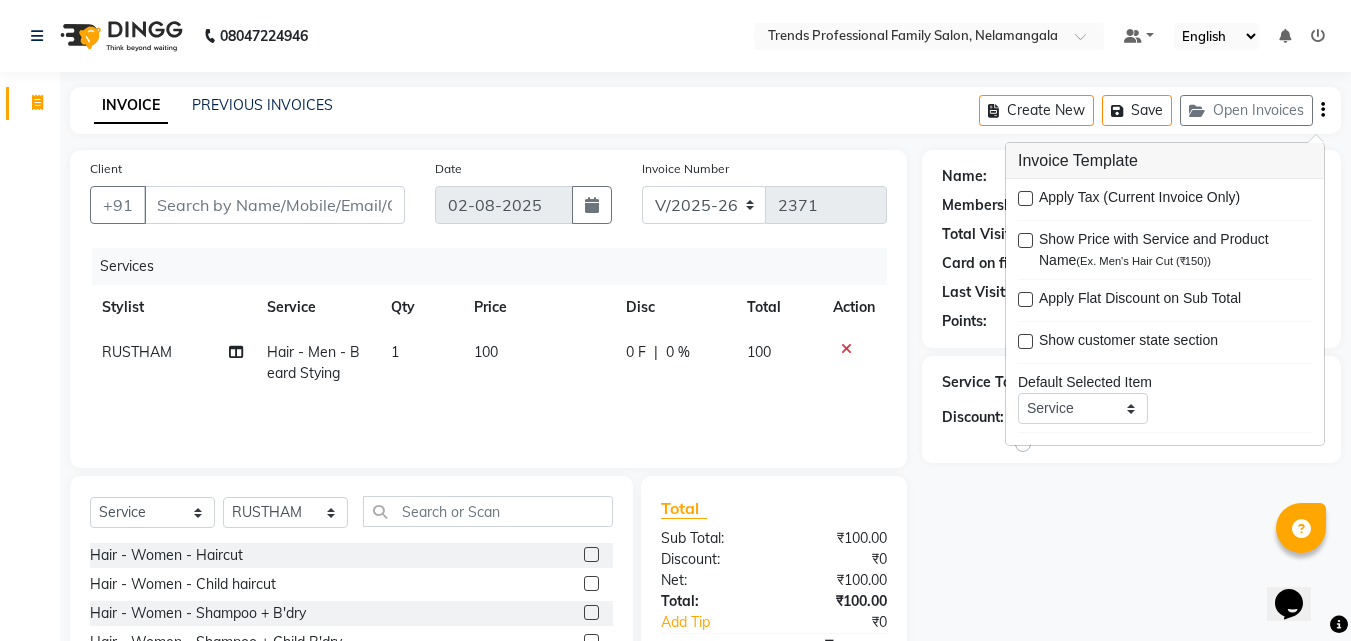click on "Name: Membership: Total Visits: Card on file: Last Visit:  Points:  Service Total:  ₹100.00  Discount:  Percentage   Fixed" 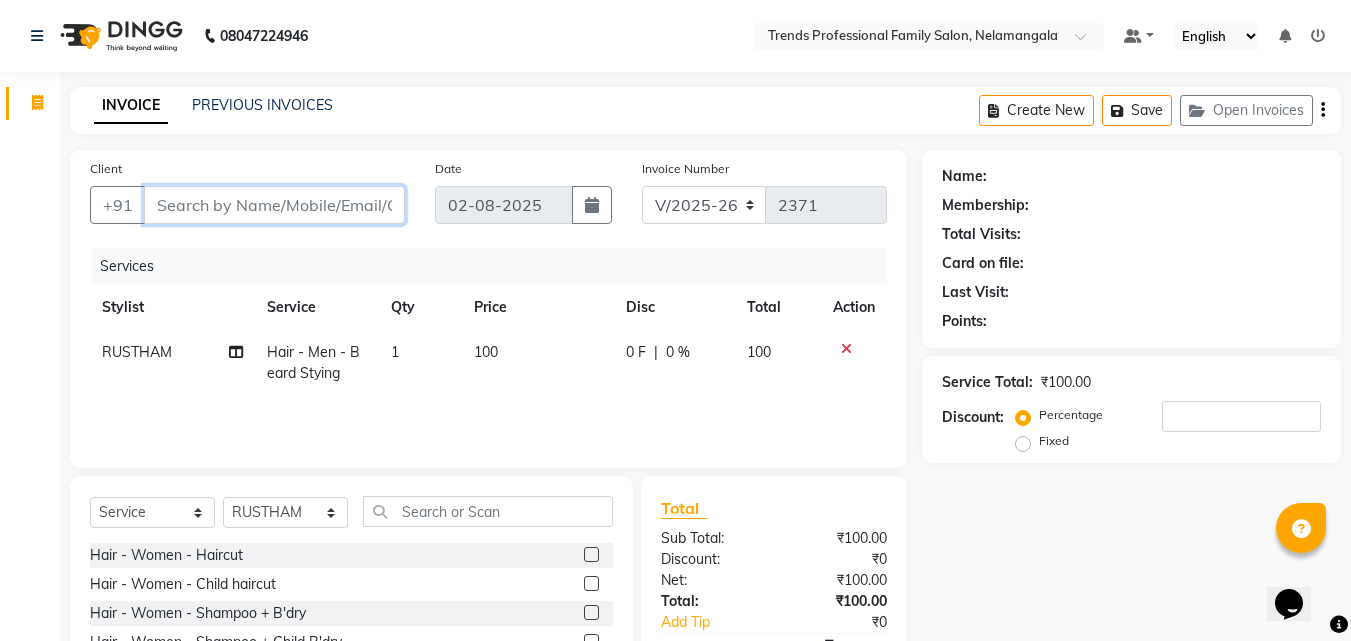 click on "Client" at bounding box center (274, 205) 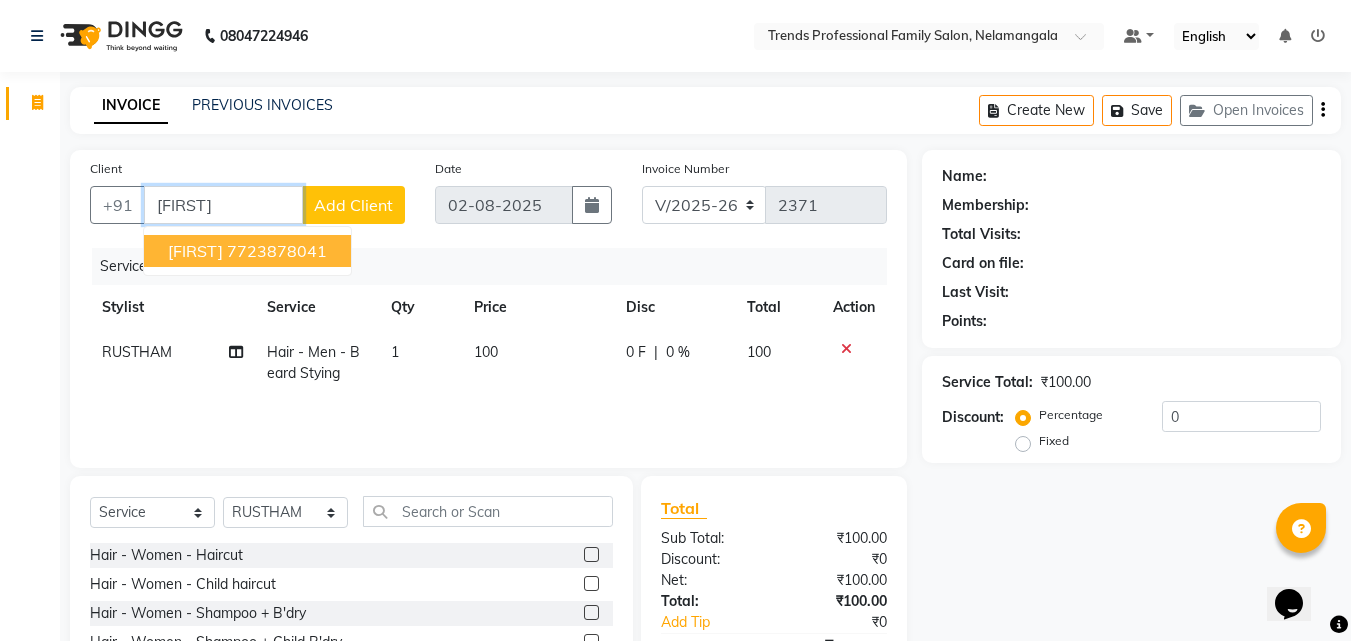click on "[FIRST] [PHONE]" at bounding box center (247, 251) 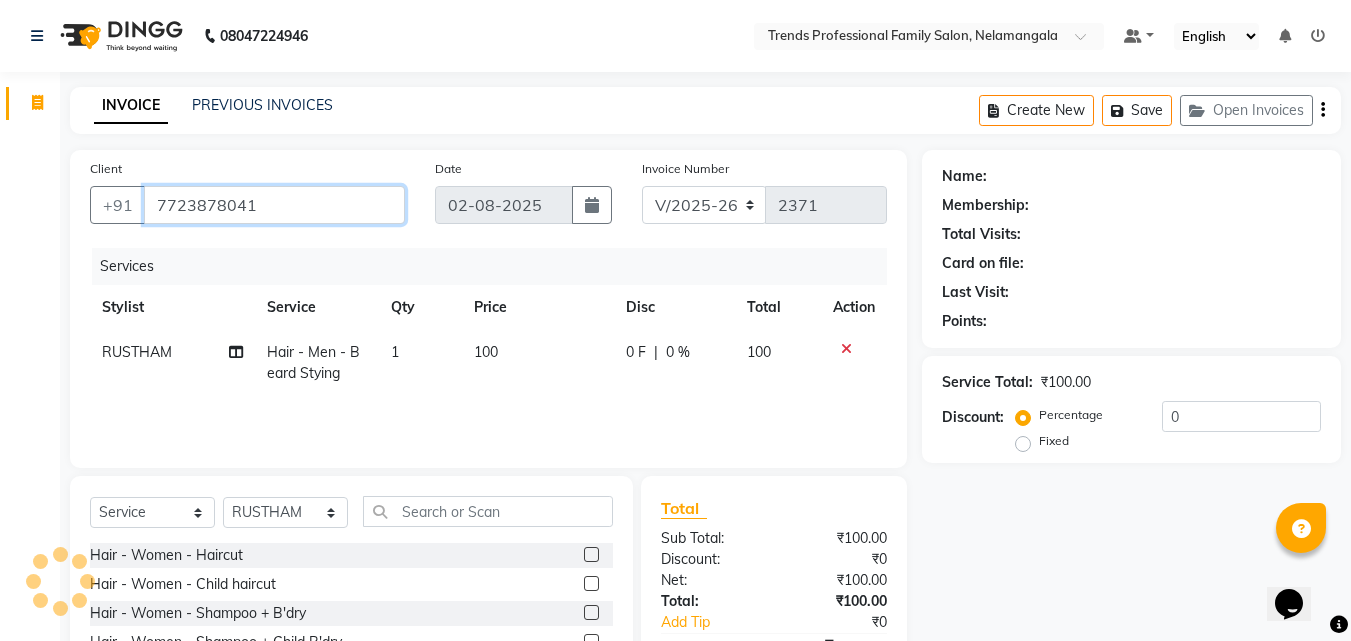 type on "7723878041" 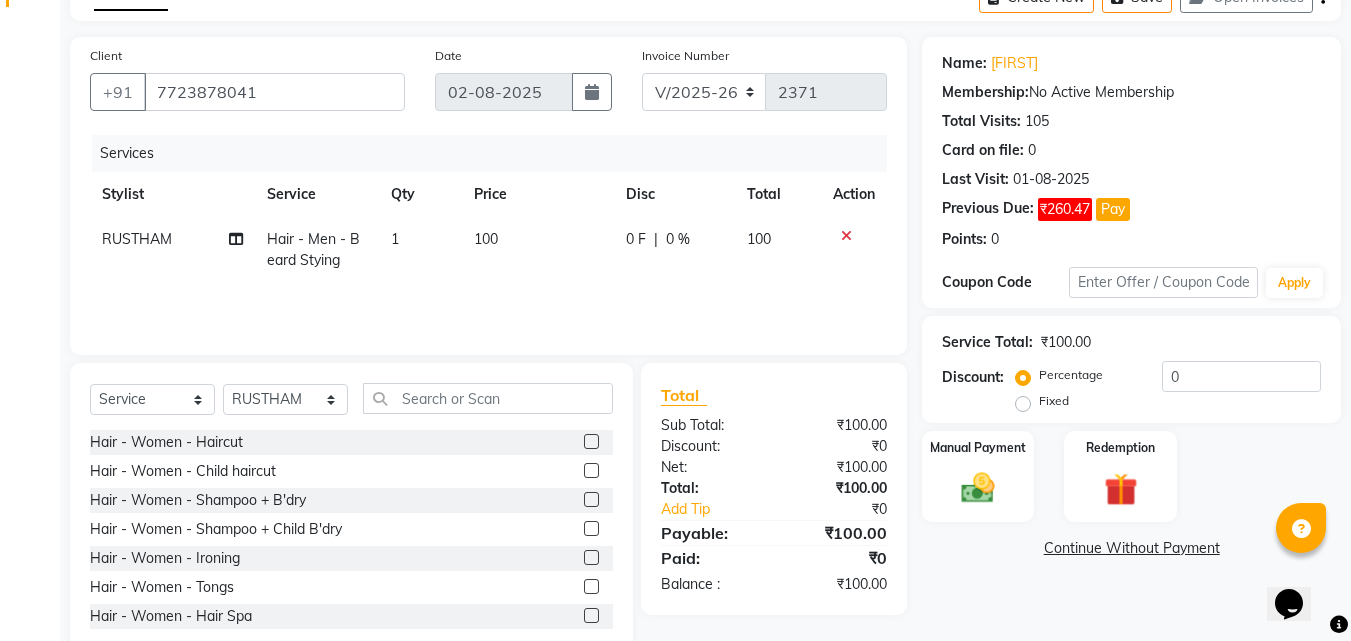 scroll, scrollTop: 160, scrollLeft: 0, axis: vertical 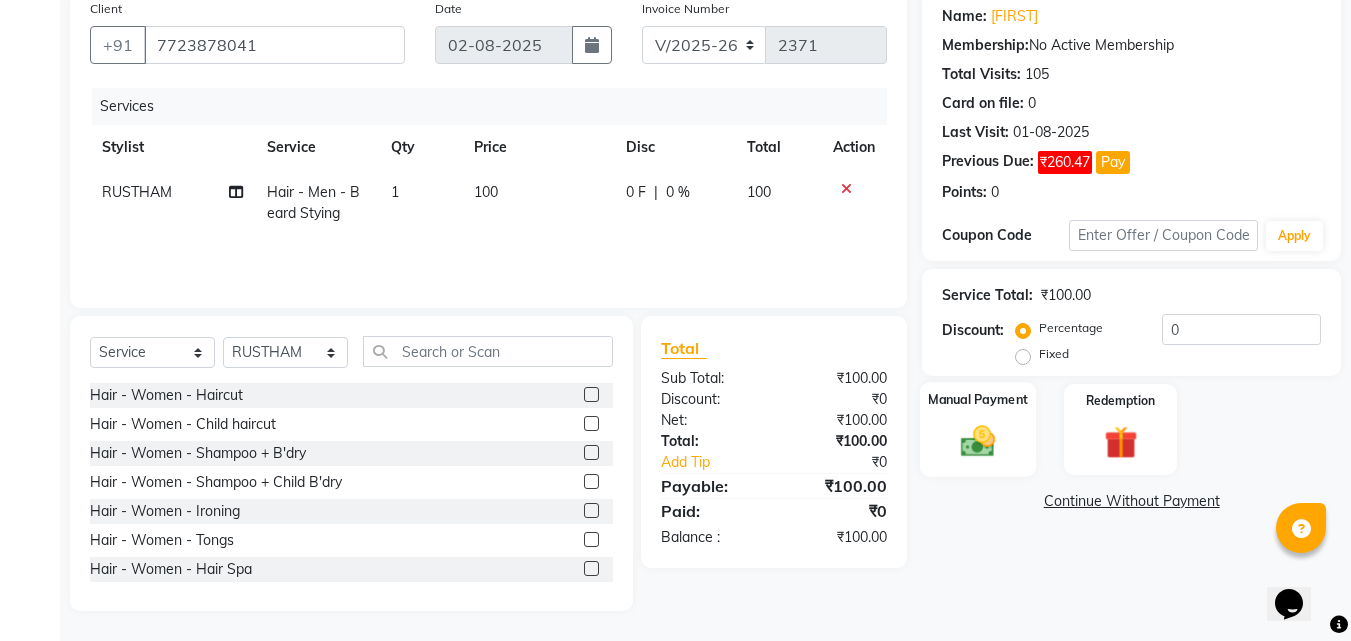 click 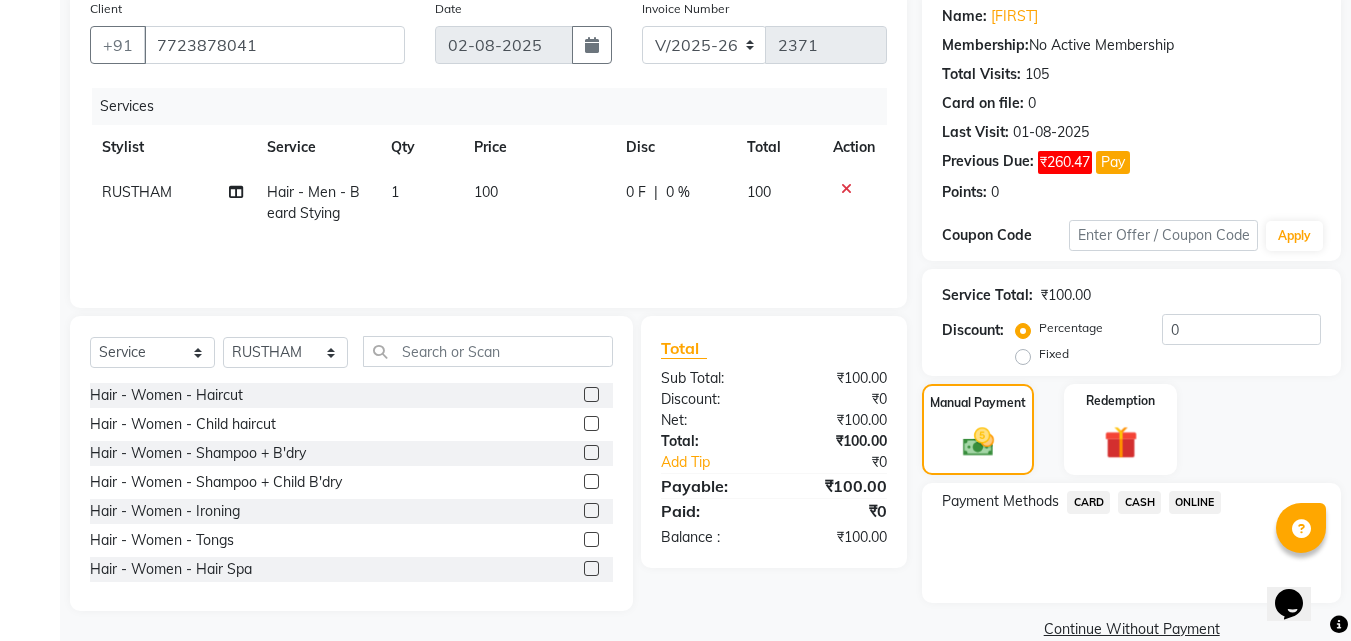 click on "CASH" 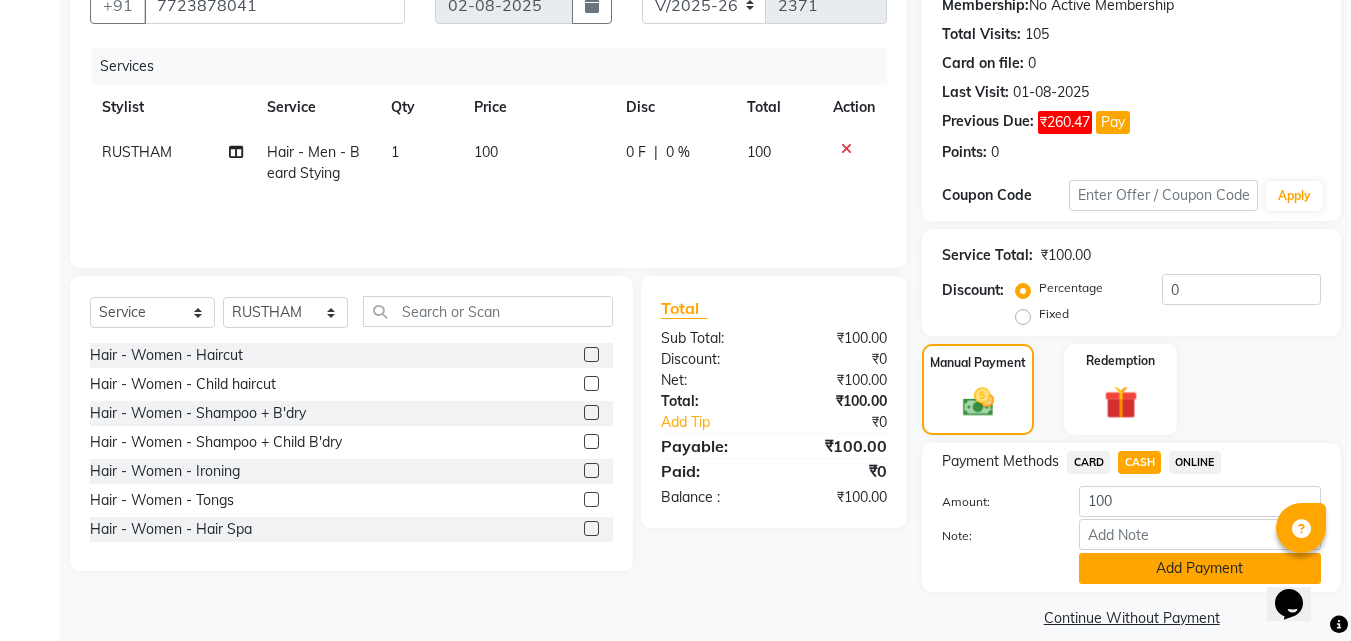 scroll, scrollTop: 222, scrollLeft: 0, axis: vertical 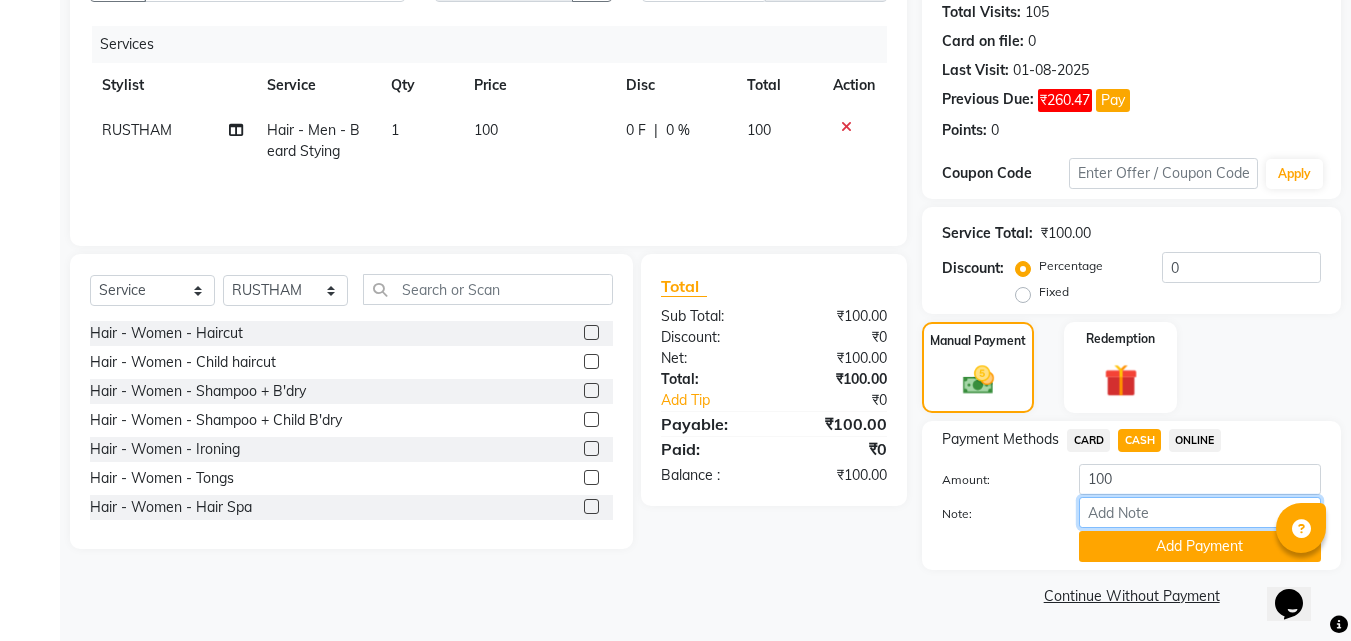 click on "Note:" at bounding box center [1200, 512] 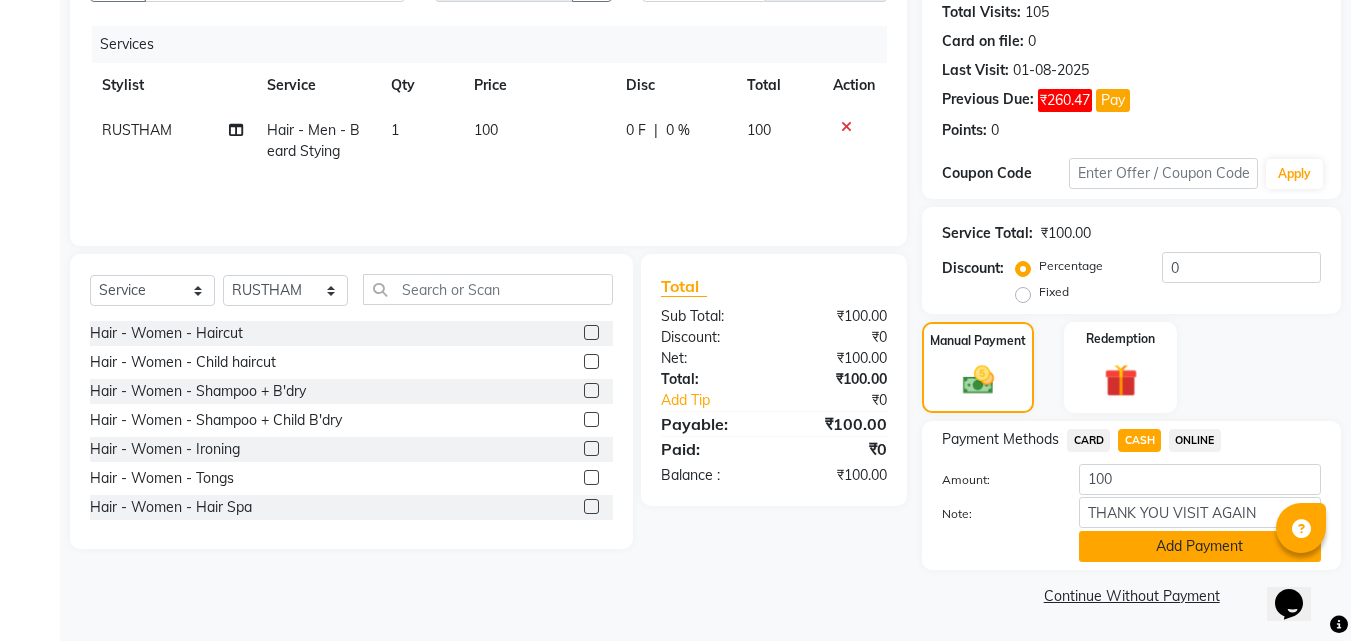 click on "Add Payment" 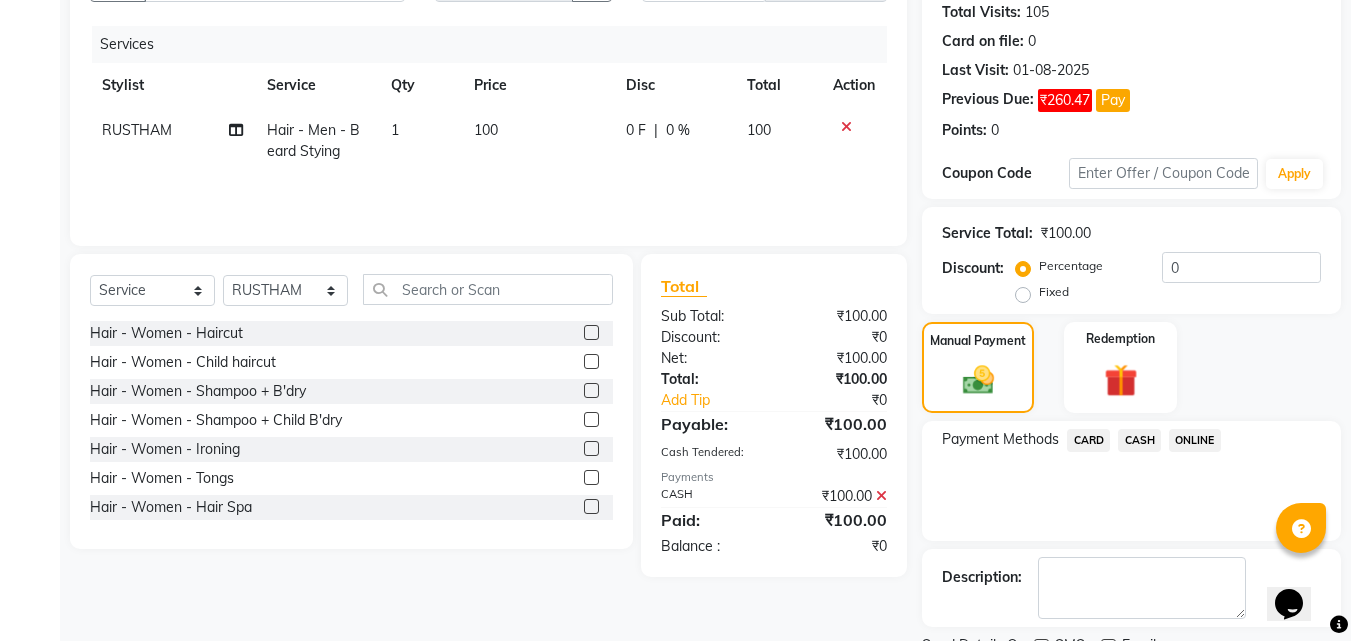 scroll, scrollTop: 306, scrollLeft: 0, axis: vertical 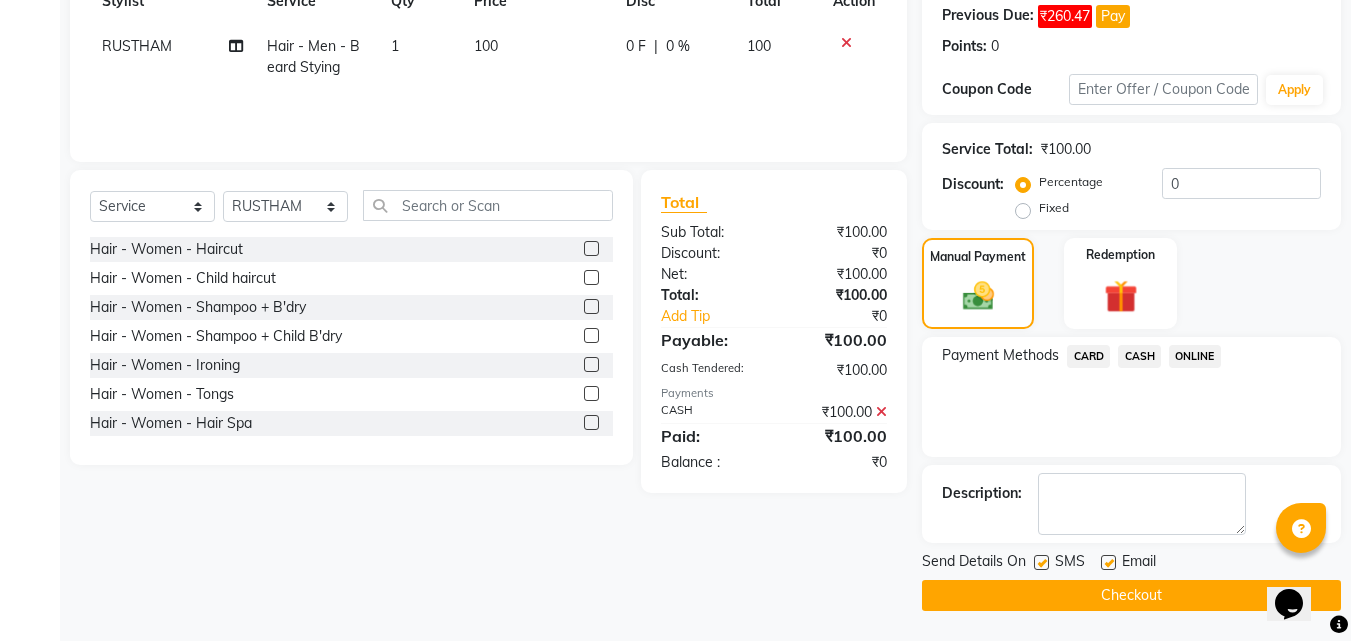 drag, startPoint x: 1044, startPoint y: 565, endPoint x: 1100, endPoint y: 566, distance: 56.008926 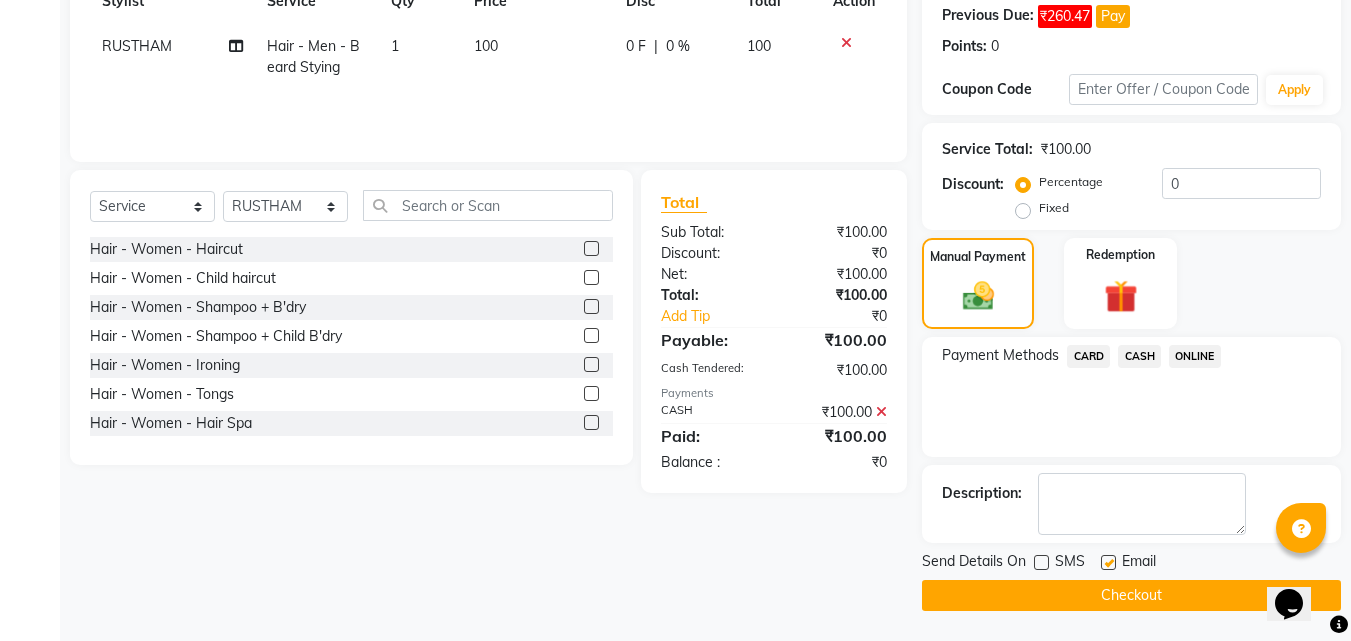 click 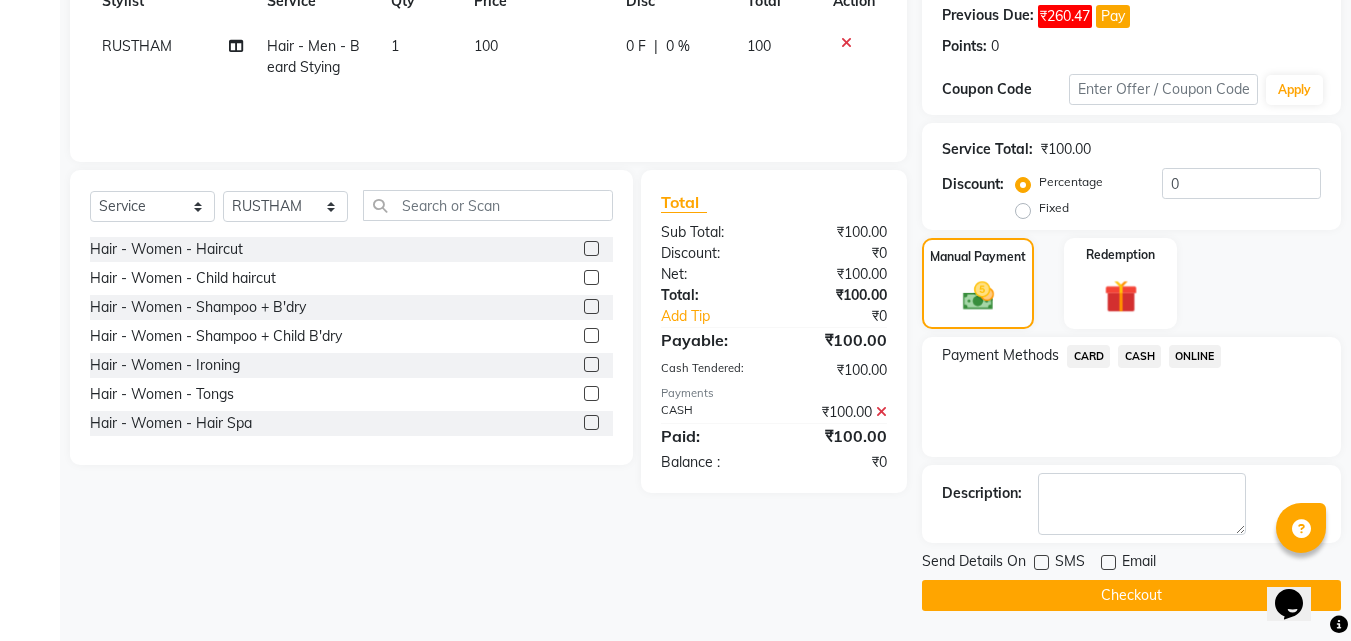click on "Checkout" 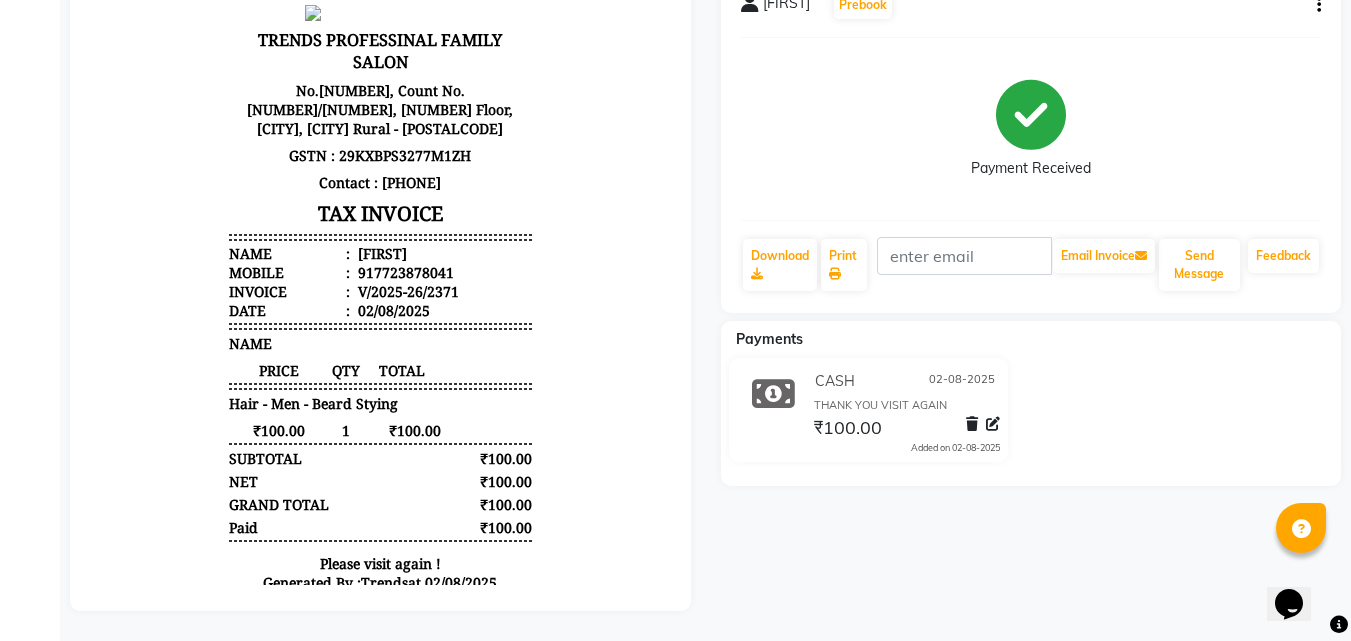 scroll, scrollTop: 194, scrollLeft: 0, axis: vertical 